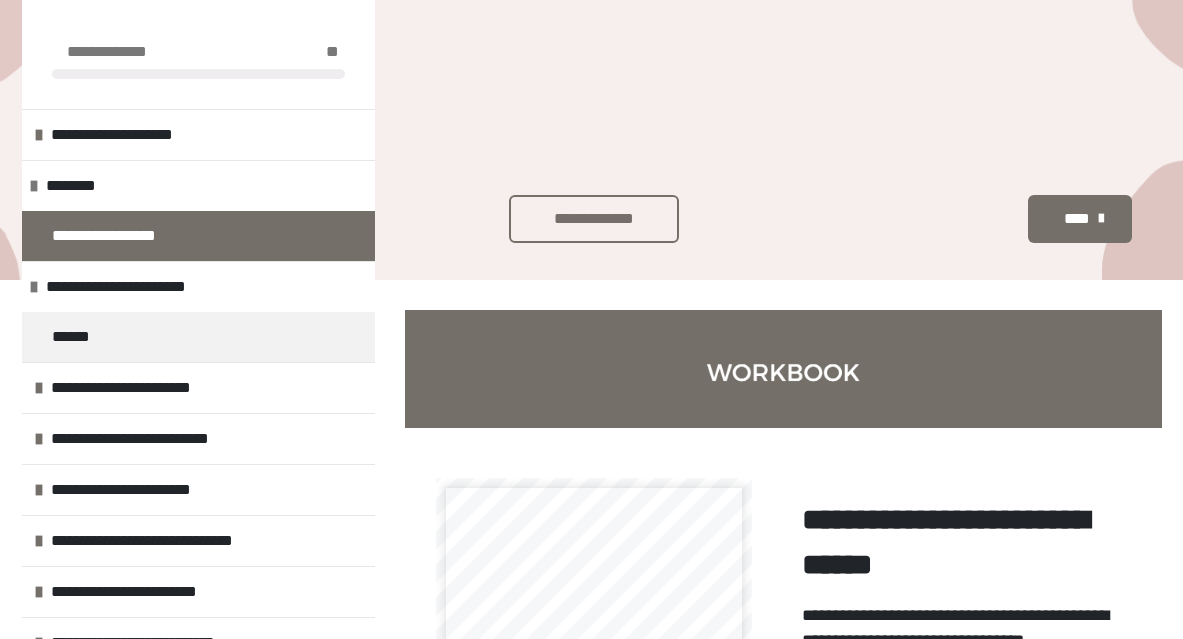scroll, scrollTop: 412, scrollLeft: 0, axis: vertical 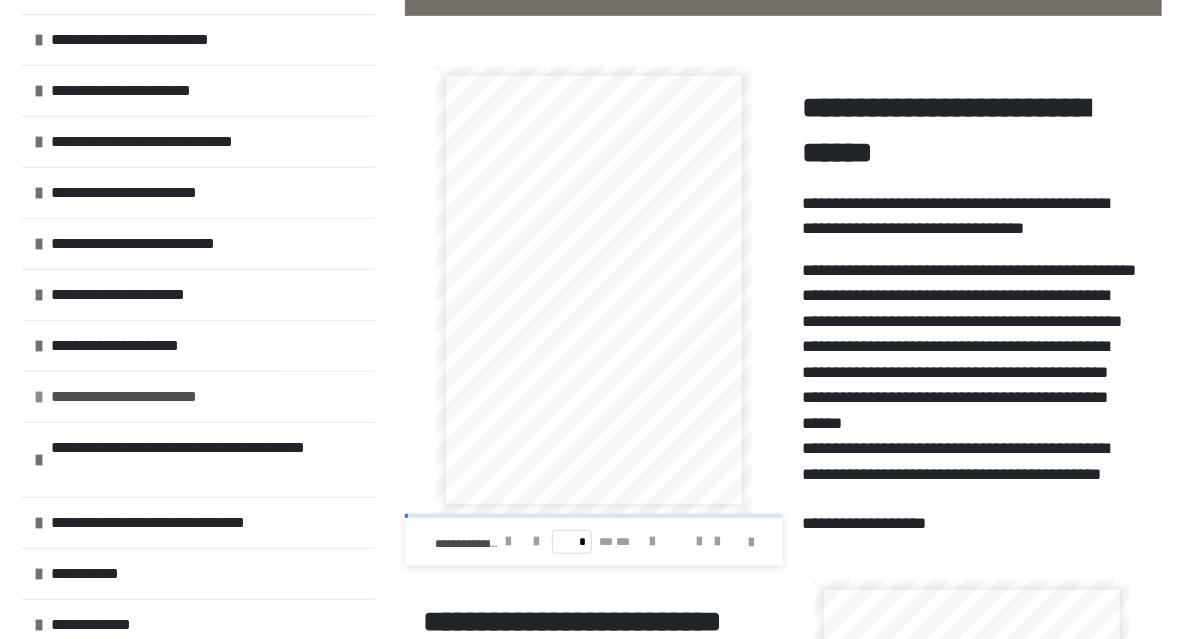 click on "**********" at bounding box center [163, 397] 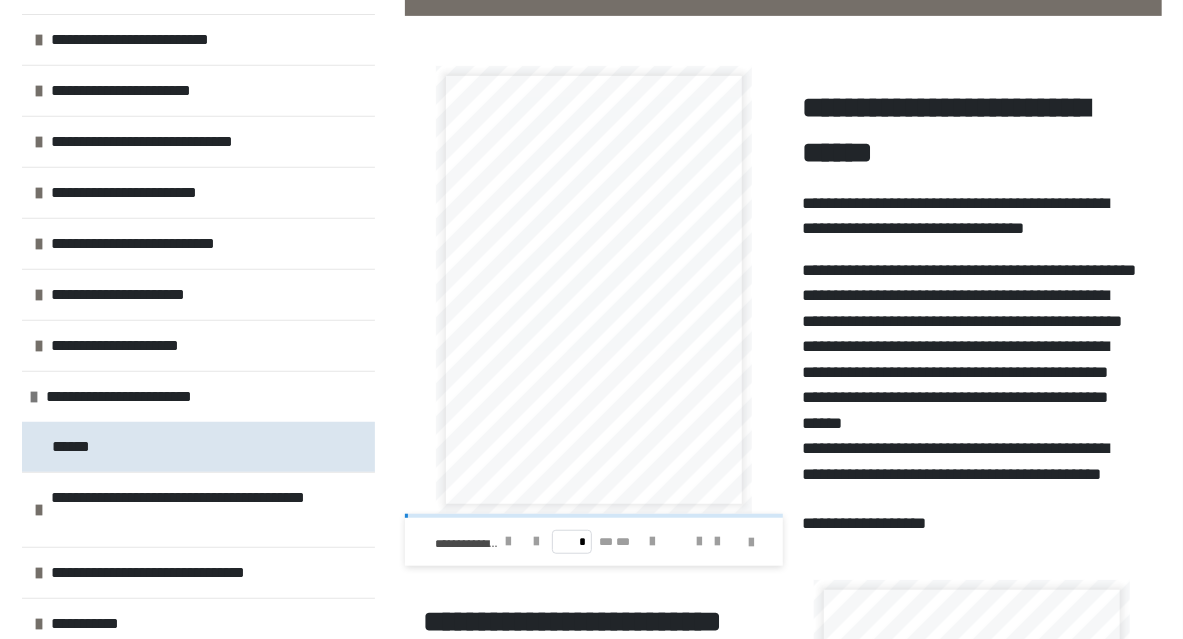 click on "******" at bounding box center (79, 447) 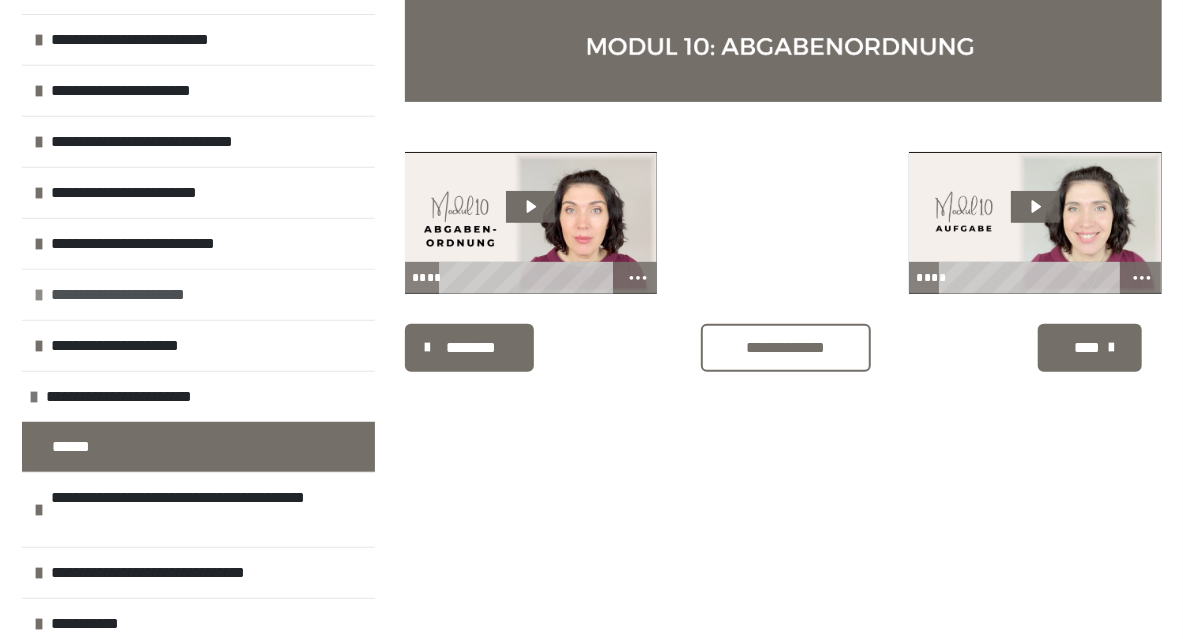 scroll, scrollTop: 340, scrollLeft: 0, axis: vertical 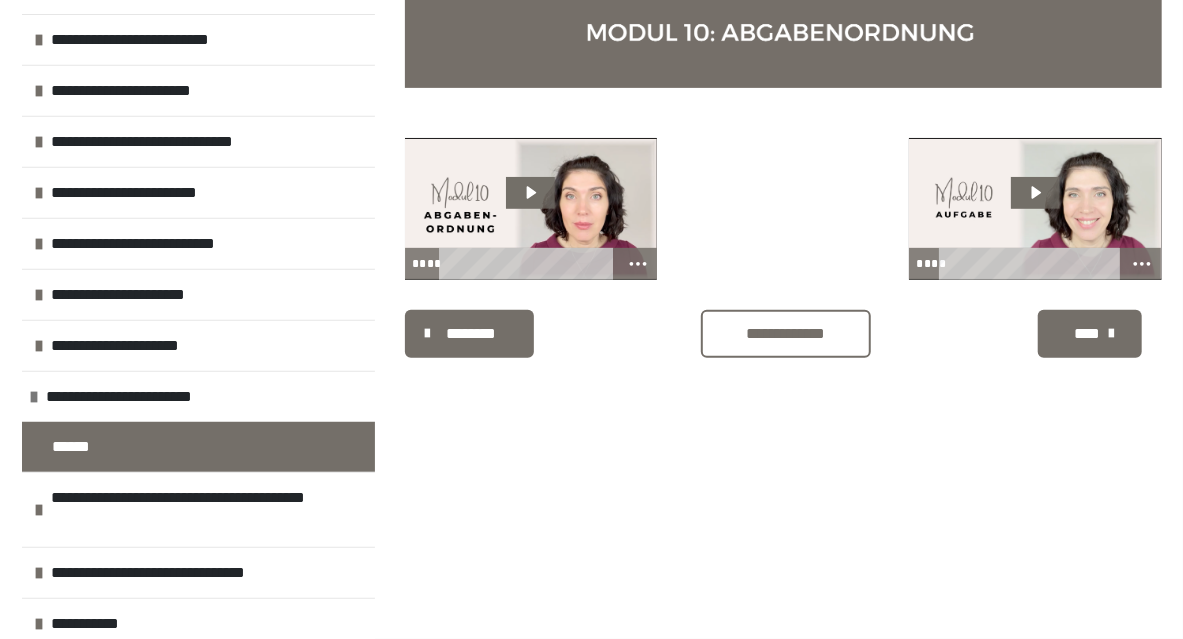 click 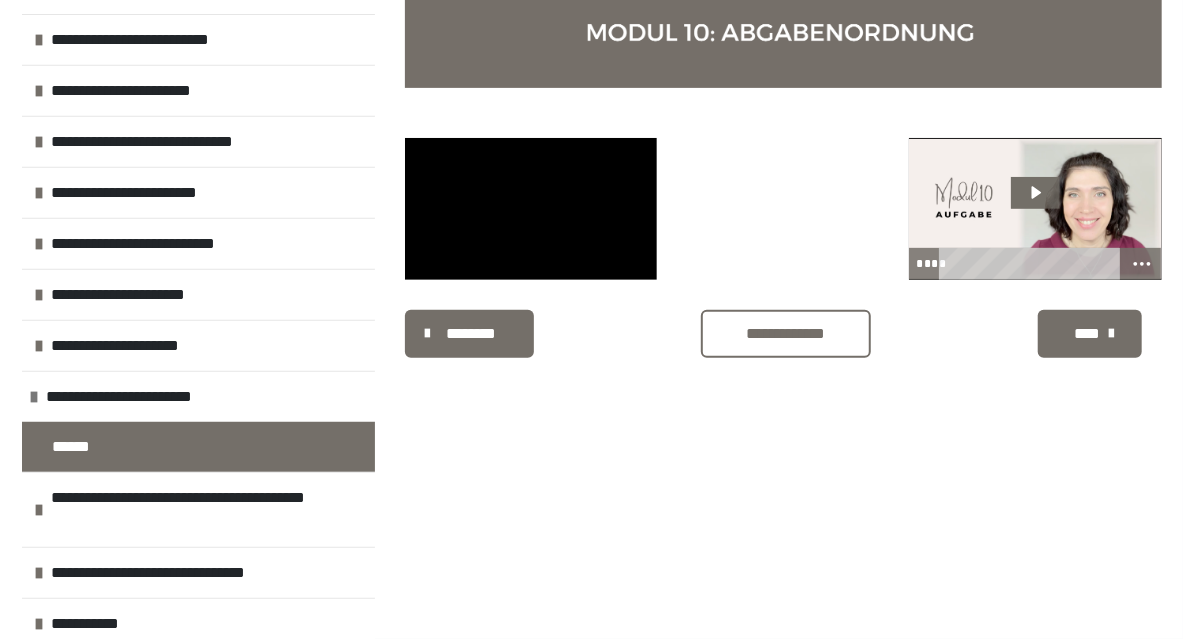 type 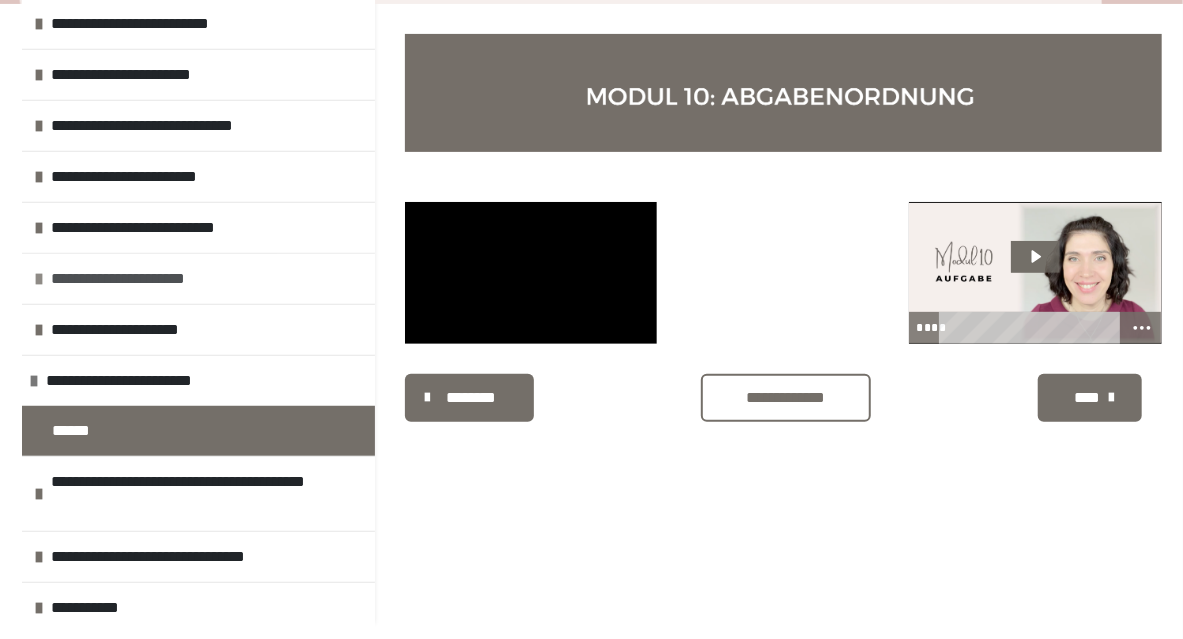 scroll, scrollTop: 147, scrollLeft: 0, axis: vertical 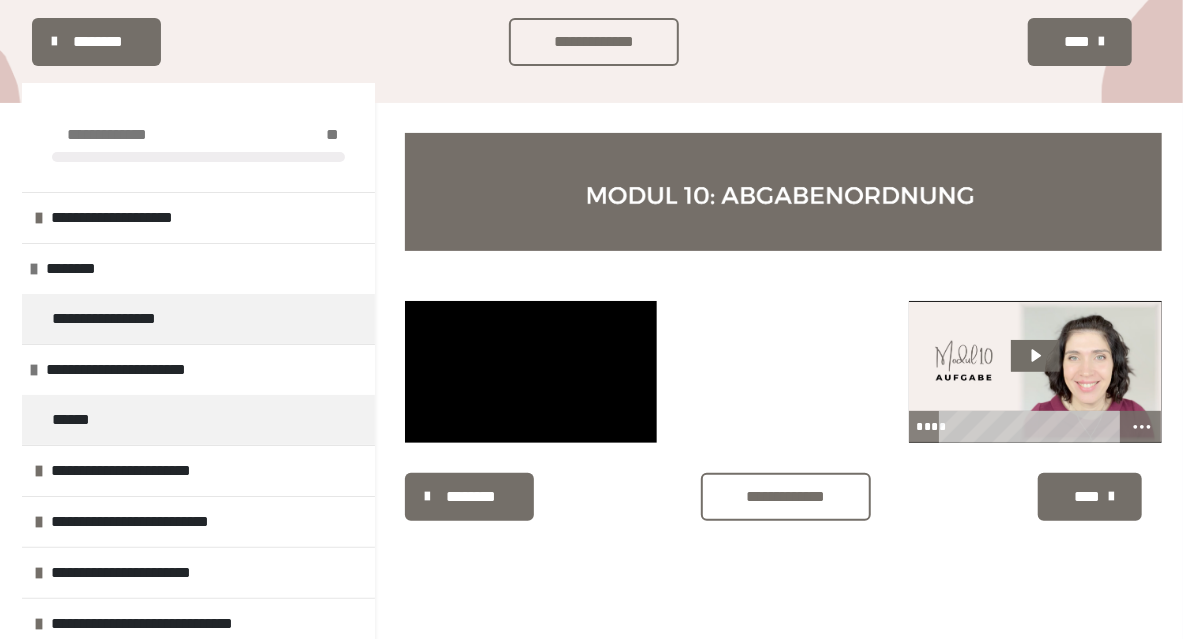 click at bounding box center (531, 372) 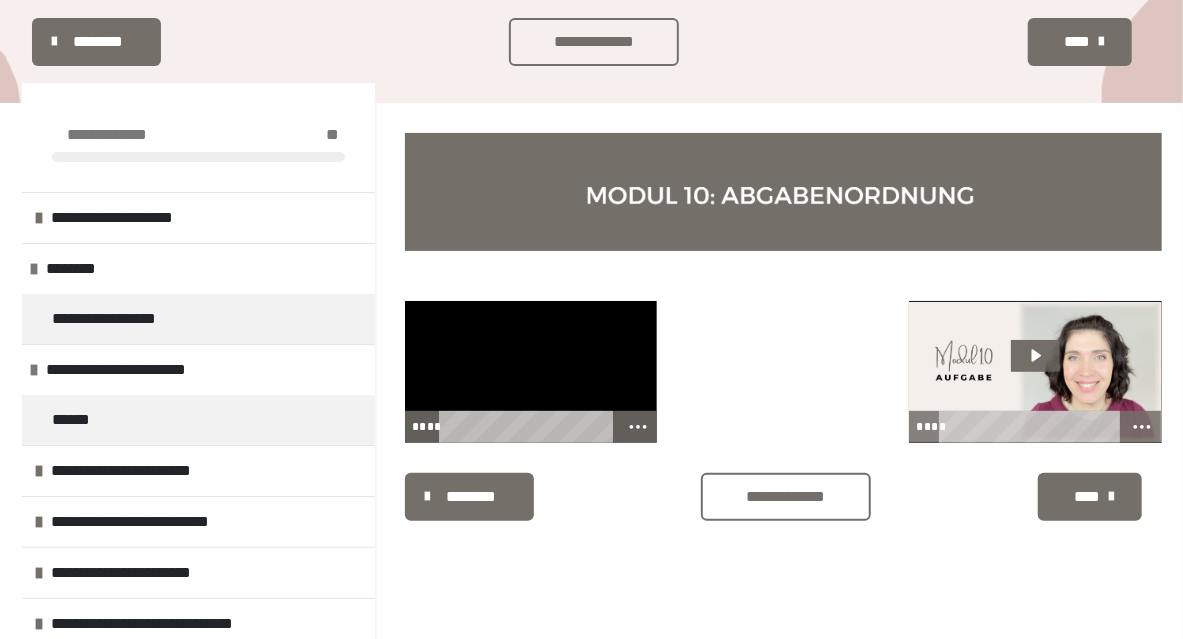 click at bounding box center [531, 372] 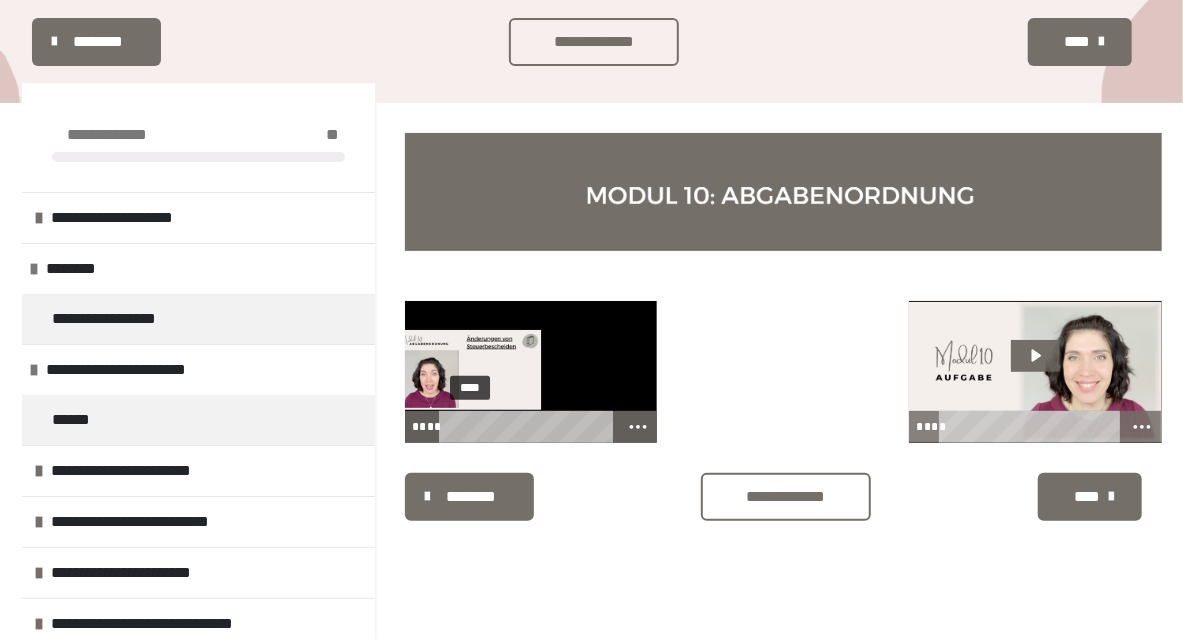 click at bounding box center [453, 426] 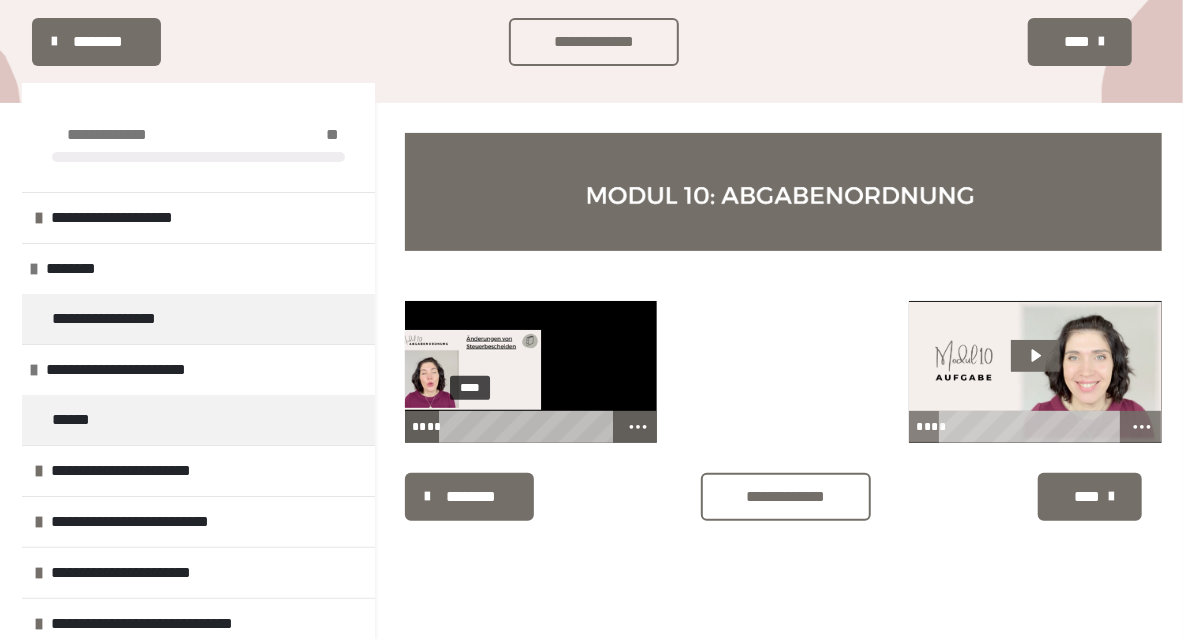 click at bounding box center [449, 426] 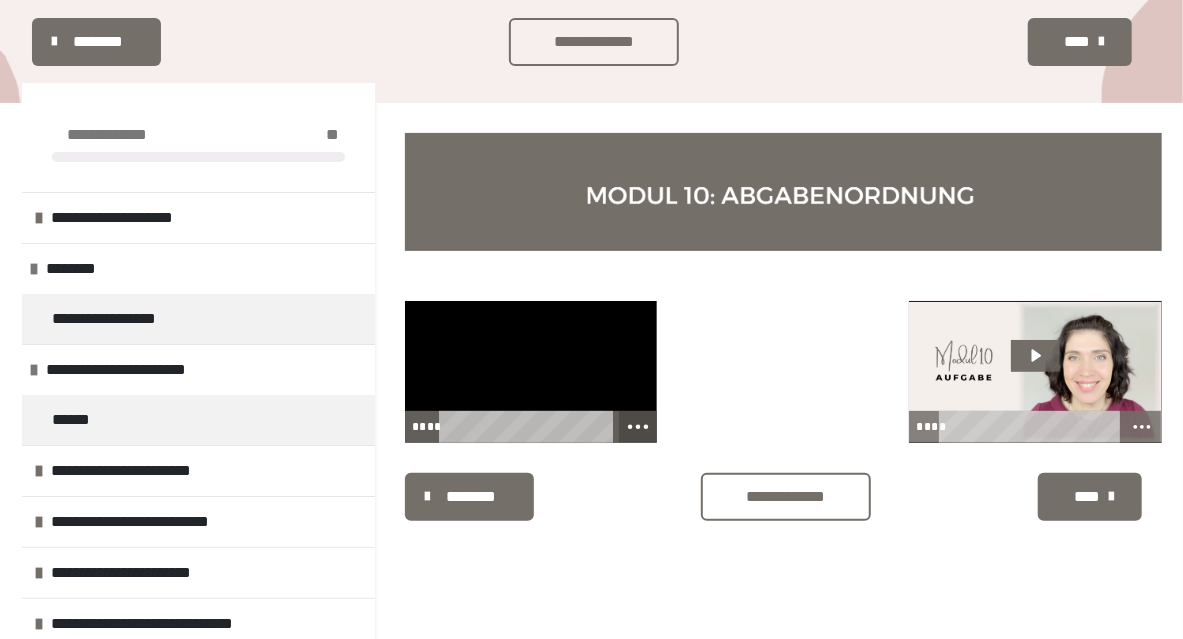 click 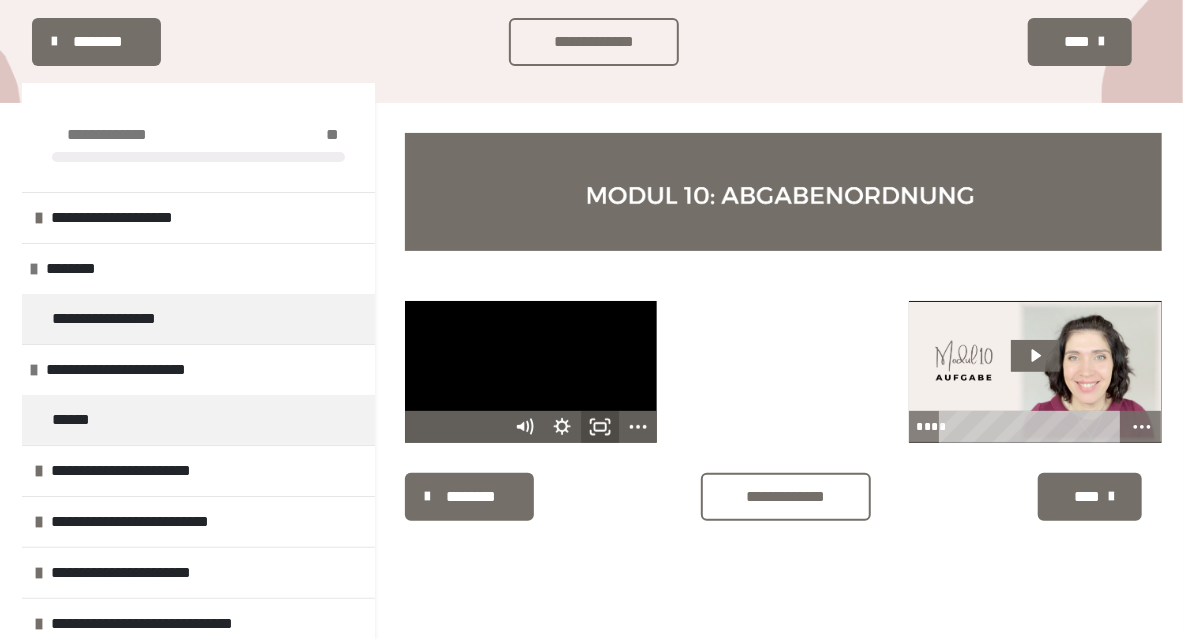 click 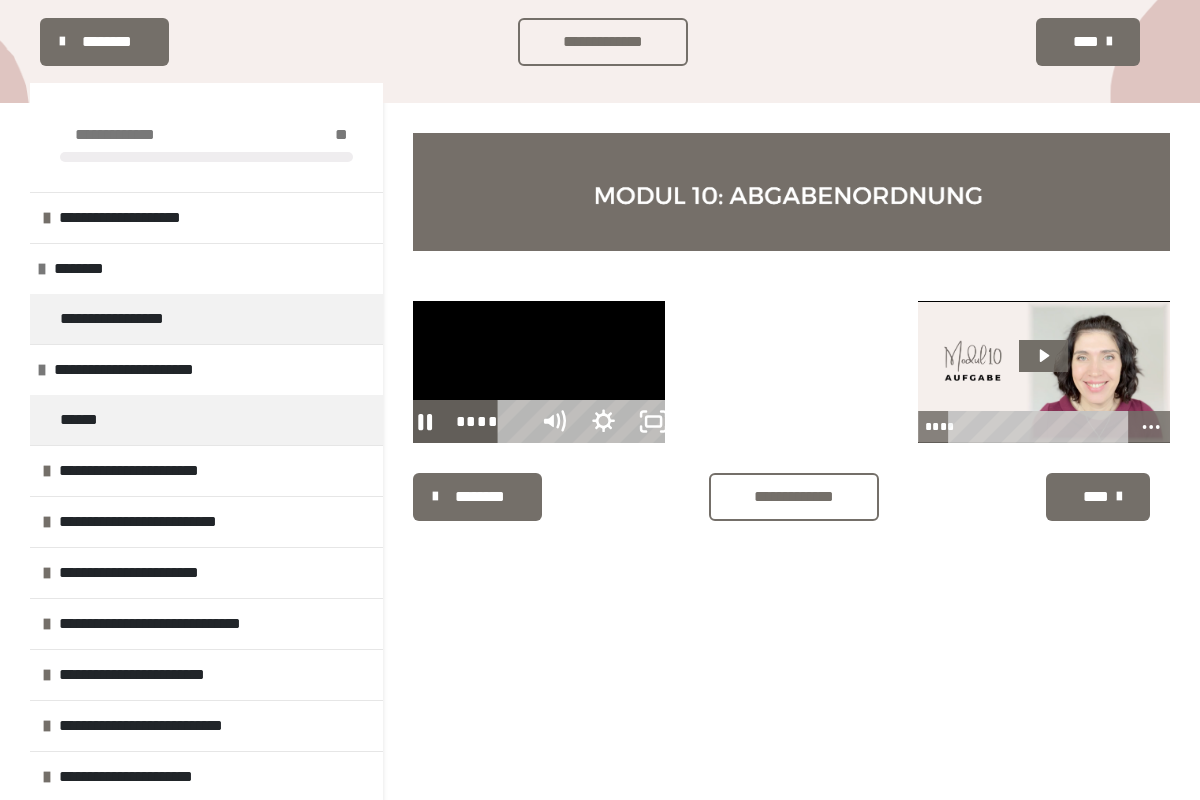 type 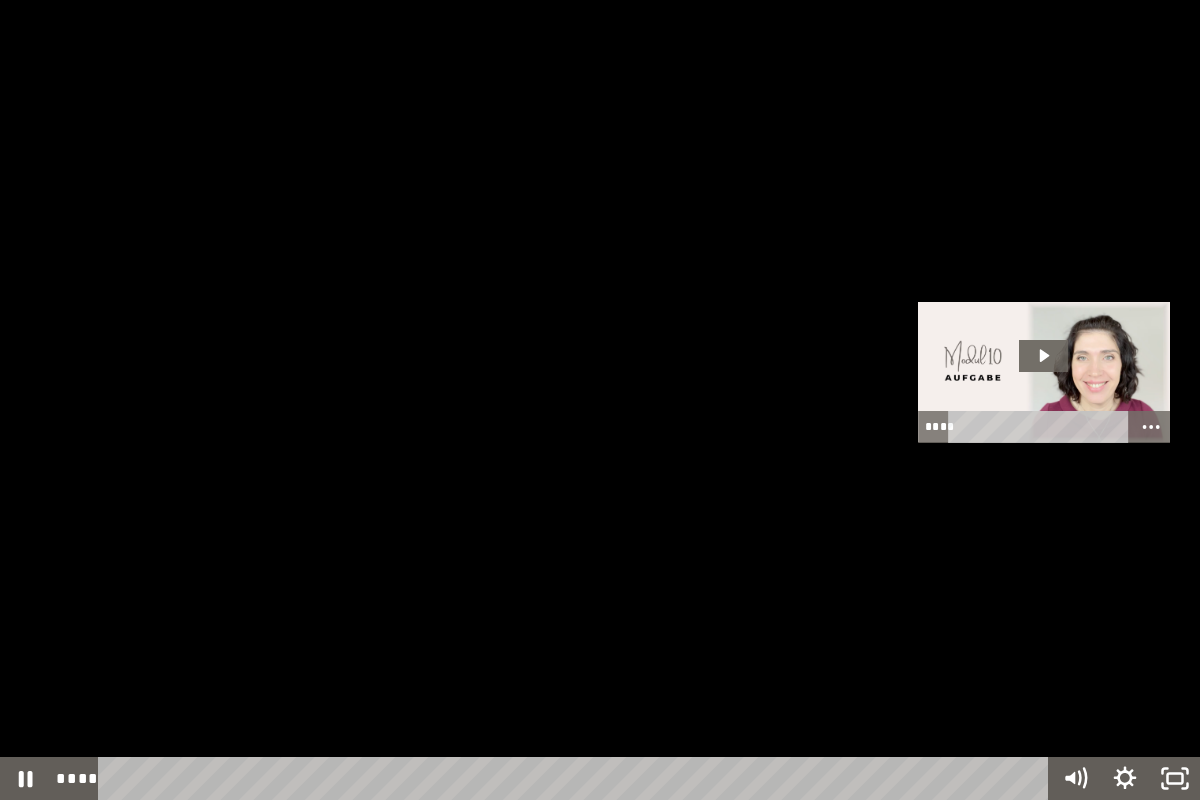 click at bounding box center (600, 400) 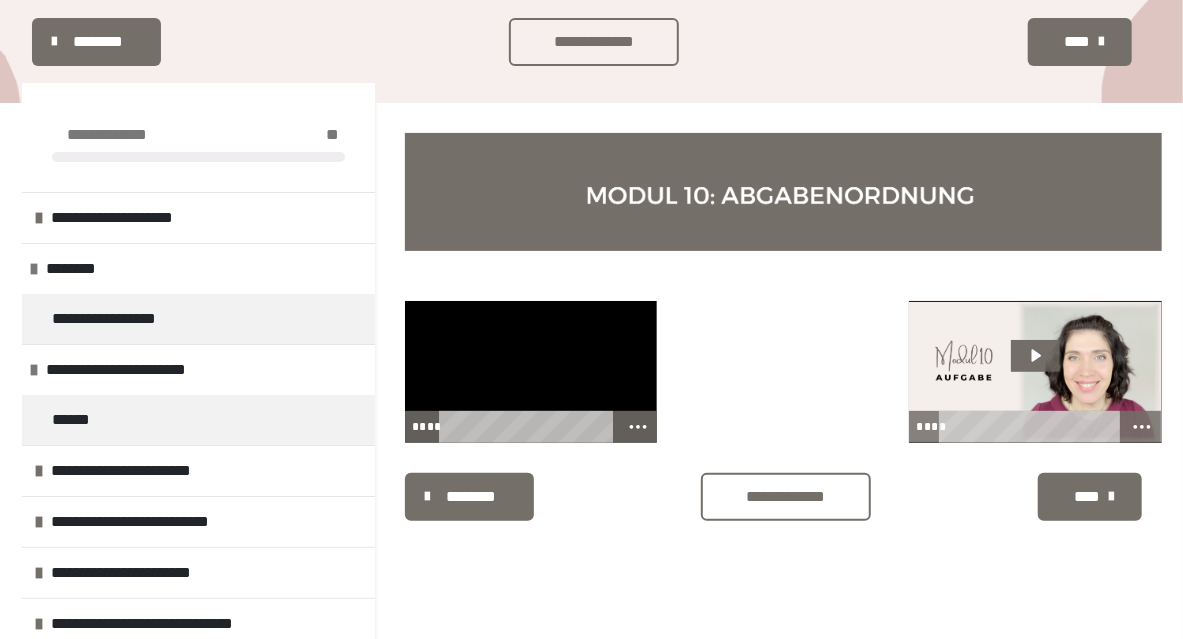click at bounding box center [531, 372] 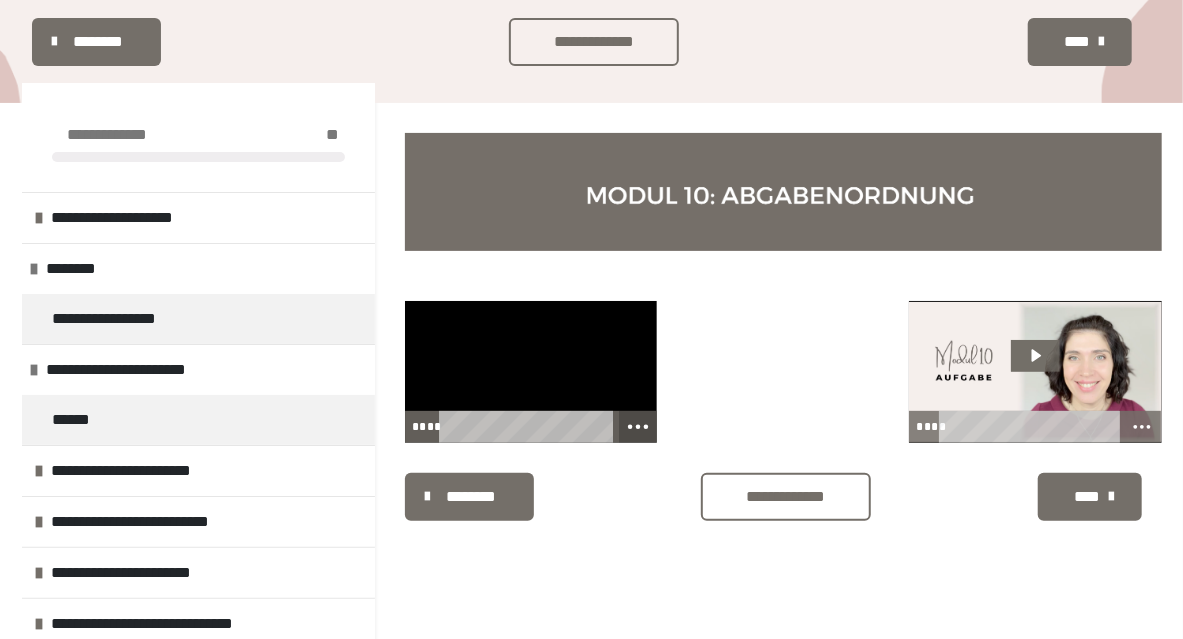 click 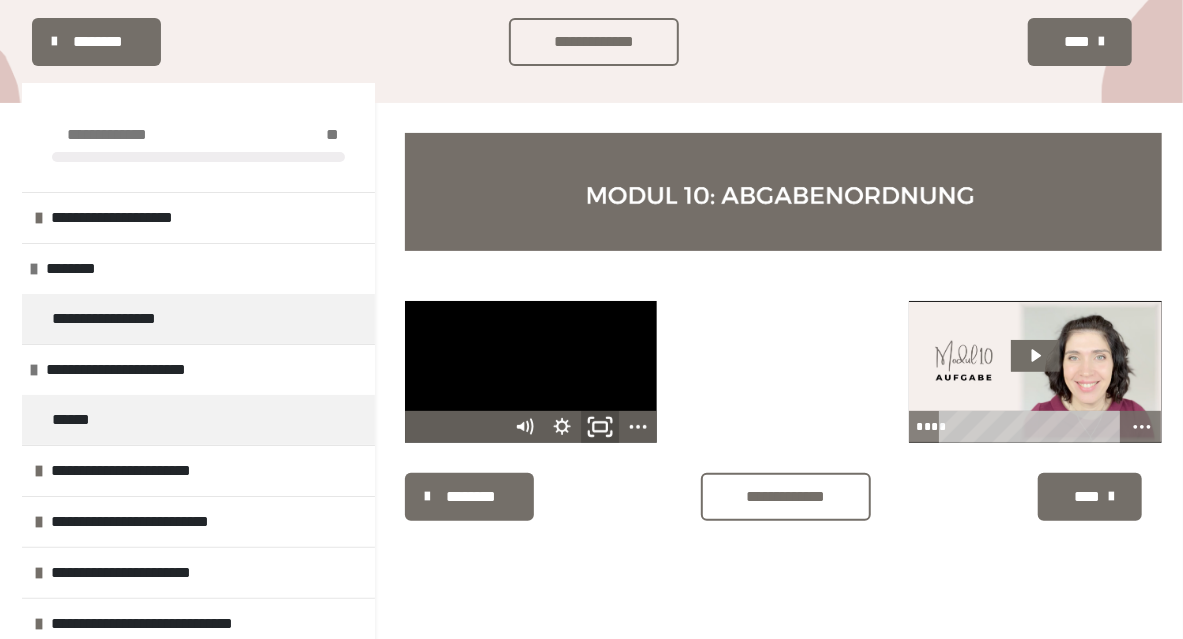 click 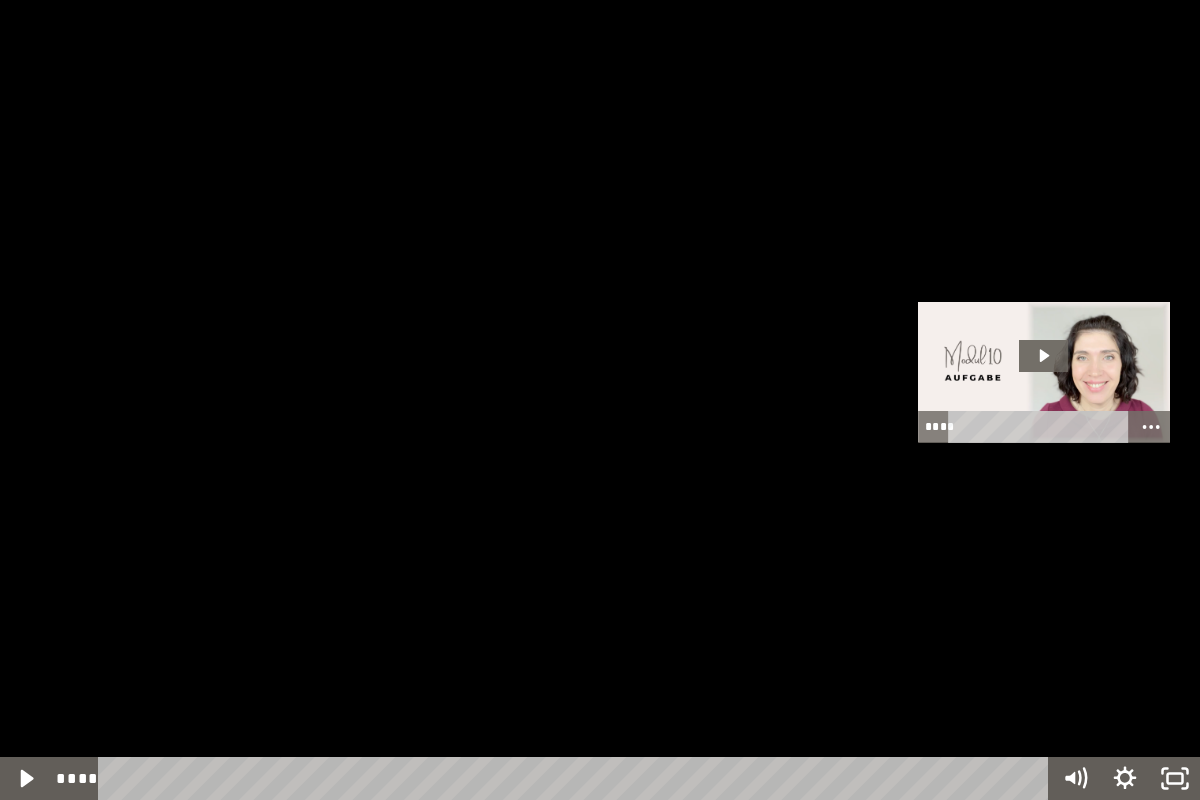 click at bounding box center (600, 400) 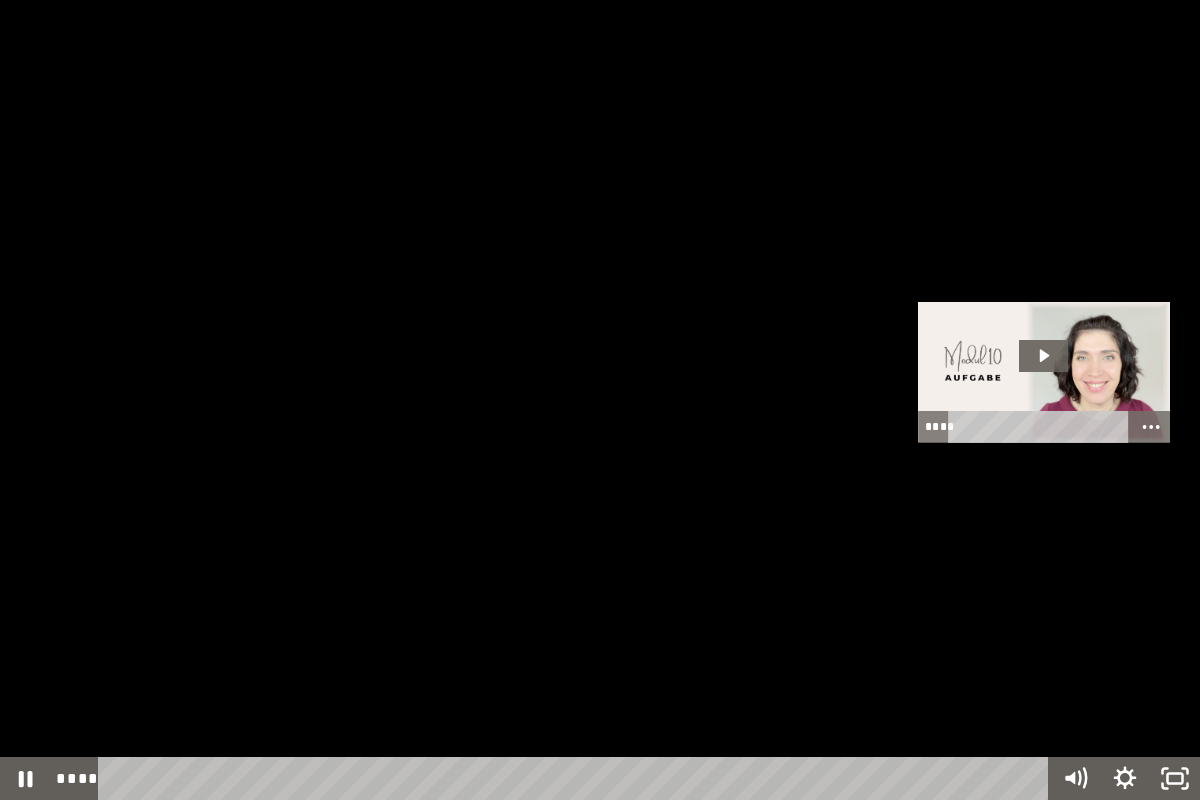 click at bounding box center (600, 400) 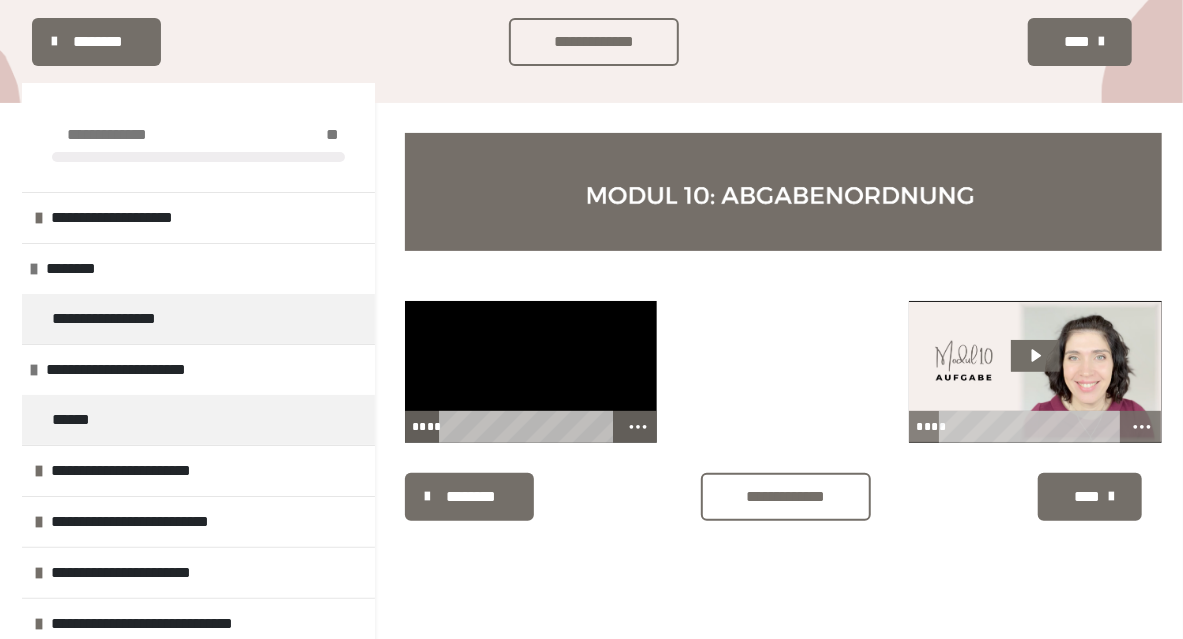click at bounding box center [531, 372] 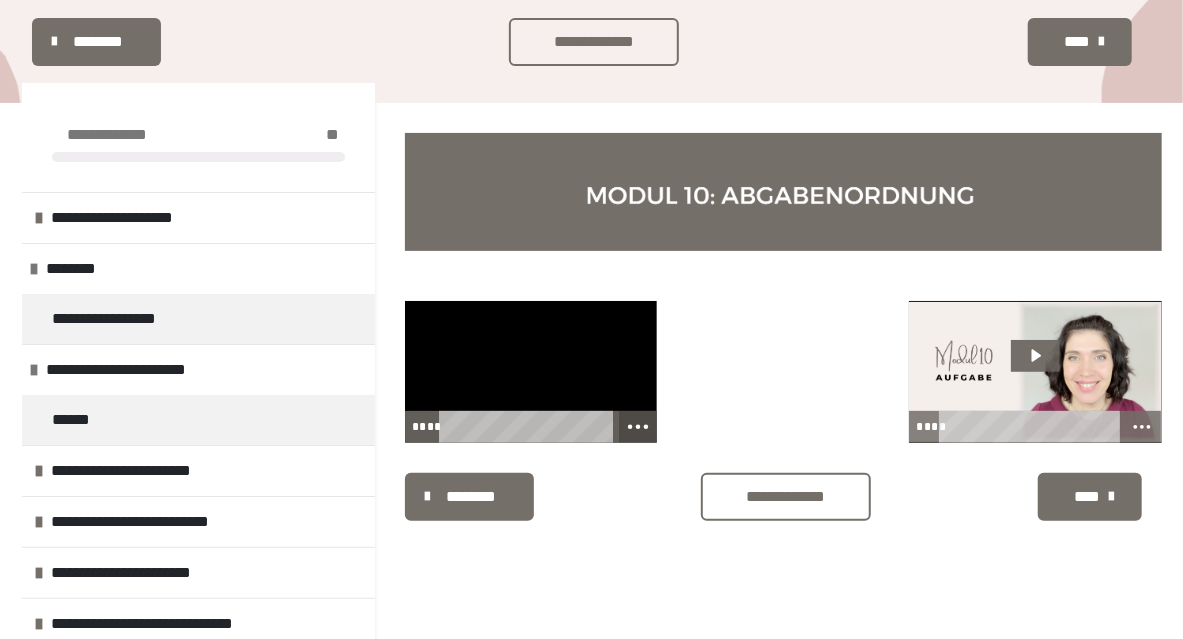 click 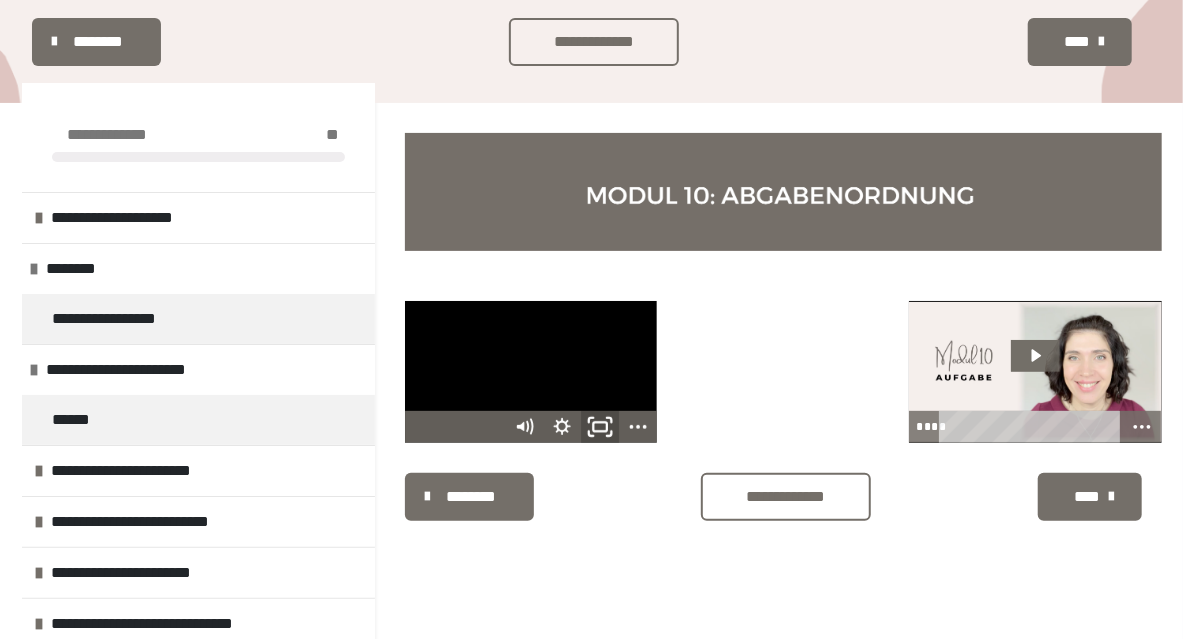 click 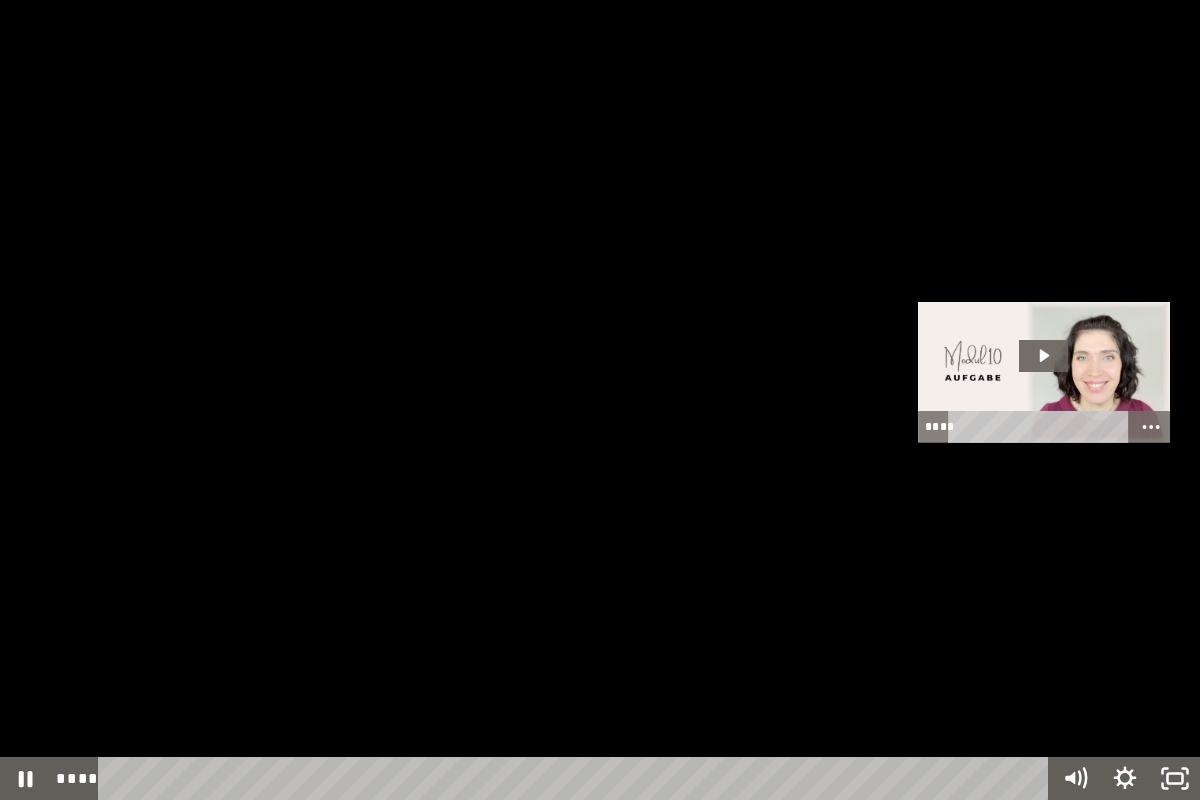 click at bounding box center (600, 400) 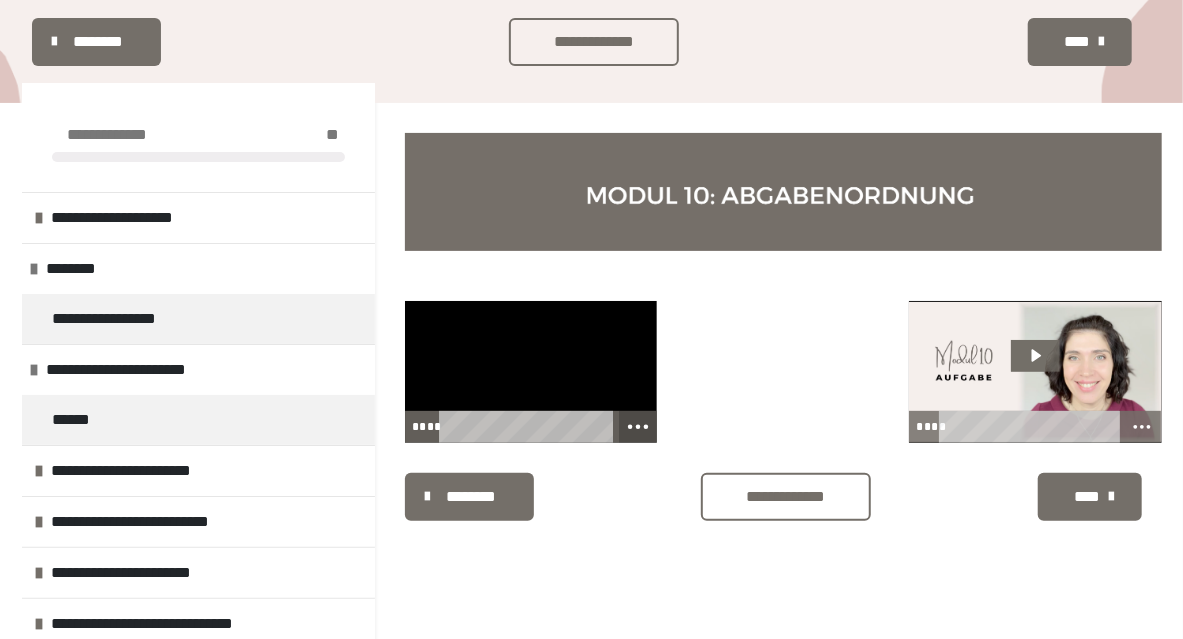 click 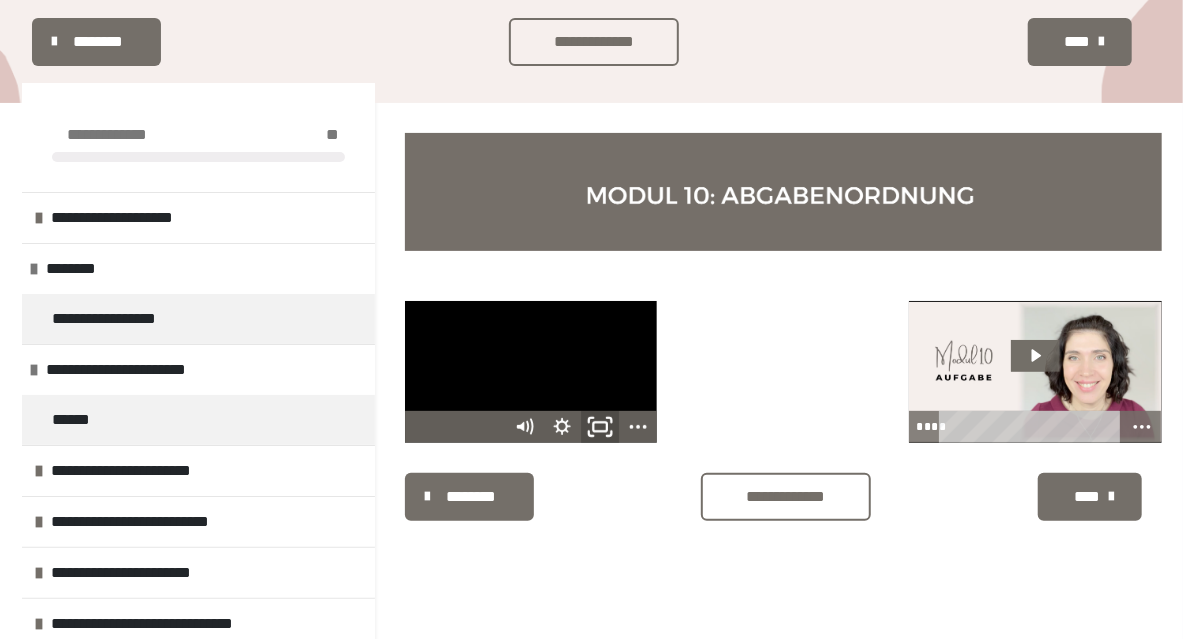 click 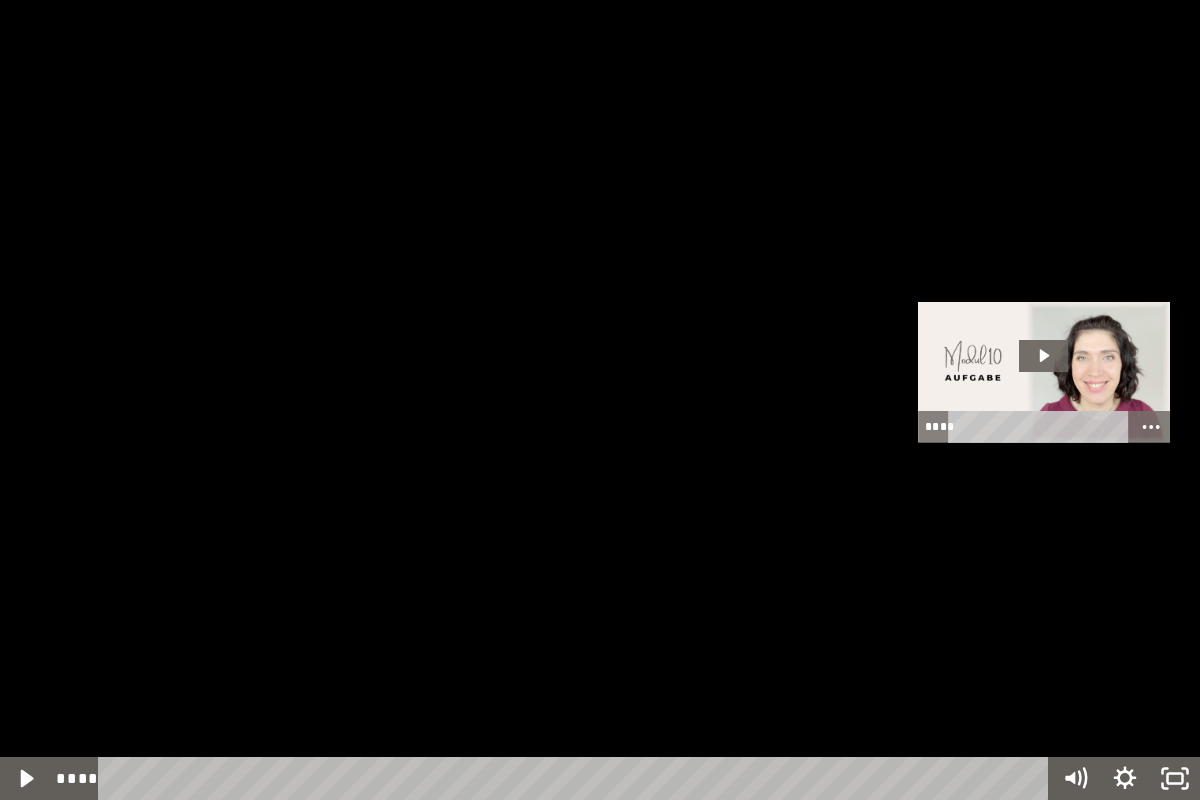 click at bounding box center [600, 400] 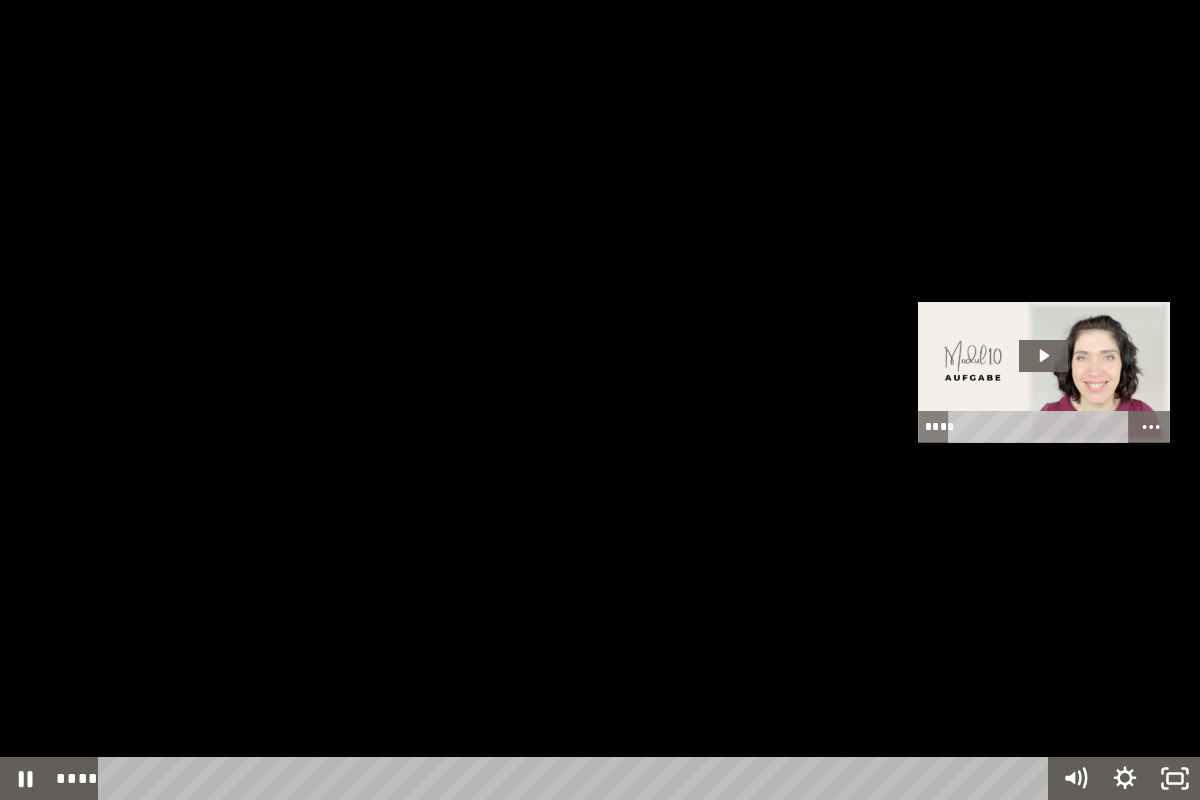 click at bounding box center (600, 400) 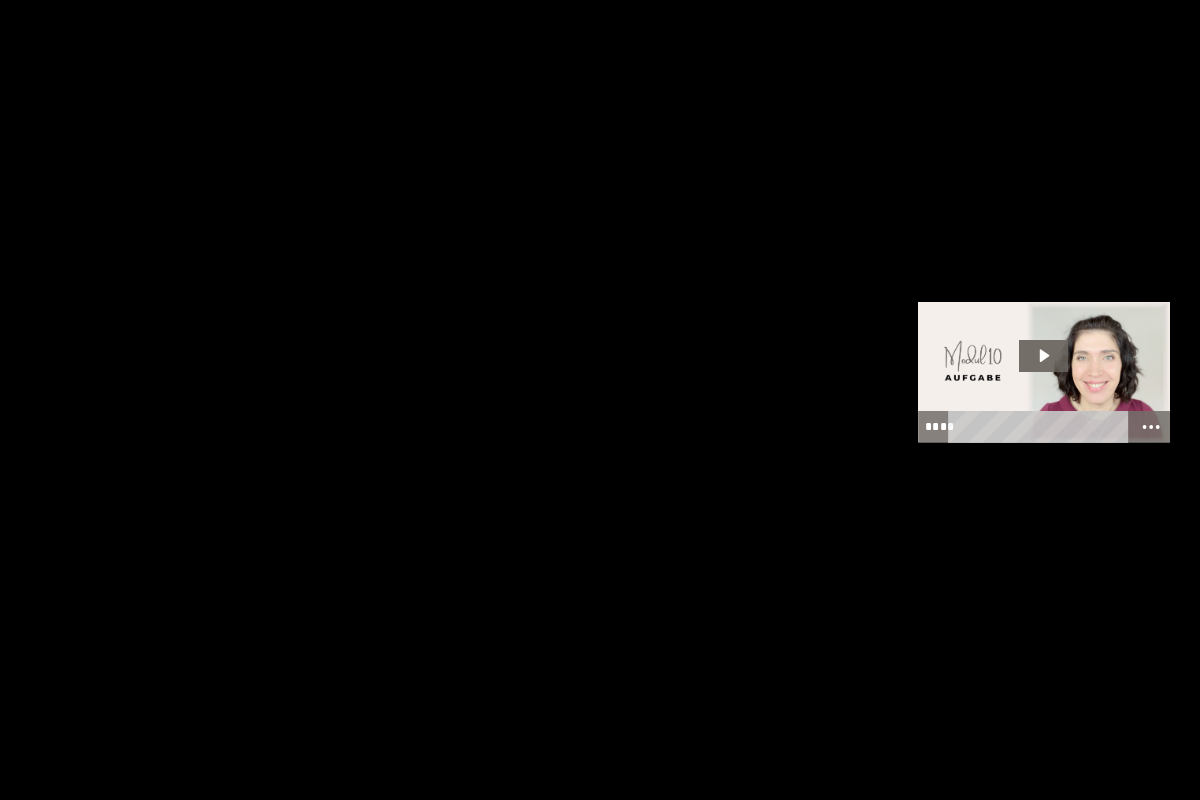 click at bounding box center [600, 400] 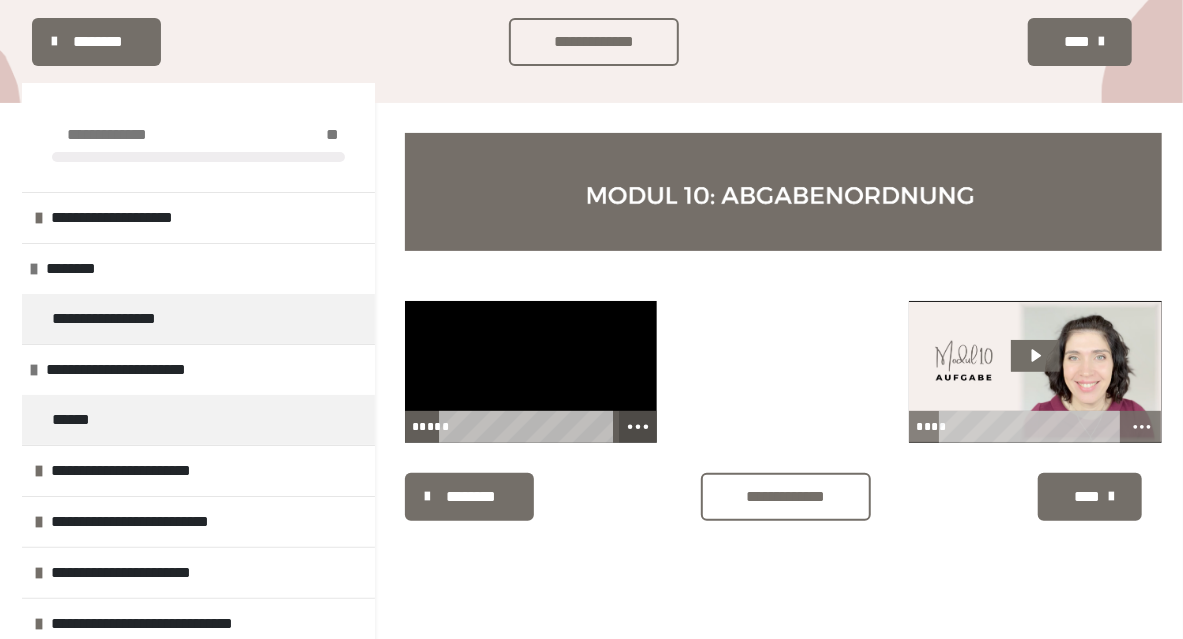 click 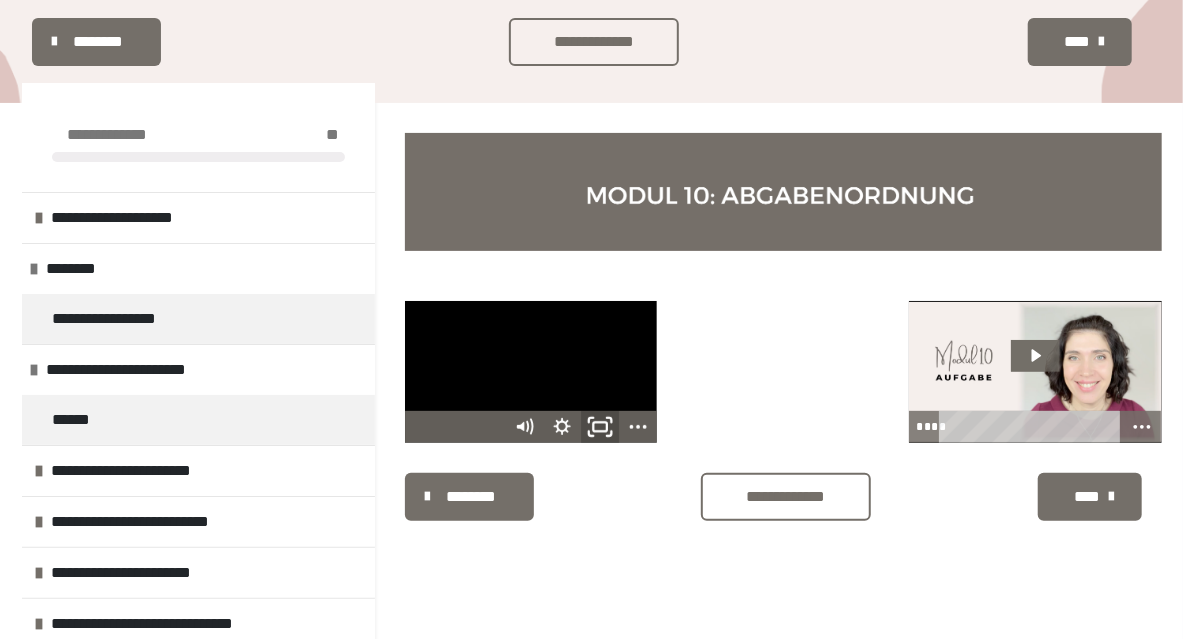 click 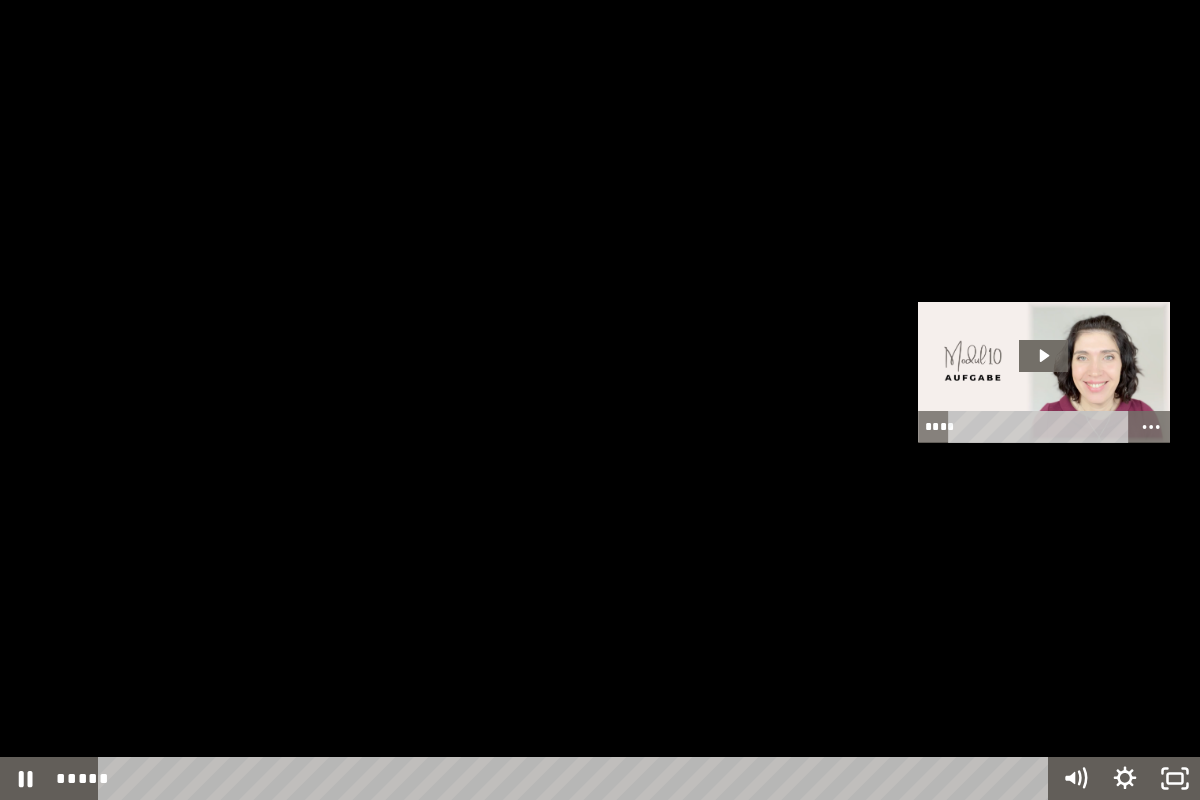 click at bounding box center [600, 400] 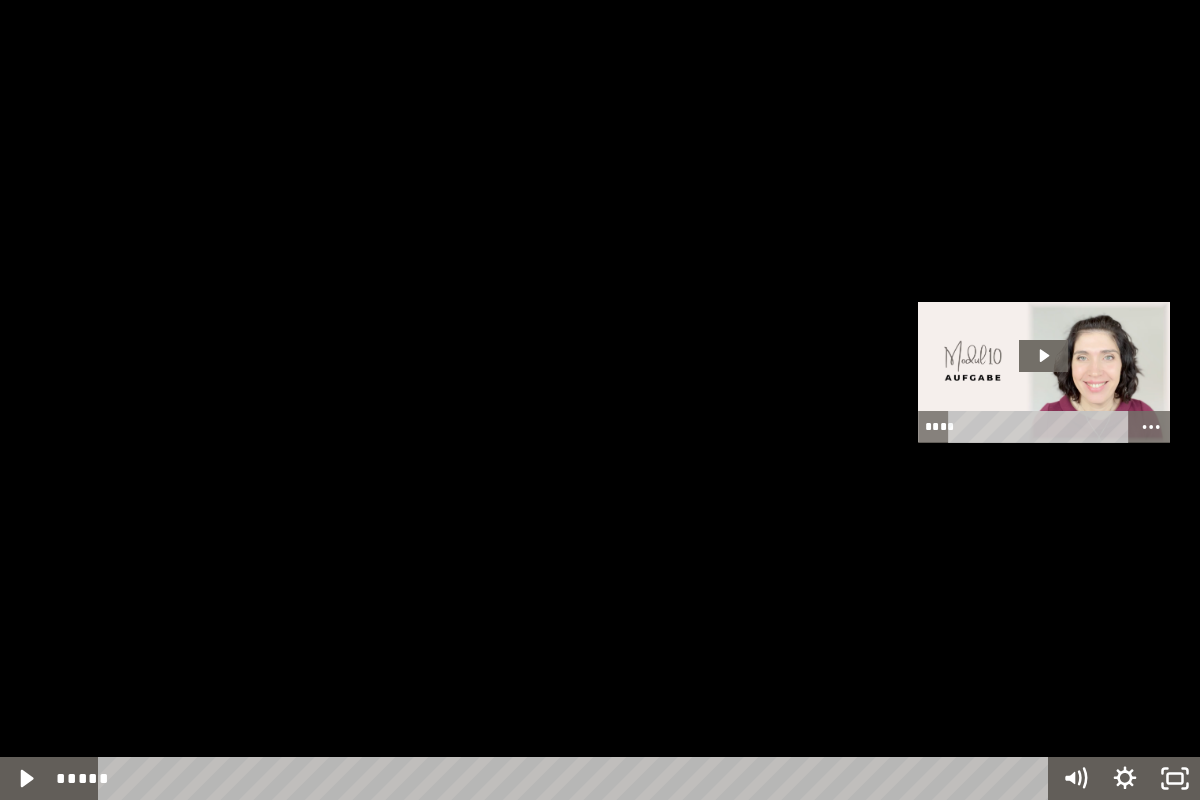 click at bounding box center (600, 400) 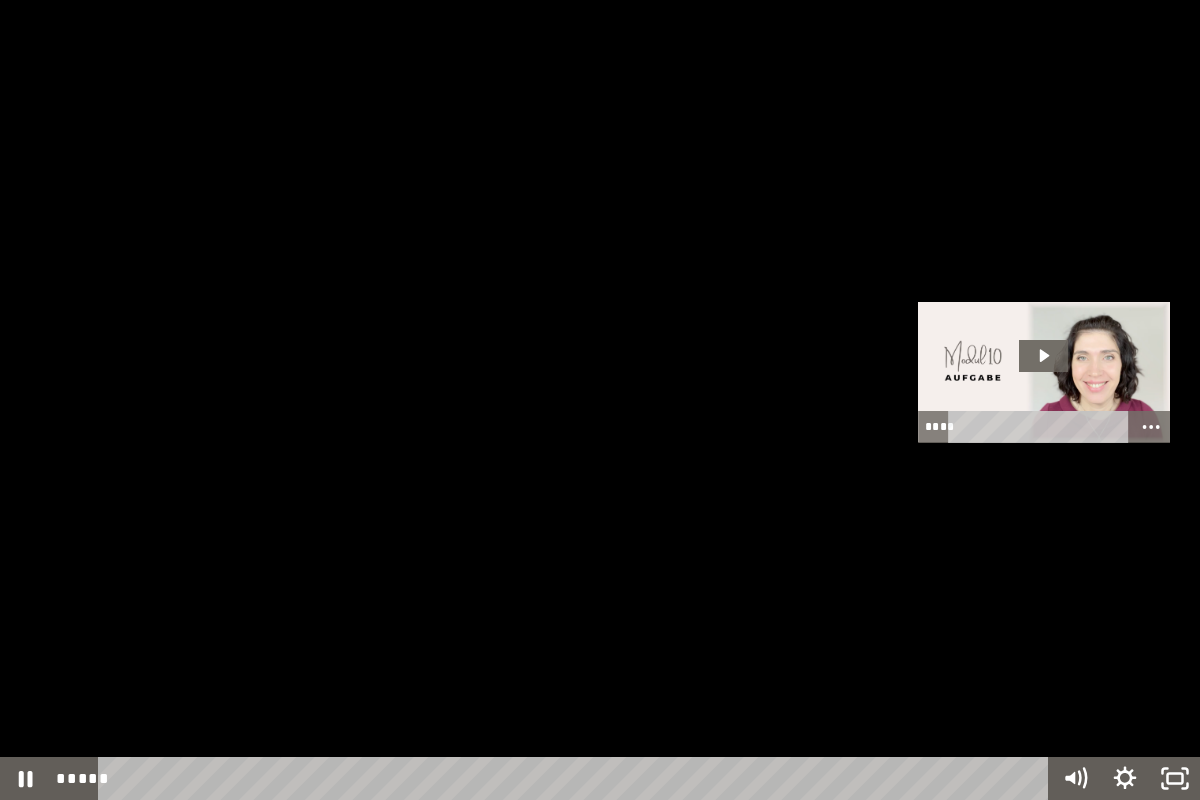 click at bounding box center (600, 400) 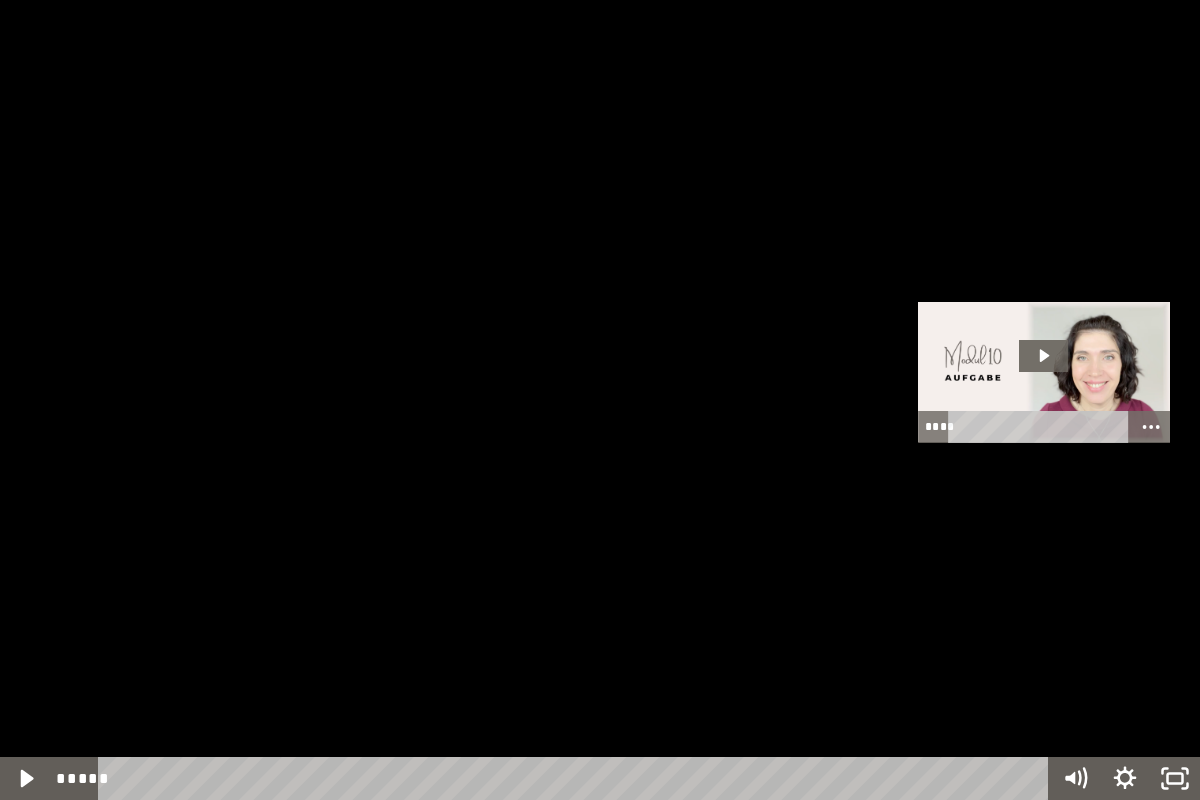 click at bounding box center [600, 400] 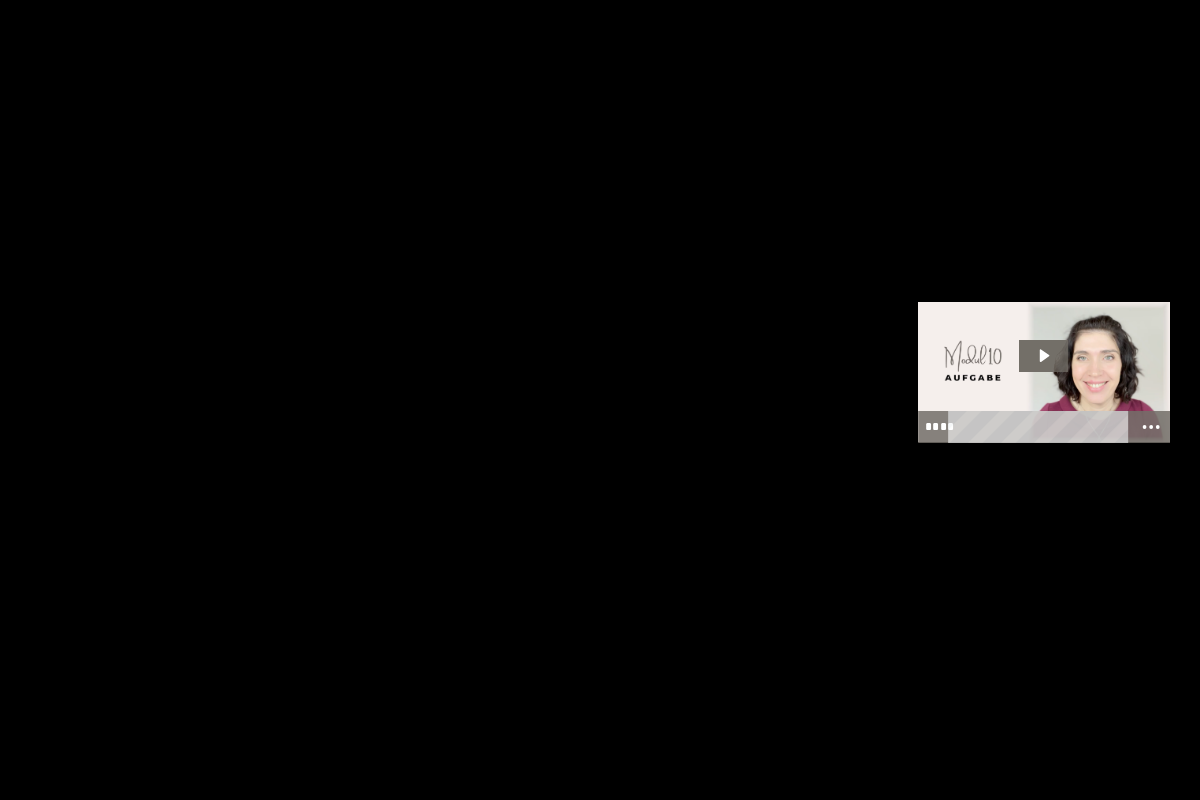click at bounding box center [600, 400] 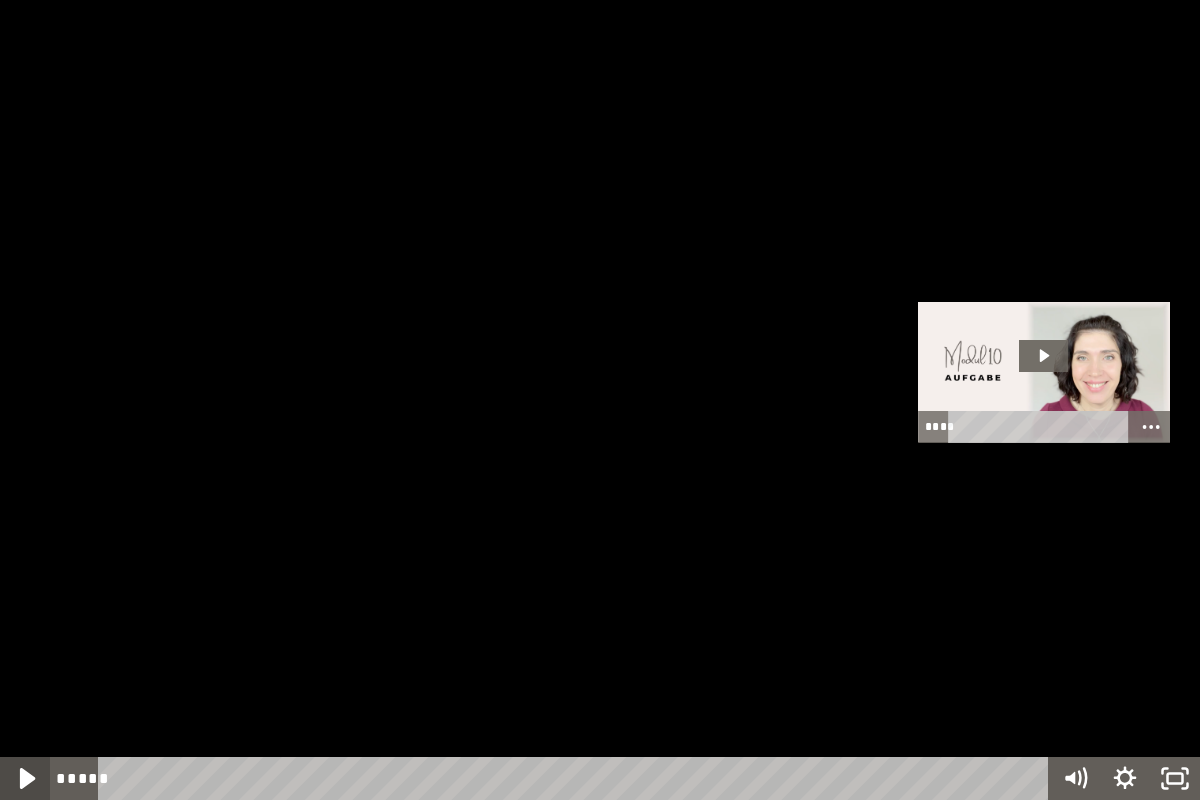 click 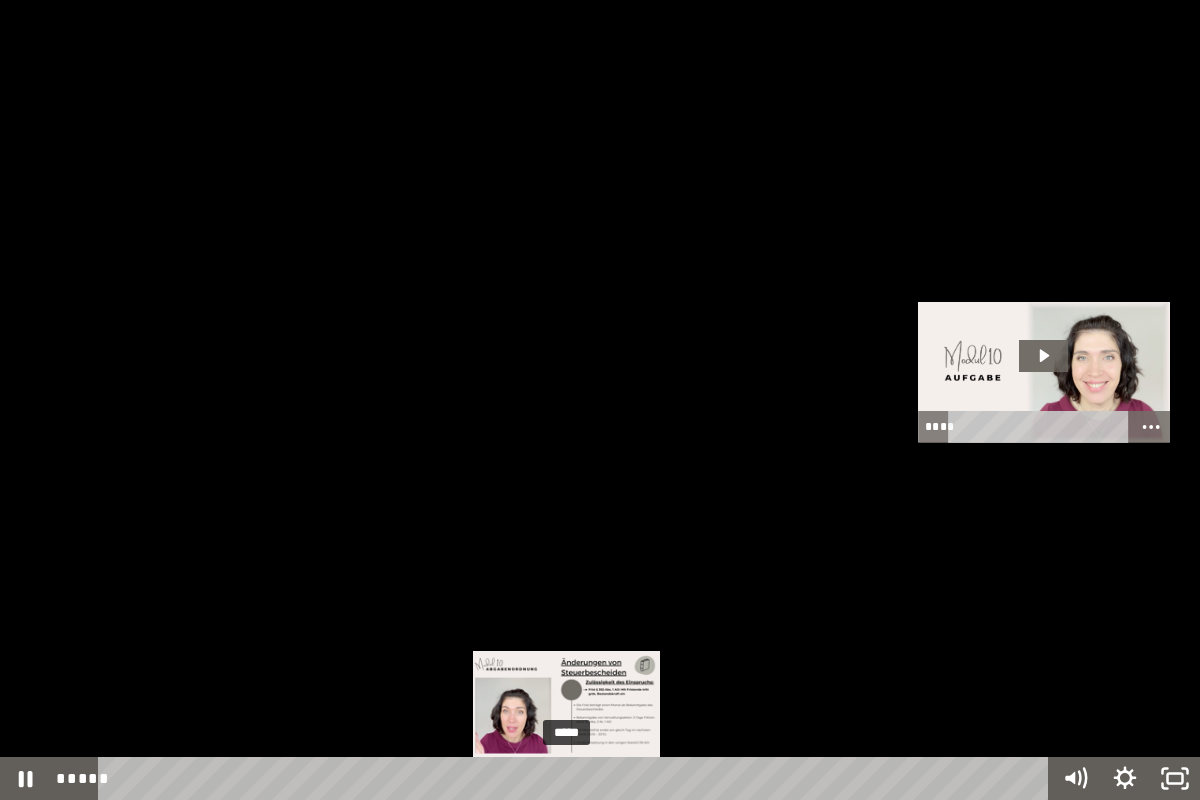 click on "*****" at bounding box center (577, 778) 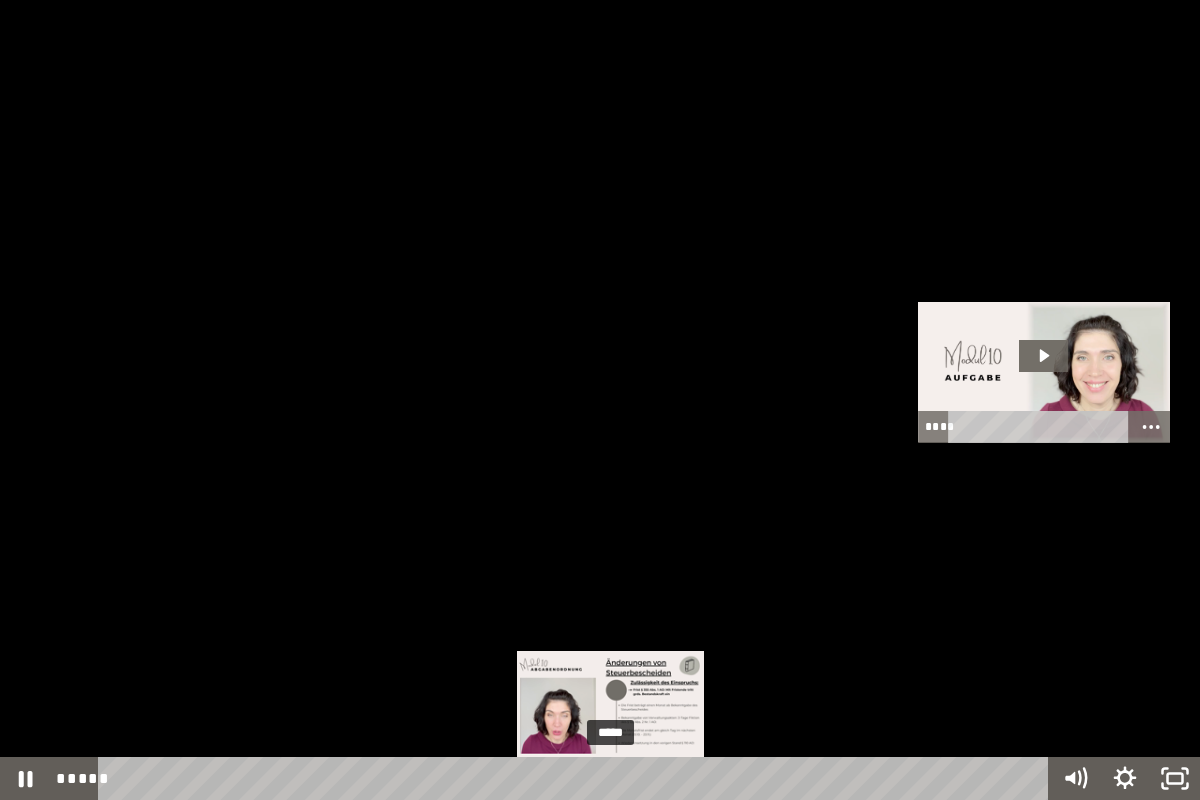 click at bounding box center [614, 779] 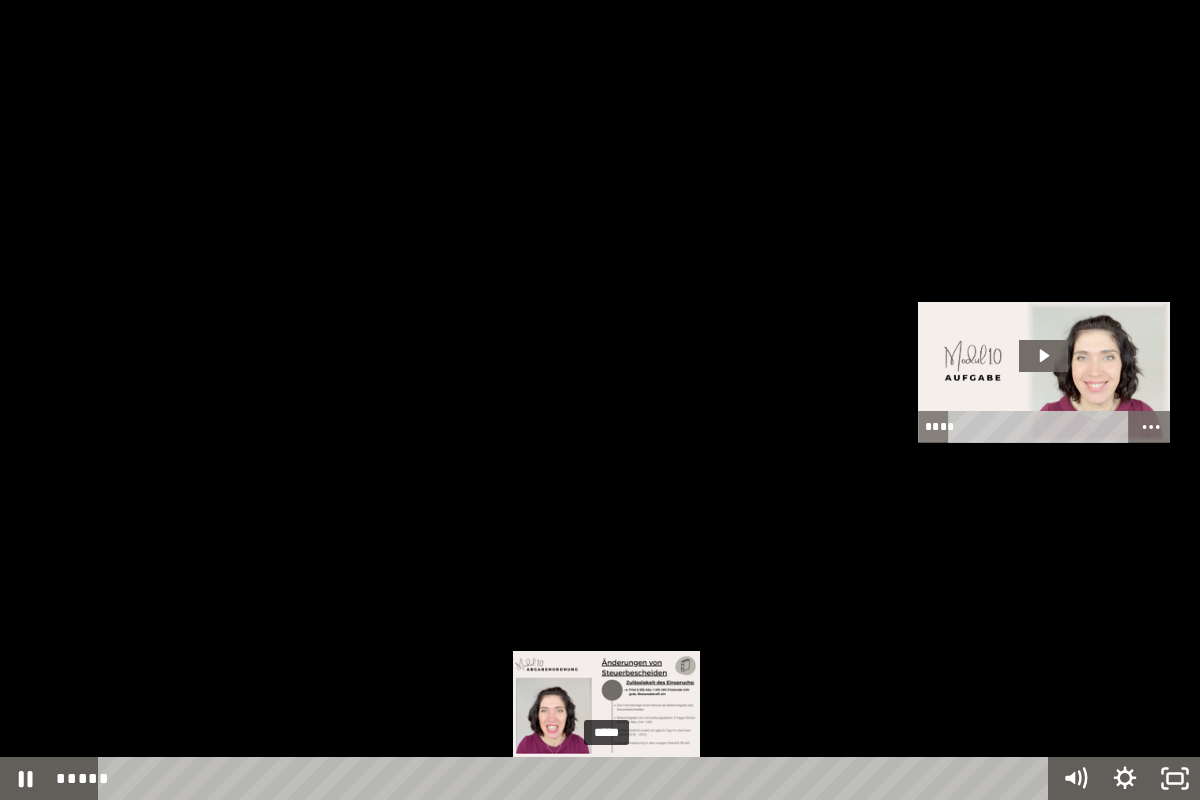 click at bounding box center [612, 779] 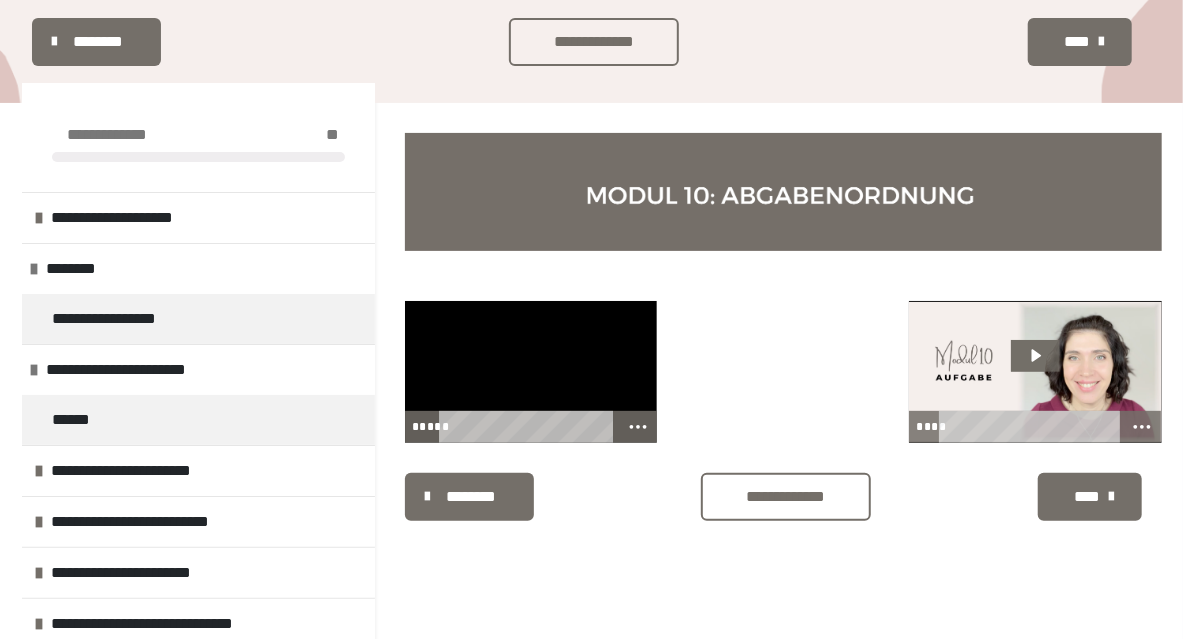 click at bounding box center (531, 372) 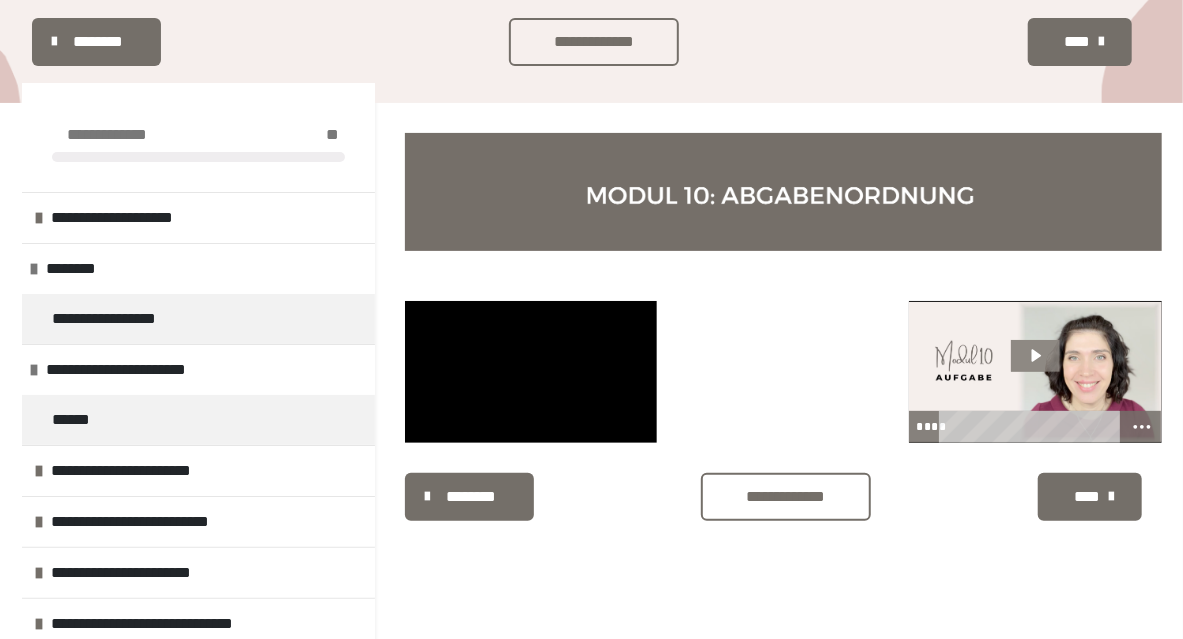 click 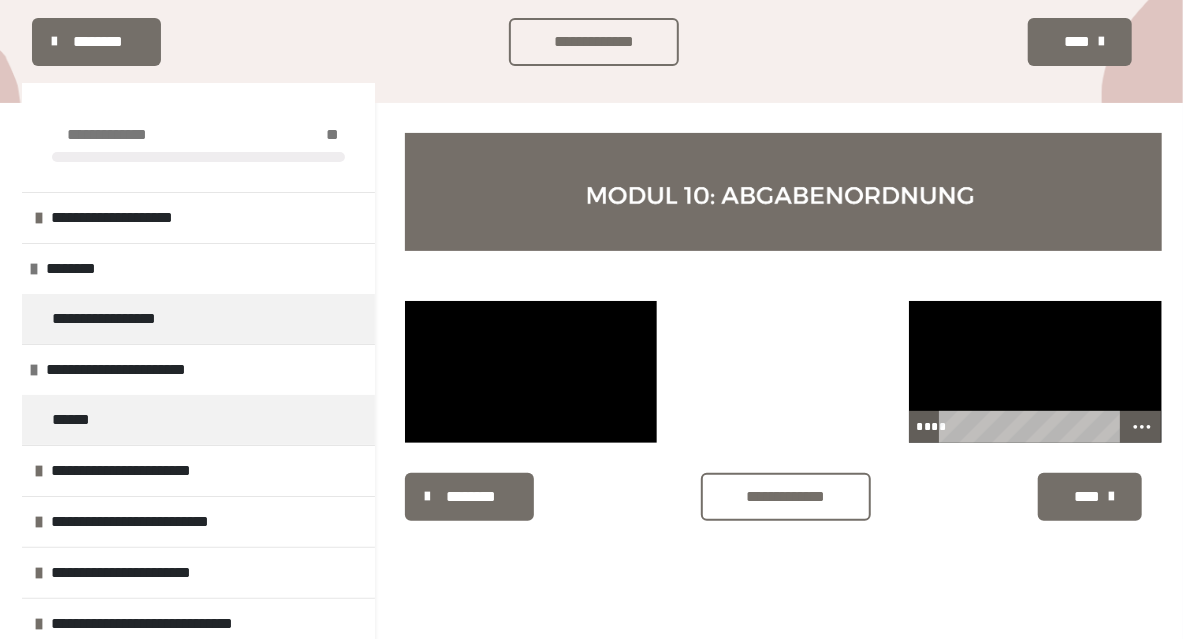 click at bounding box center (1035, 372) 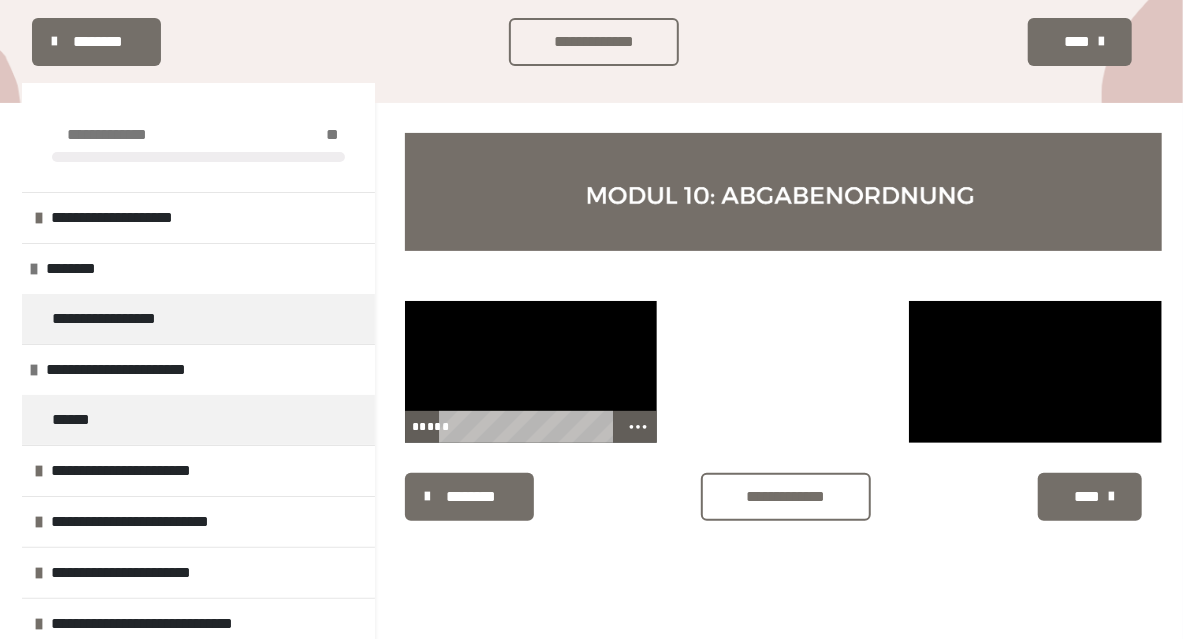 click at bounding box center (531, 372) 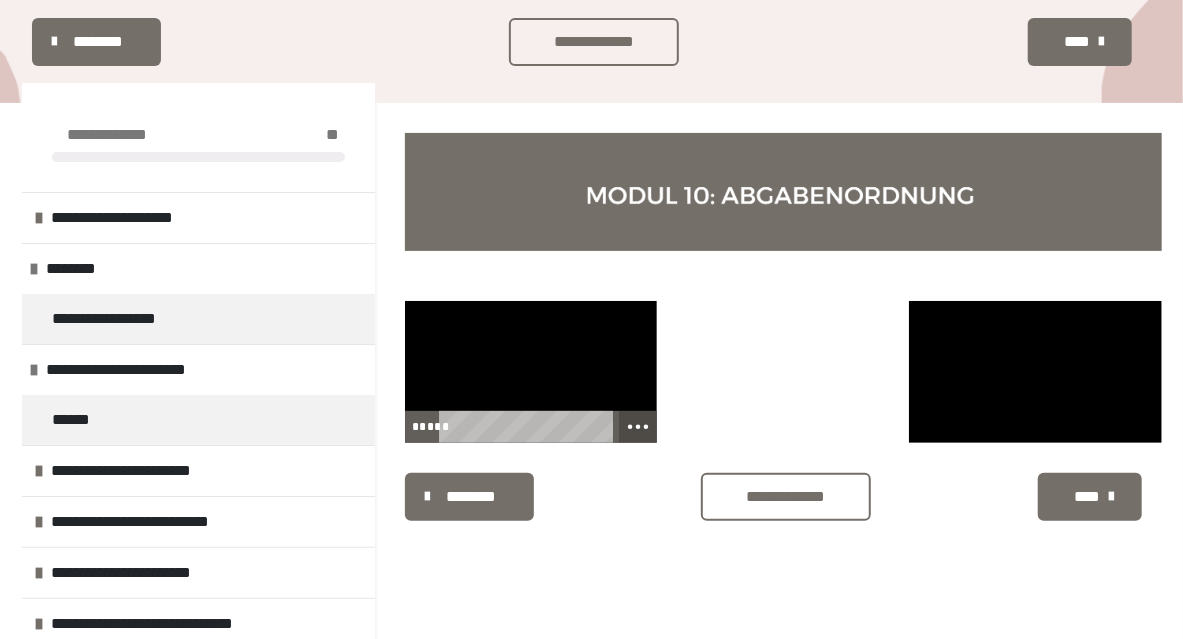 click 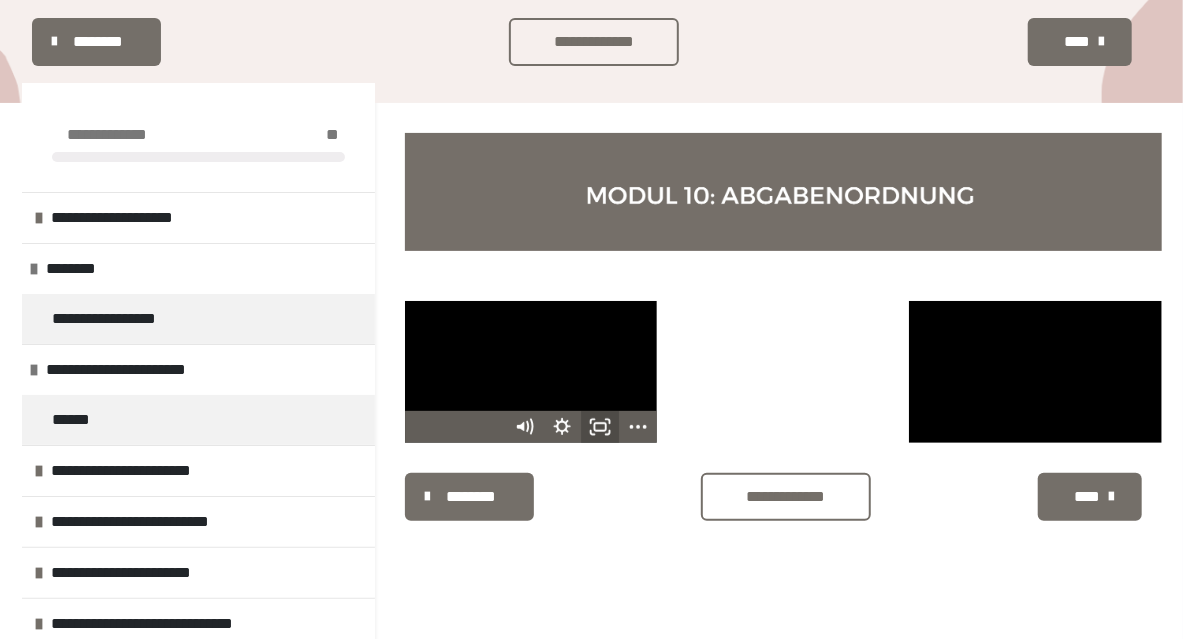 click 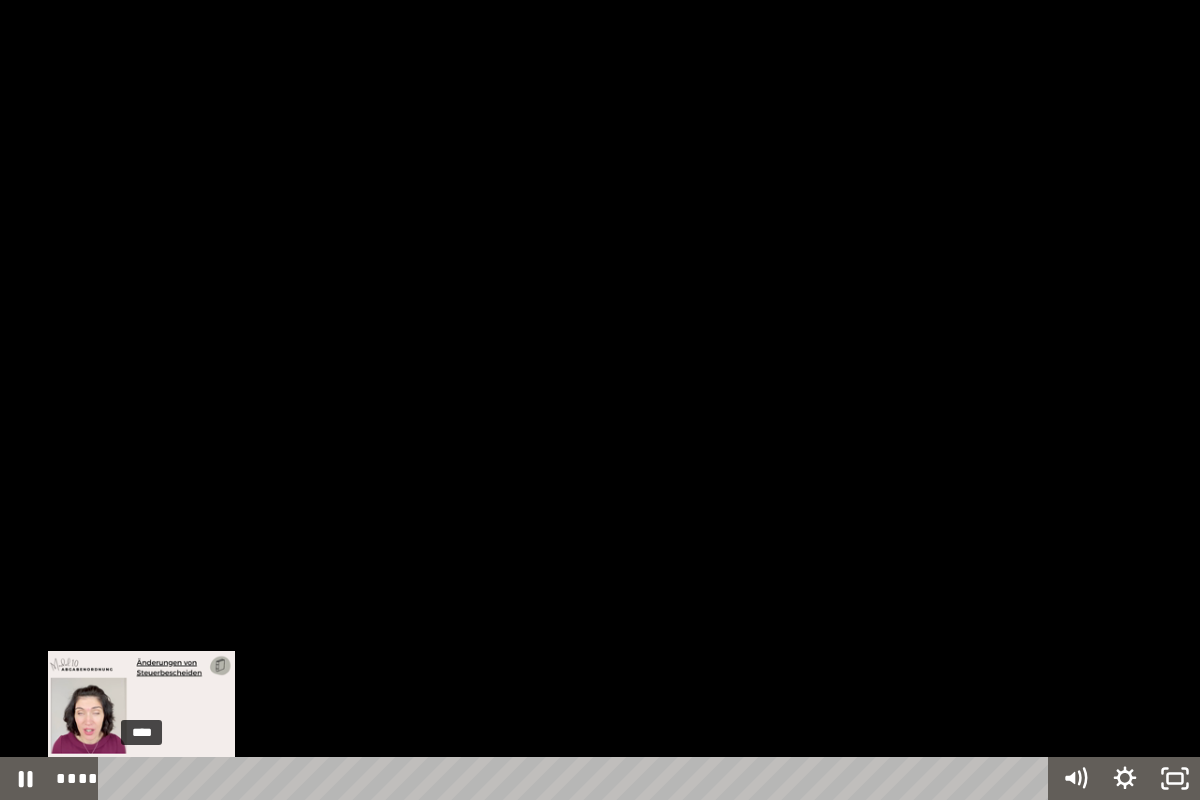 click on "****" at bounding box center [577, 778] 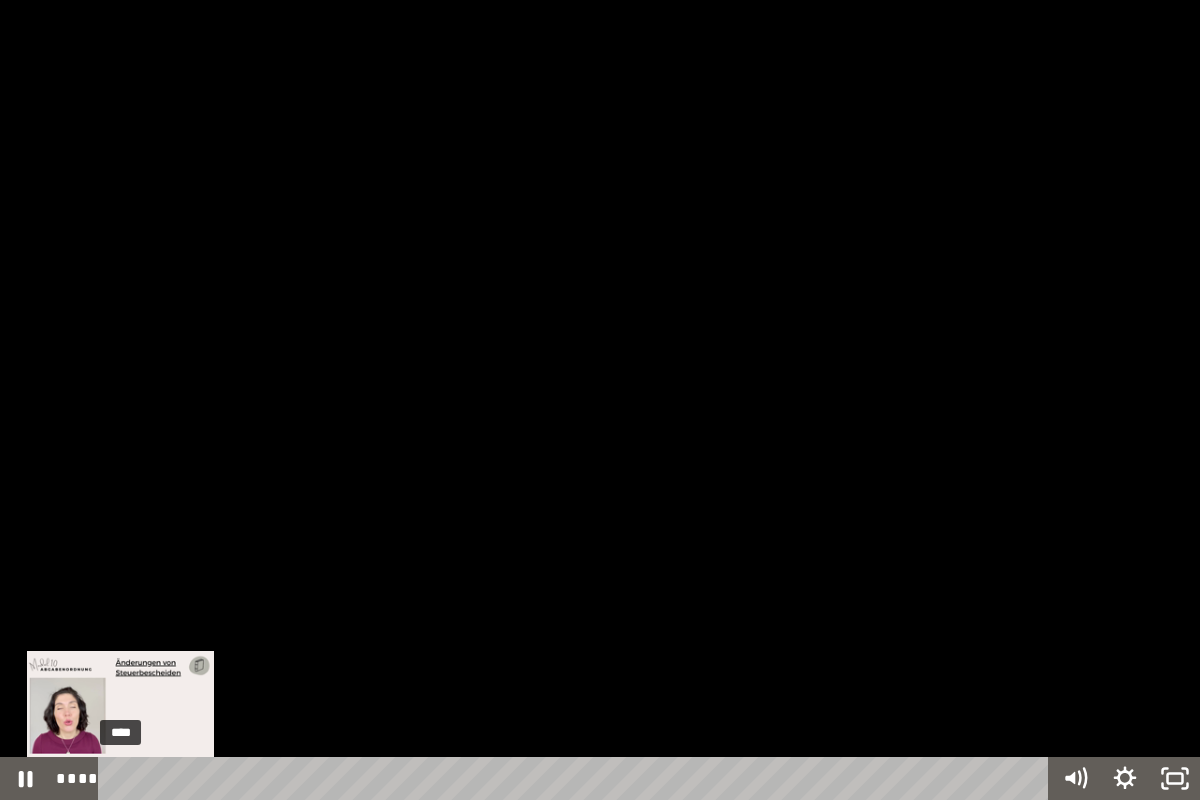 click on "****" at bounding box center (577, 778) 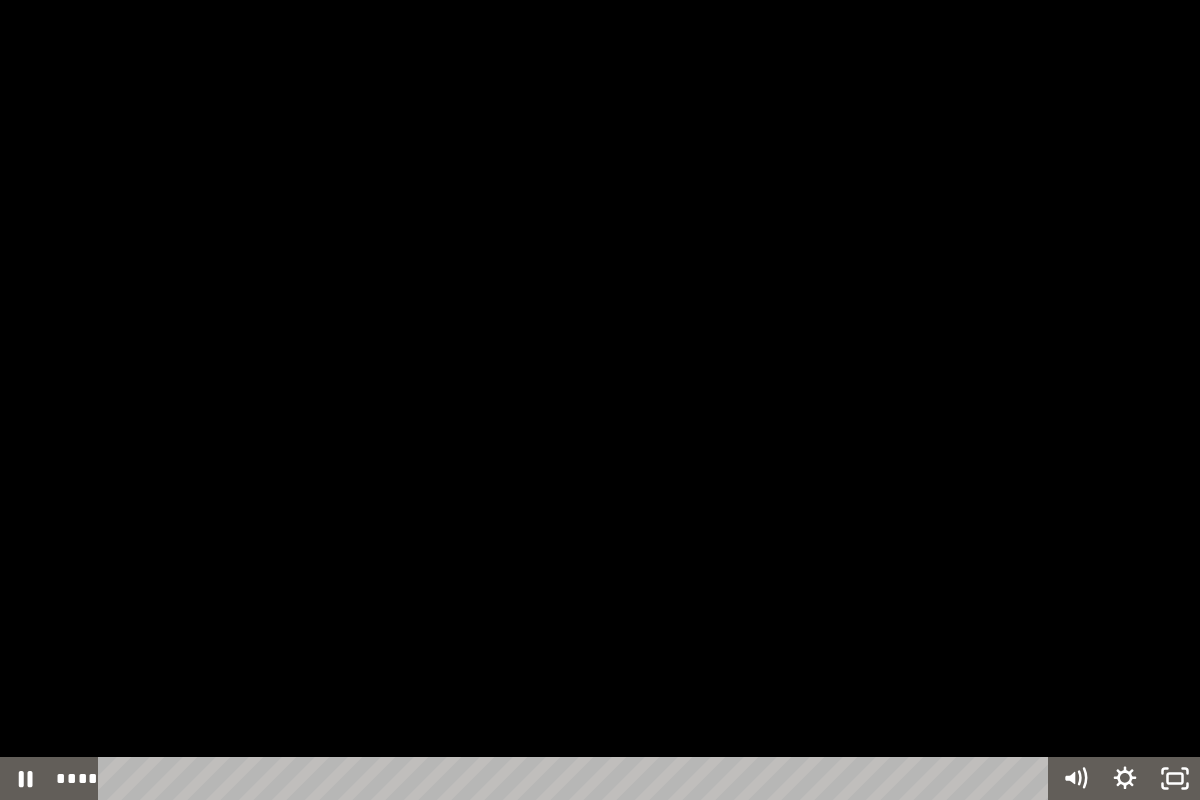 click at bounding box center (600, 400) 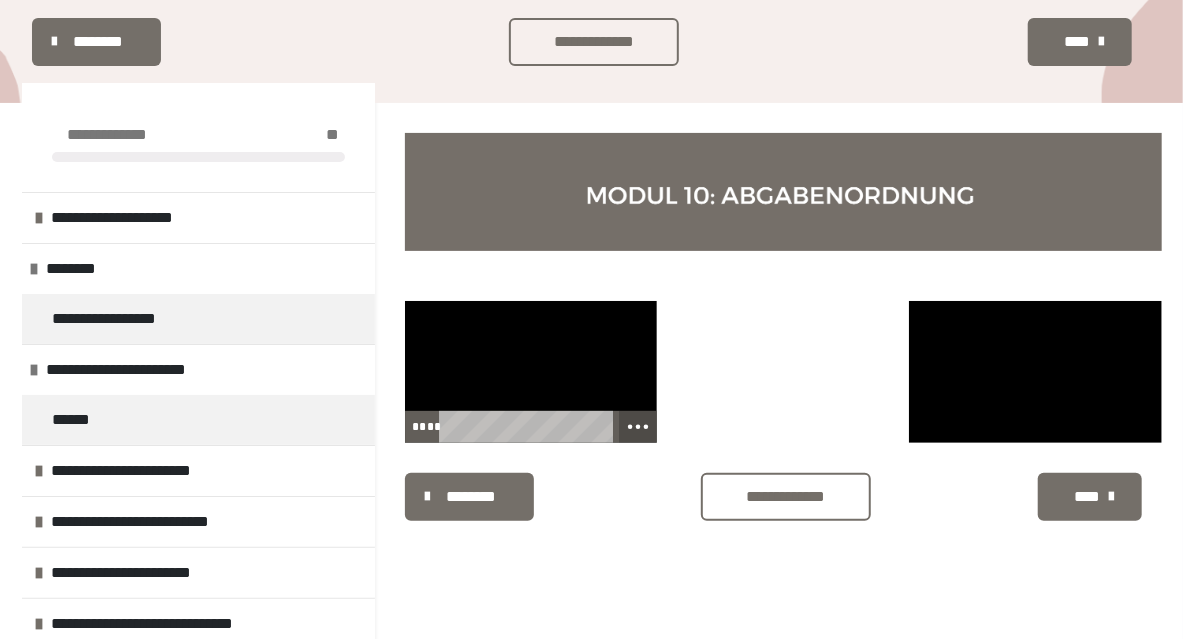 click 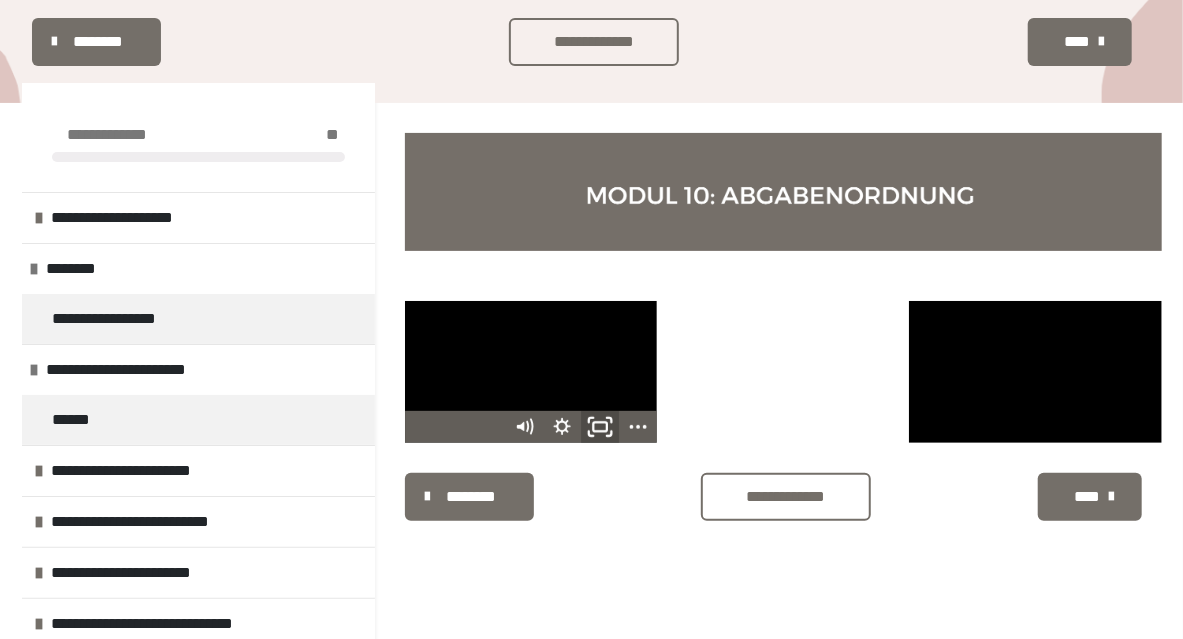 click 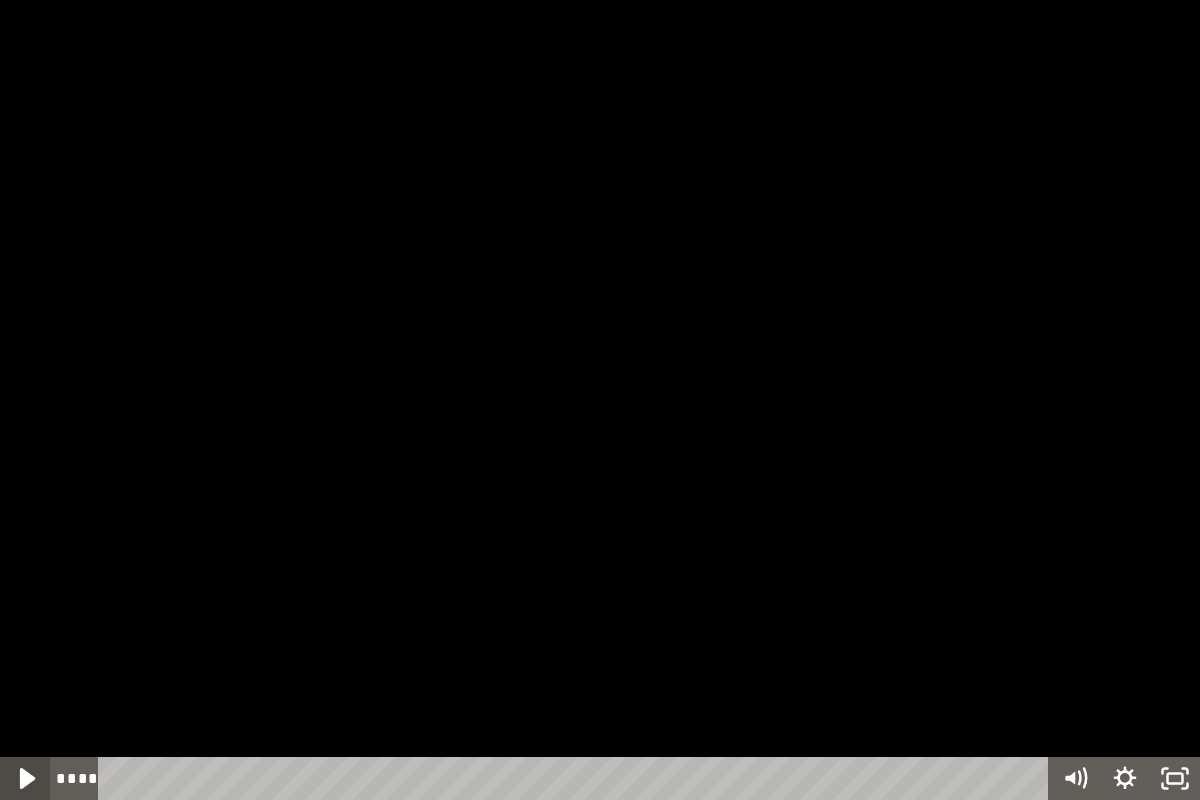 click 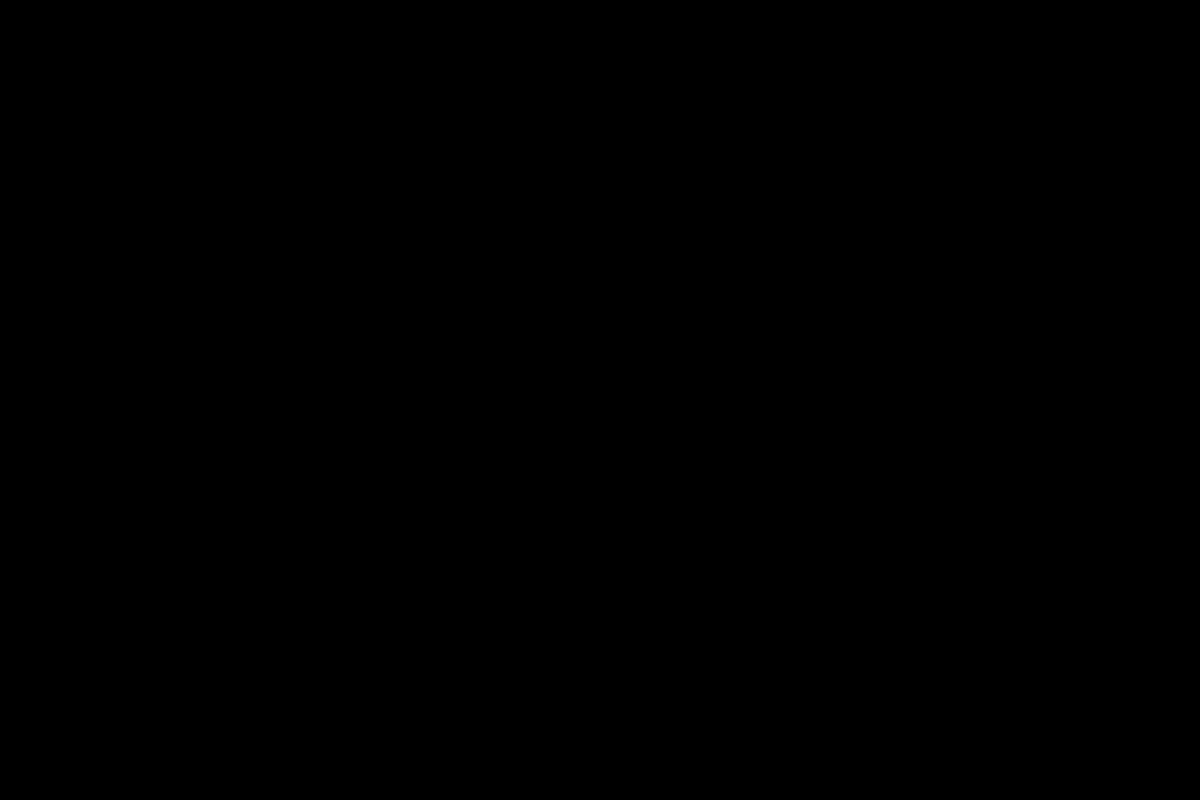 type 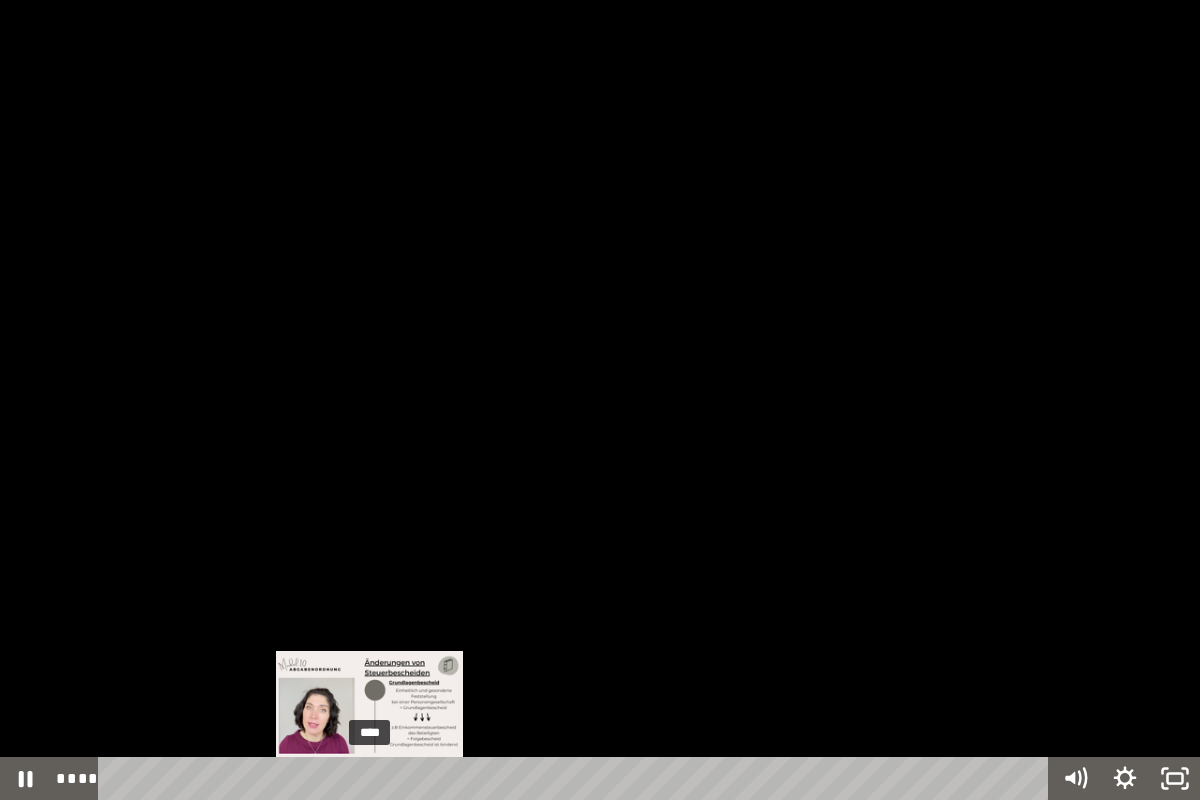 click on "****" at bounding box center (577, 778) 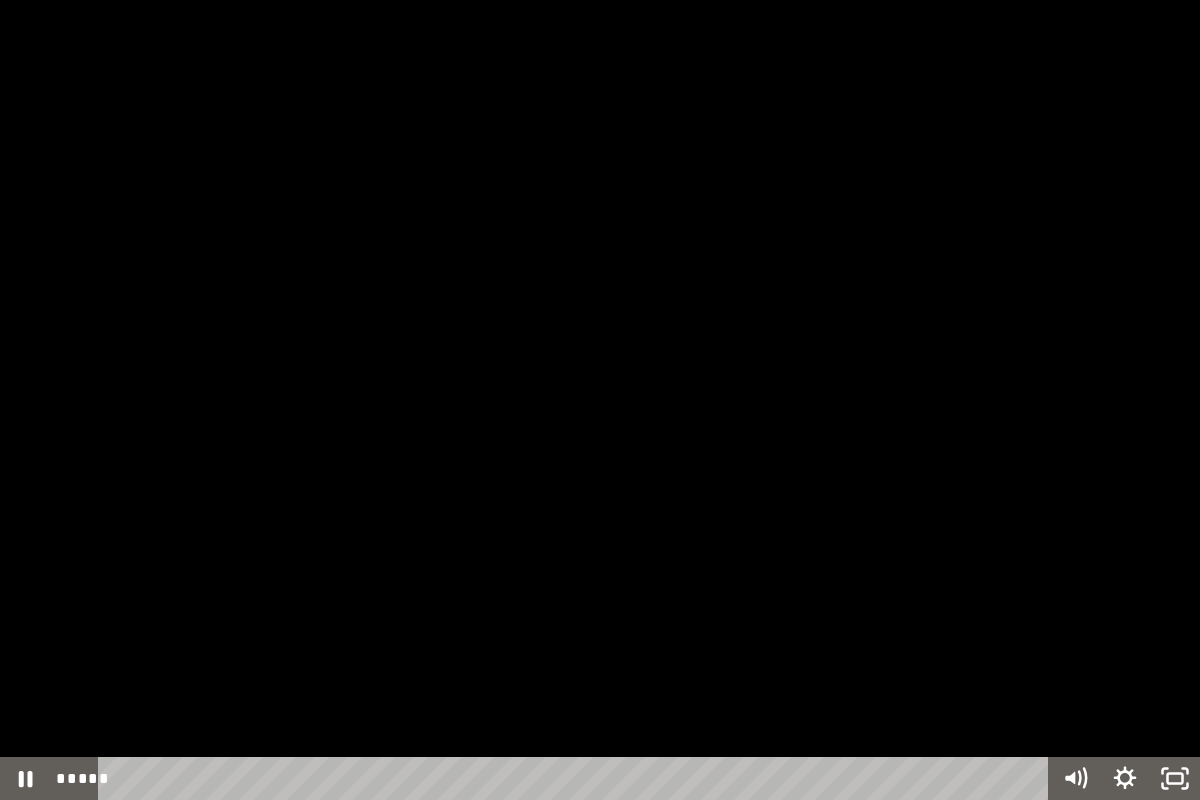 click at bounding box center (600, 400) 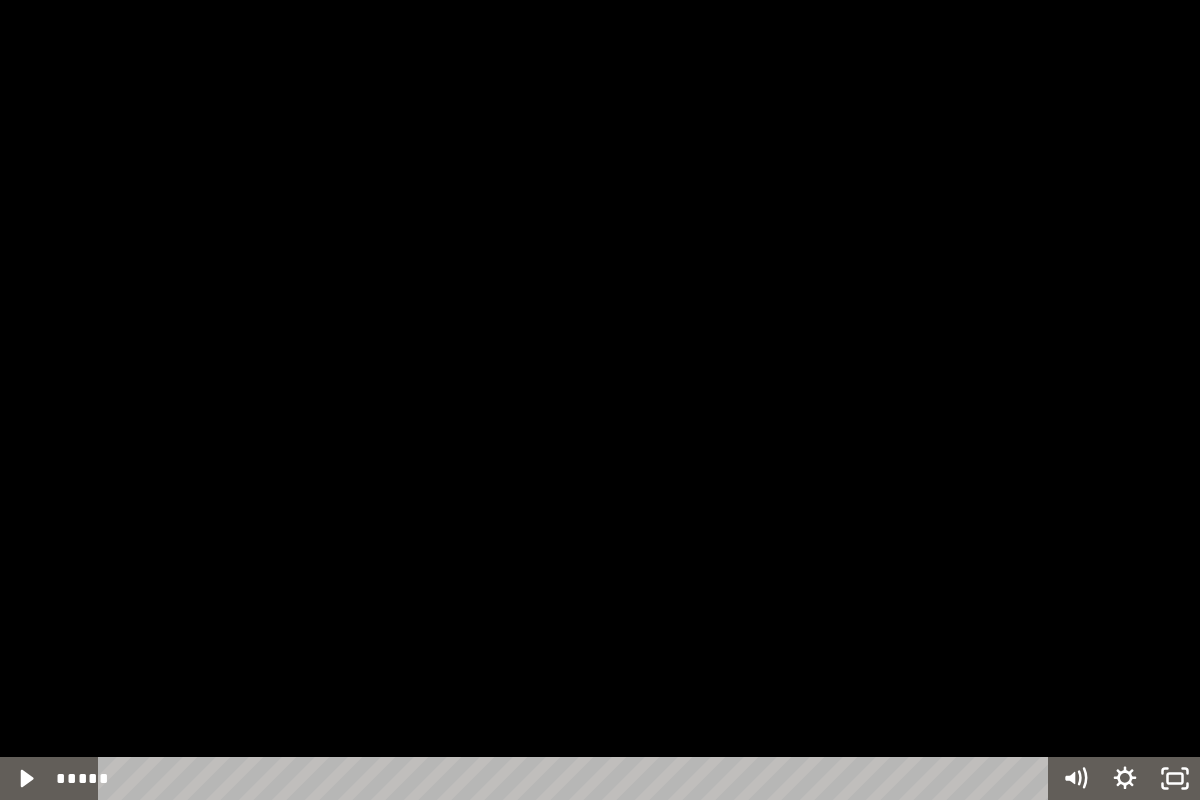 click at bounding box center [600, 400] 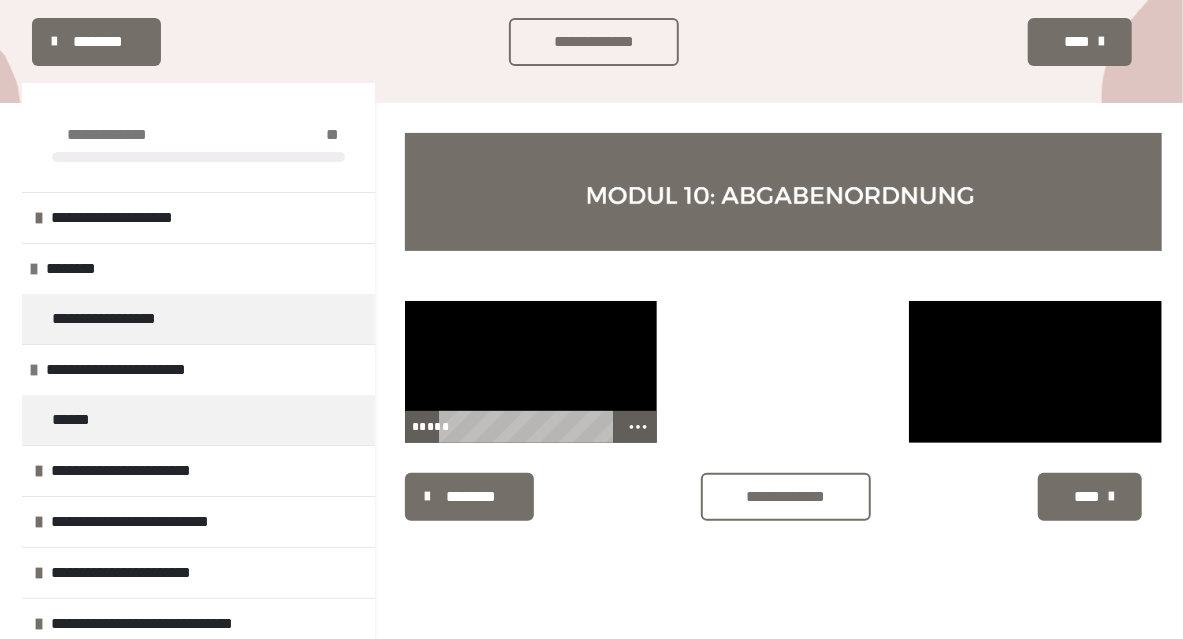 click at bounding box center (531, 372) 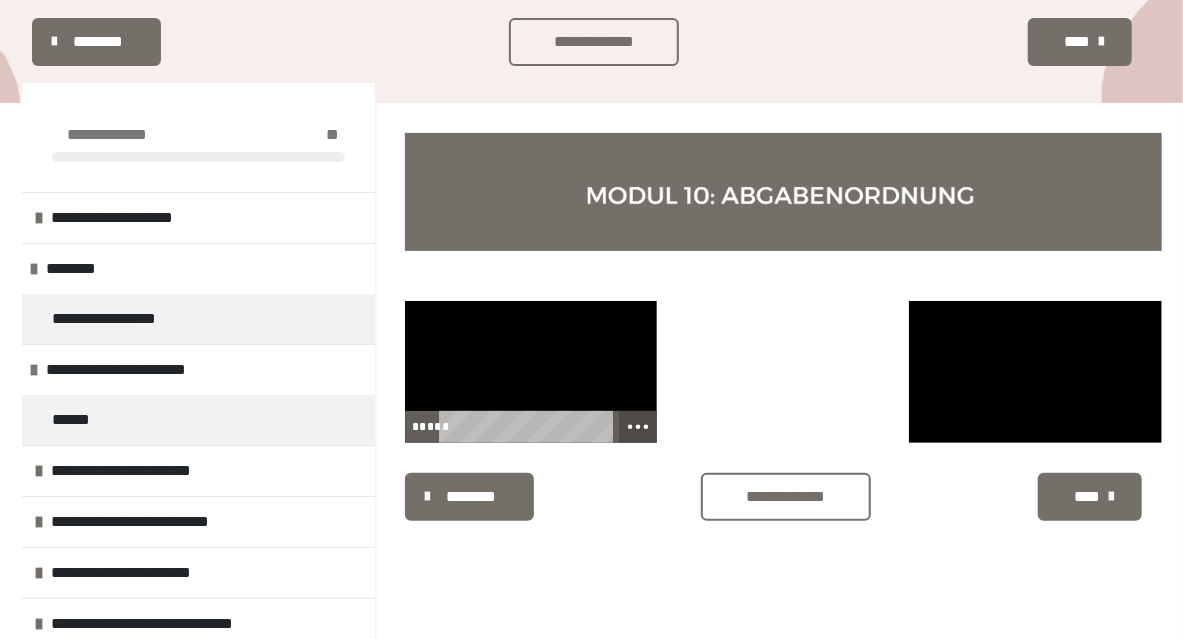 click 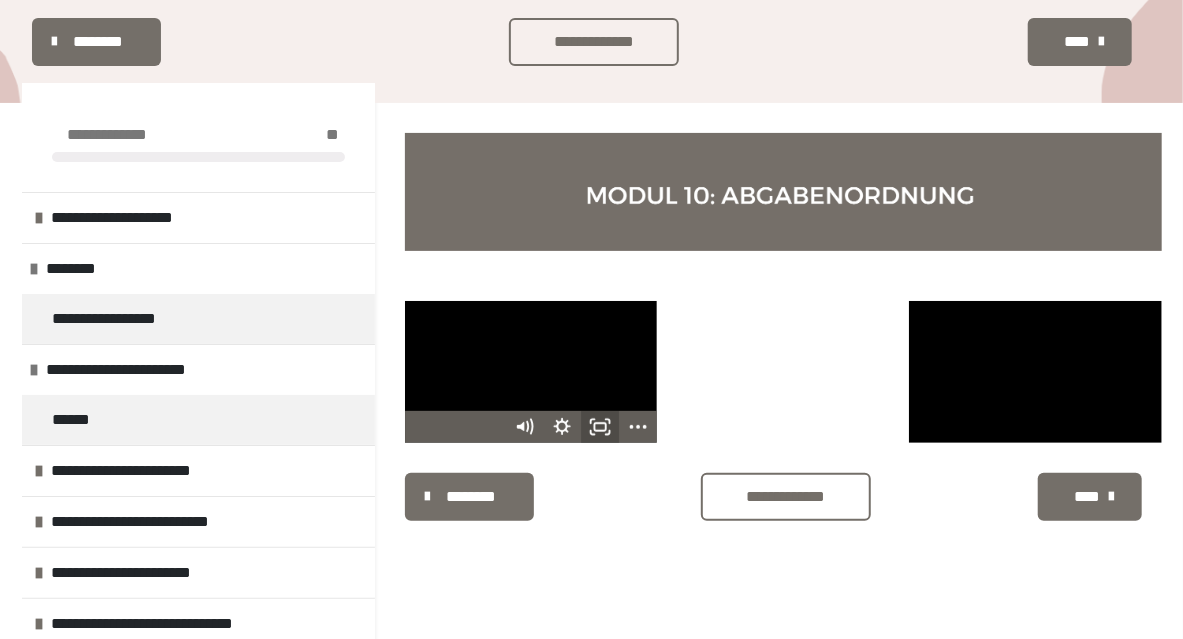 click 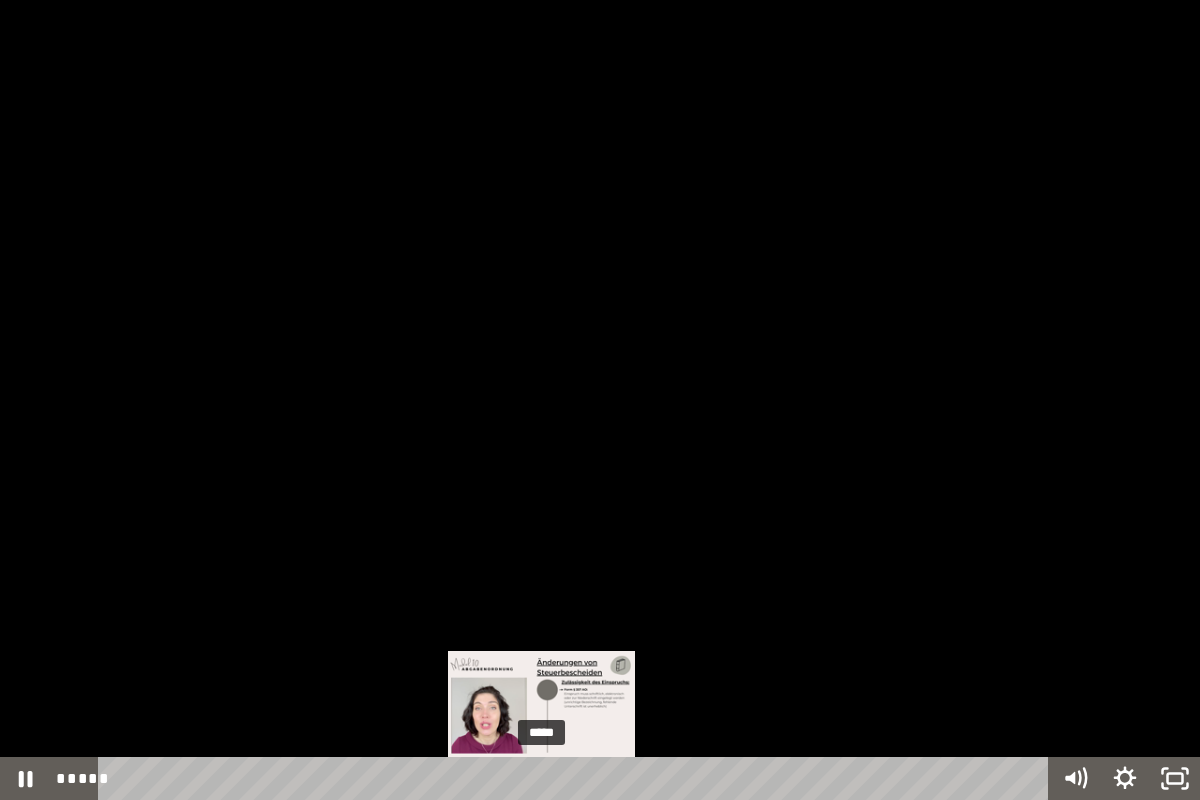 click on "*****" at bounding box center (577, 778) 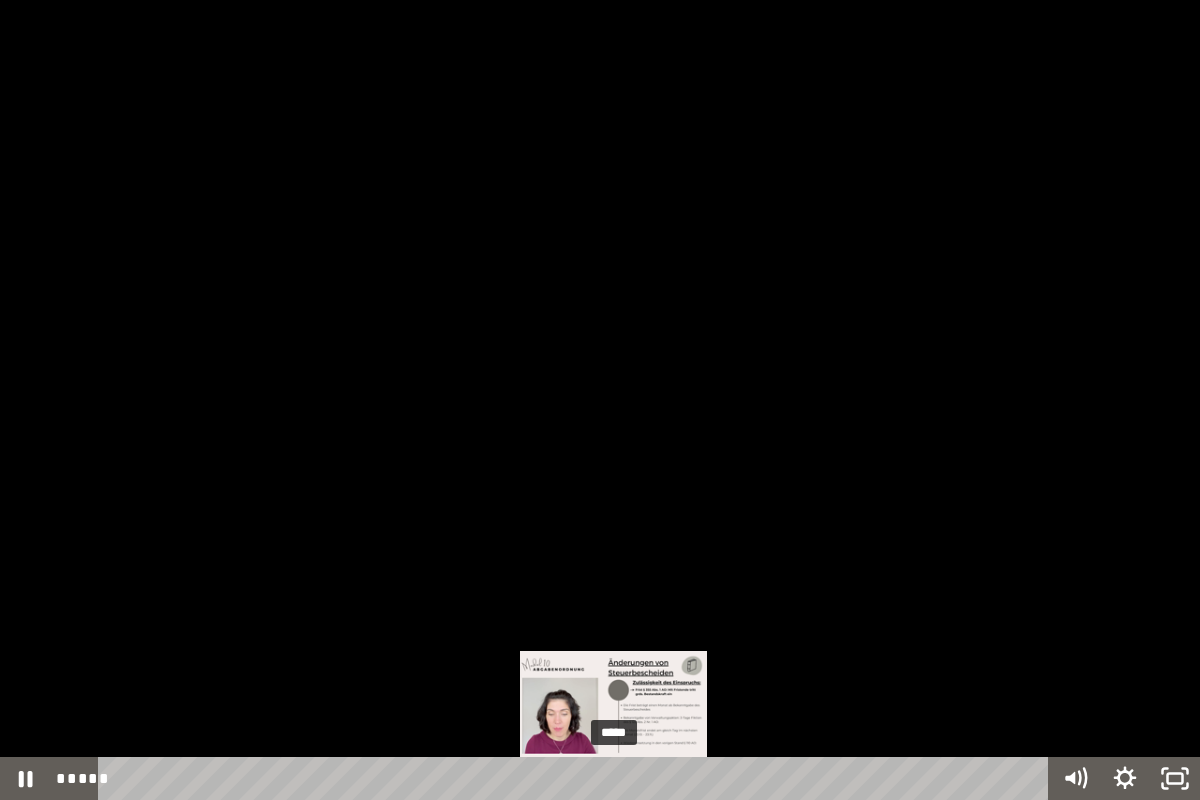 click on "*****" at bounding box center [577, 778] 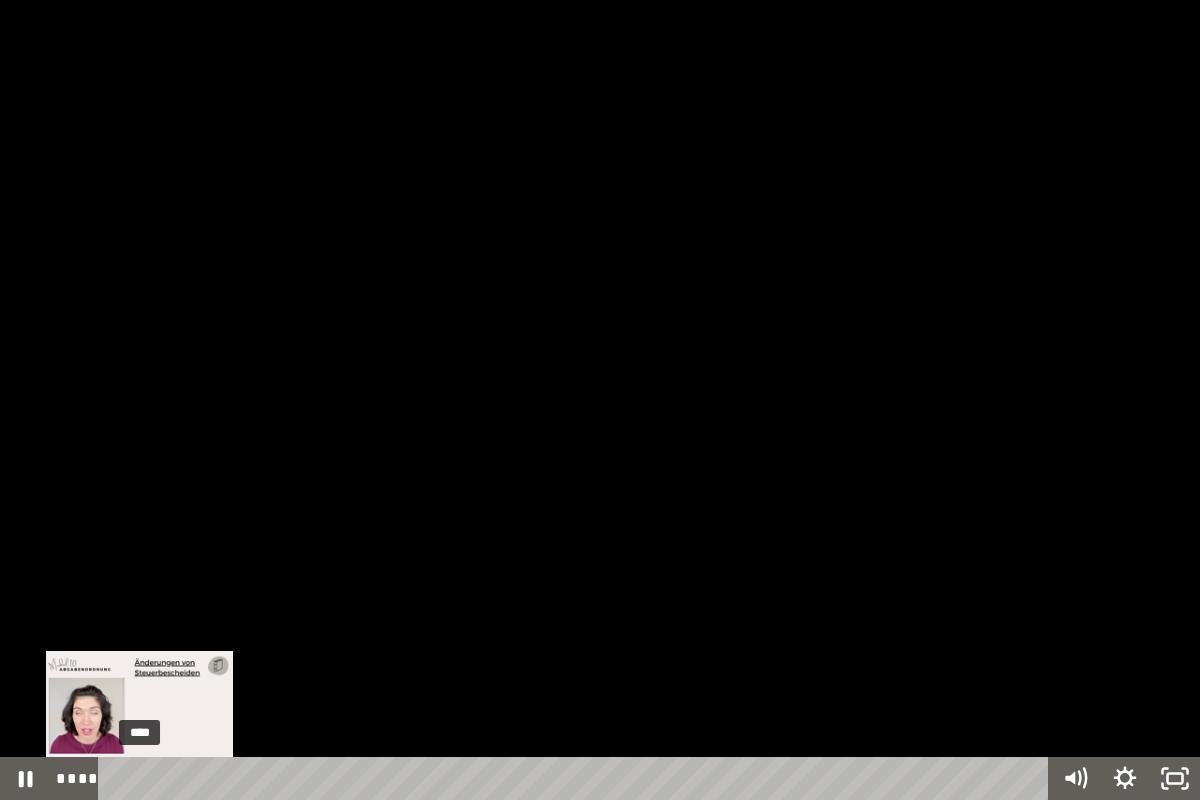 click on "****" at bounding box center [577, 778] 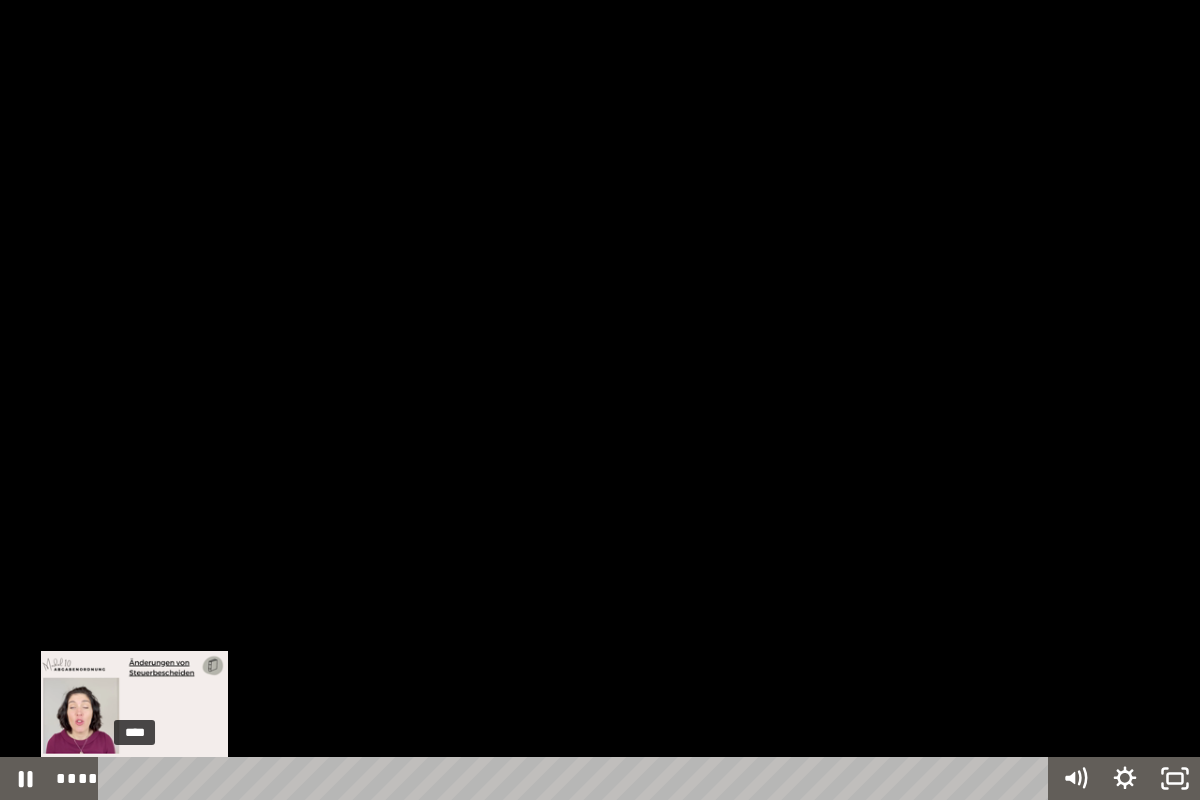 click at bounding box center (135, 779) 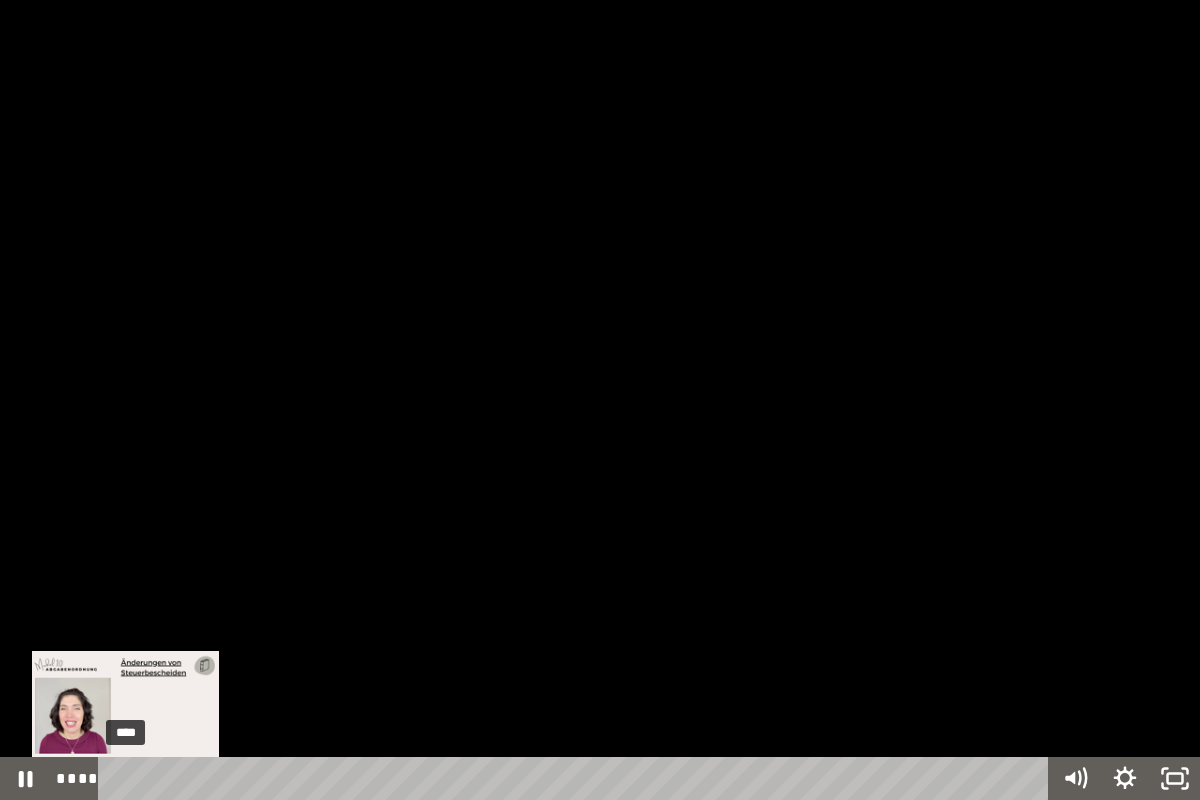 click on "****" at bounding box center (577, 778) 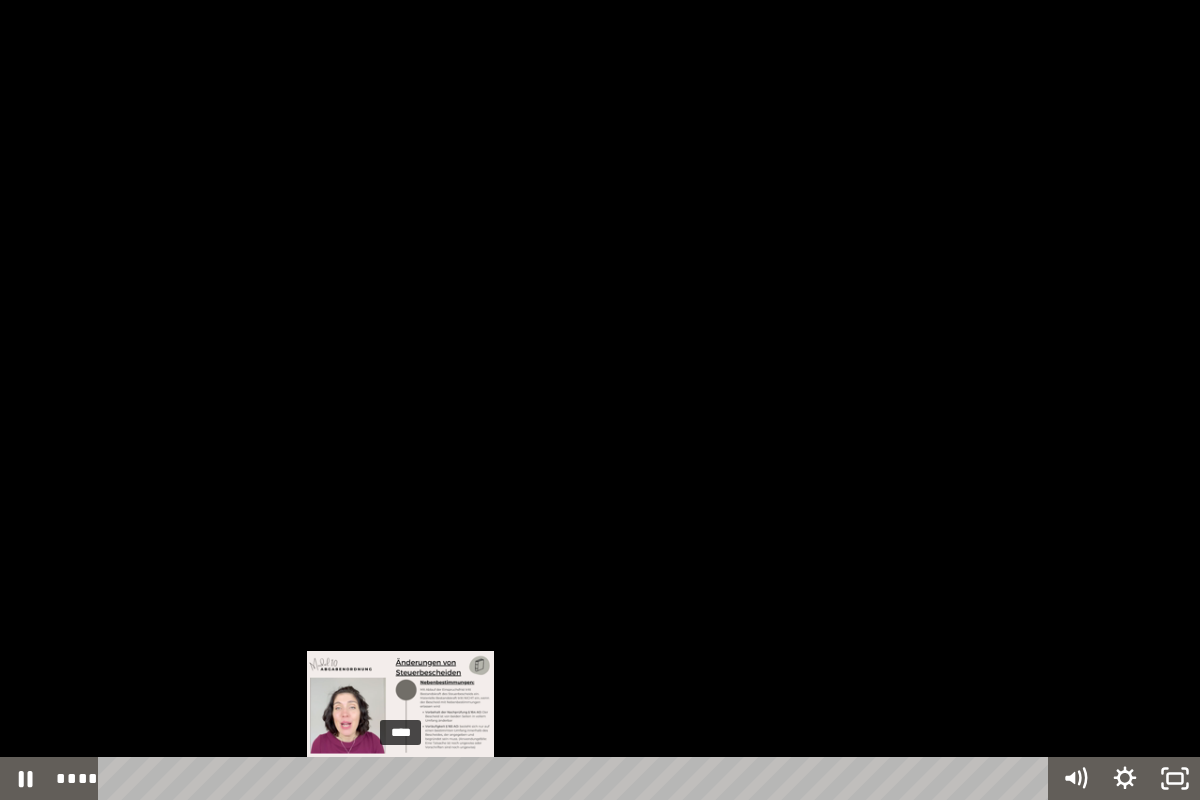 click at bounding box center [400, 779] 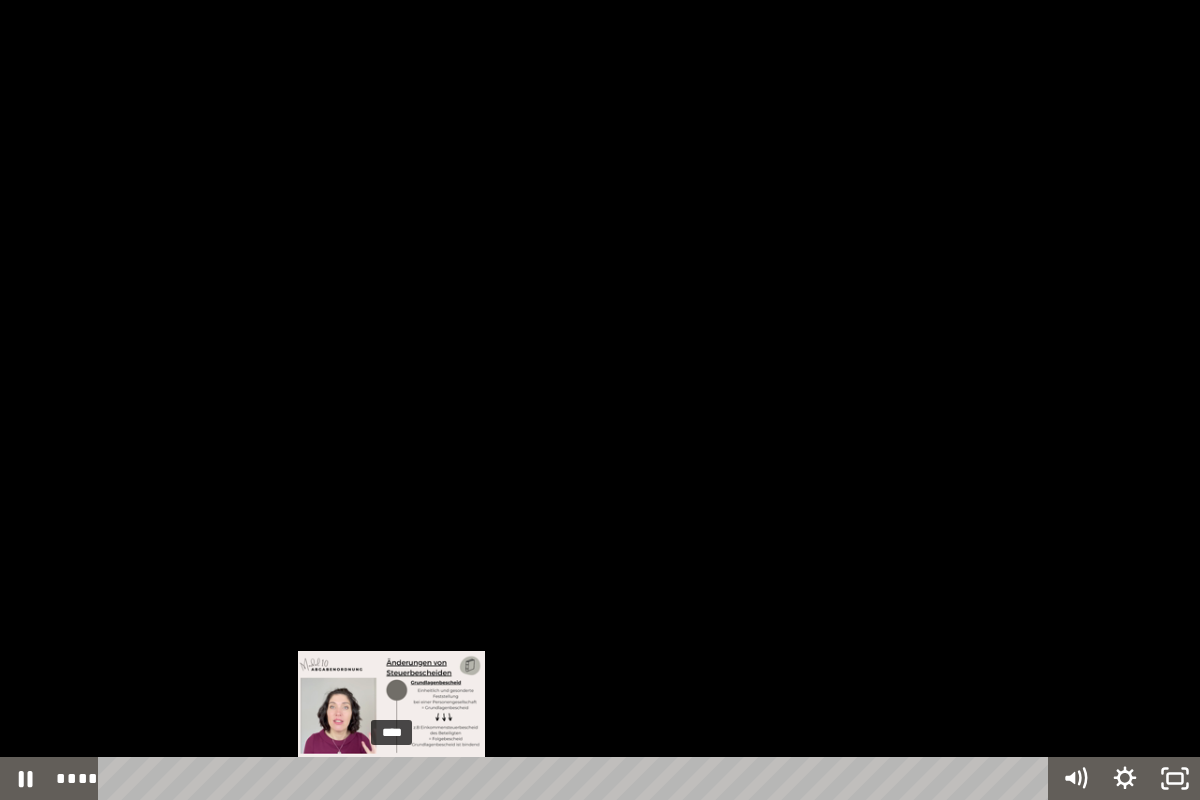click on "****" at bounding box center (577, 778) 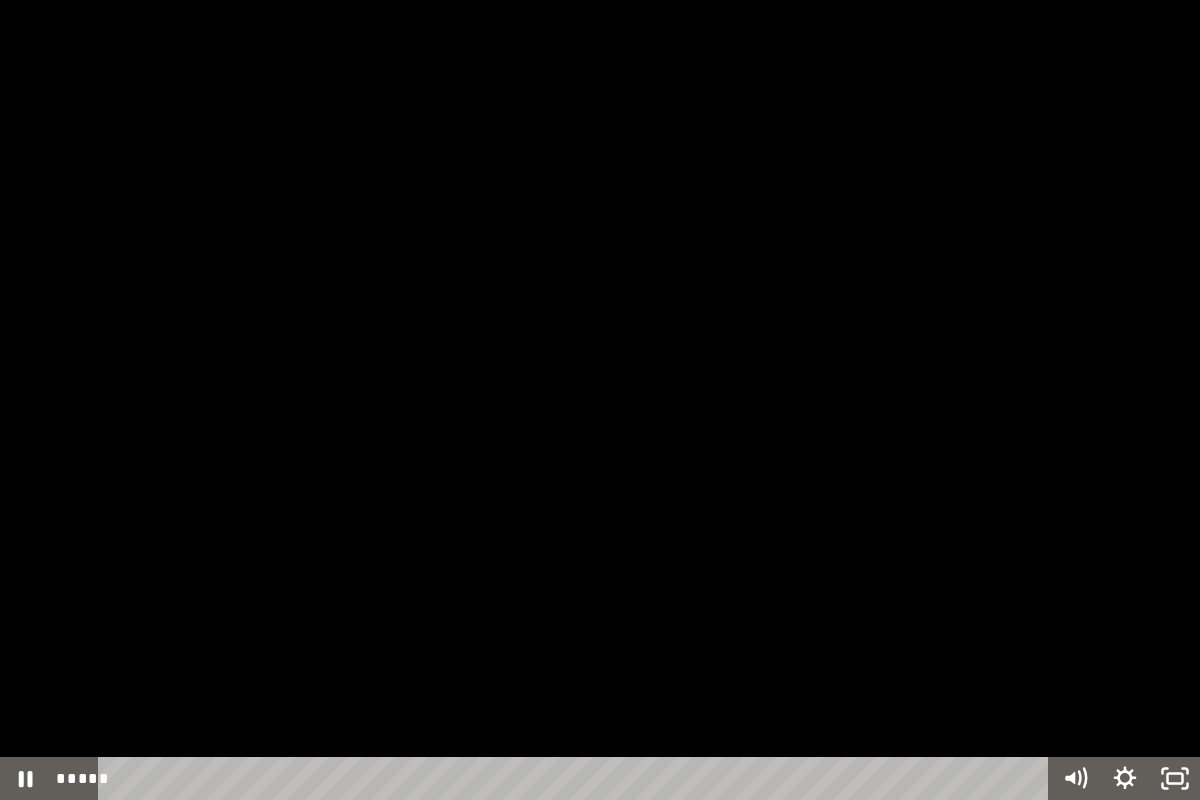 click at bounding box center [600, 400] 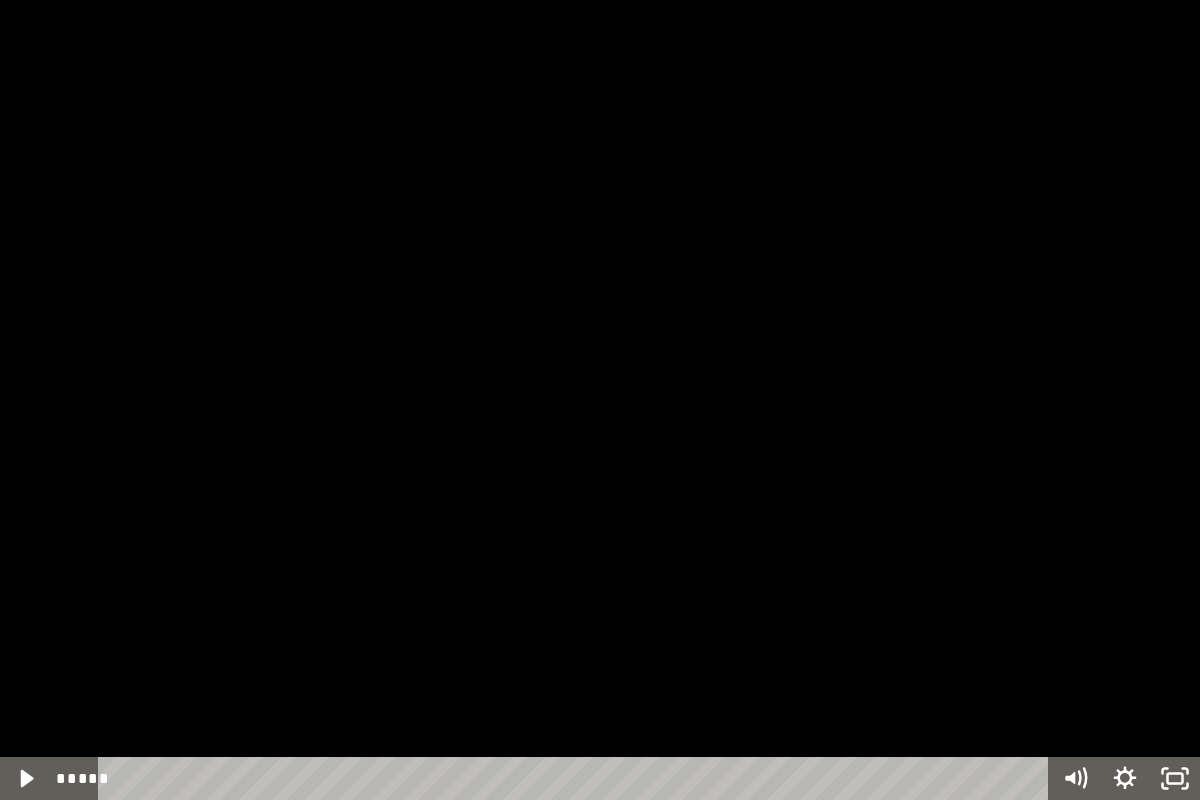 click at bounding box center [600, 400] 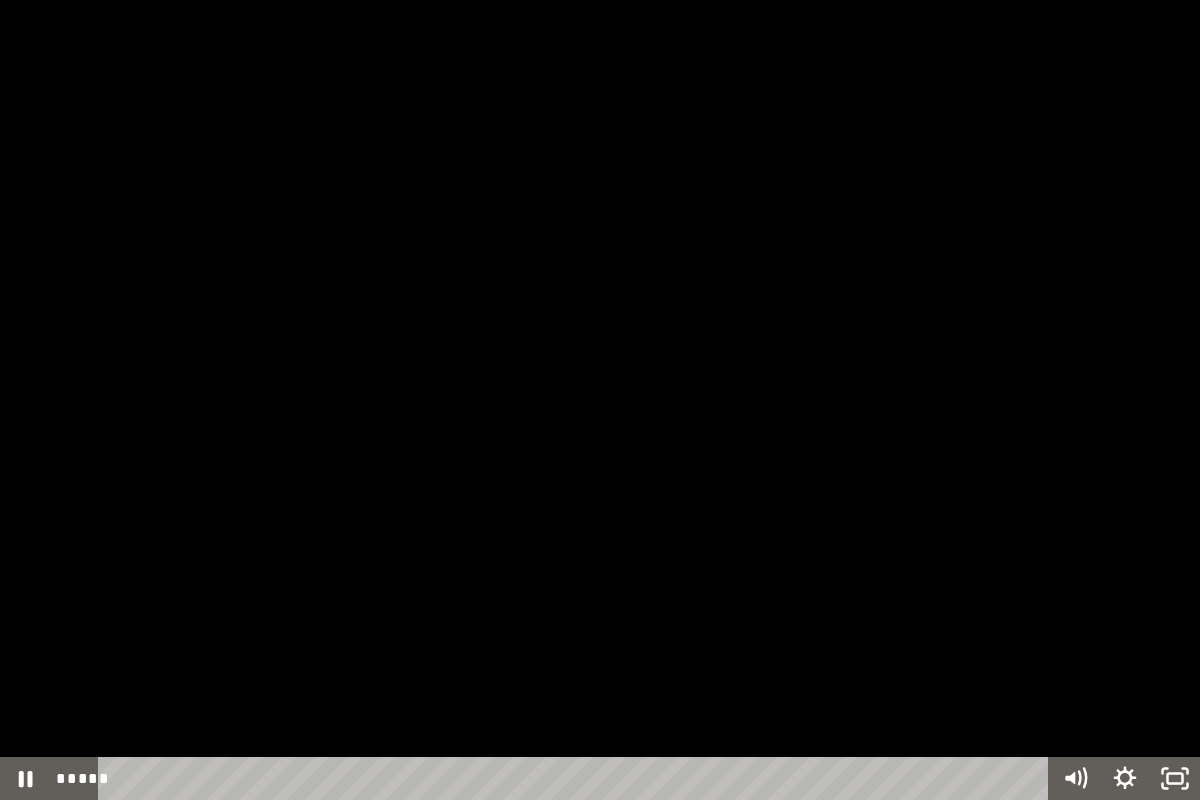 click at bounding box center (600, 400) 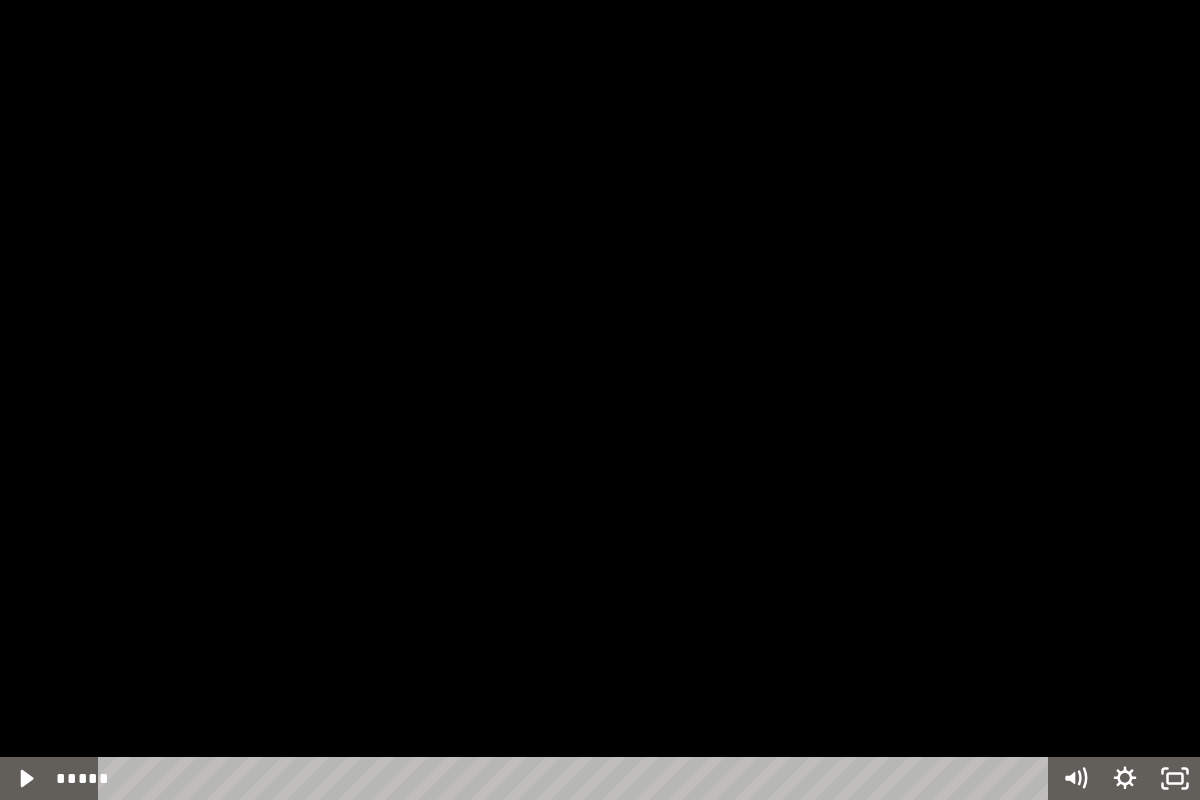 click at bounding box center (600, 400) 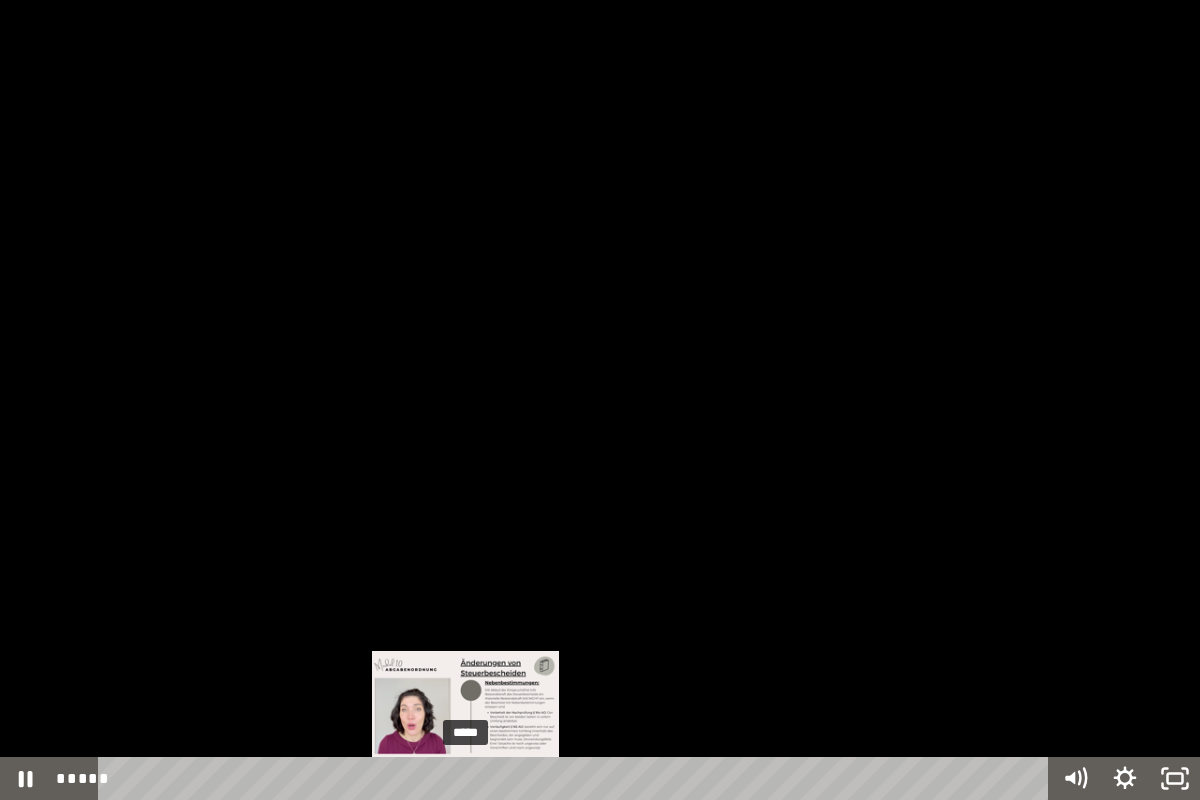 click on "*****" at bounding box center (577, 778) 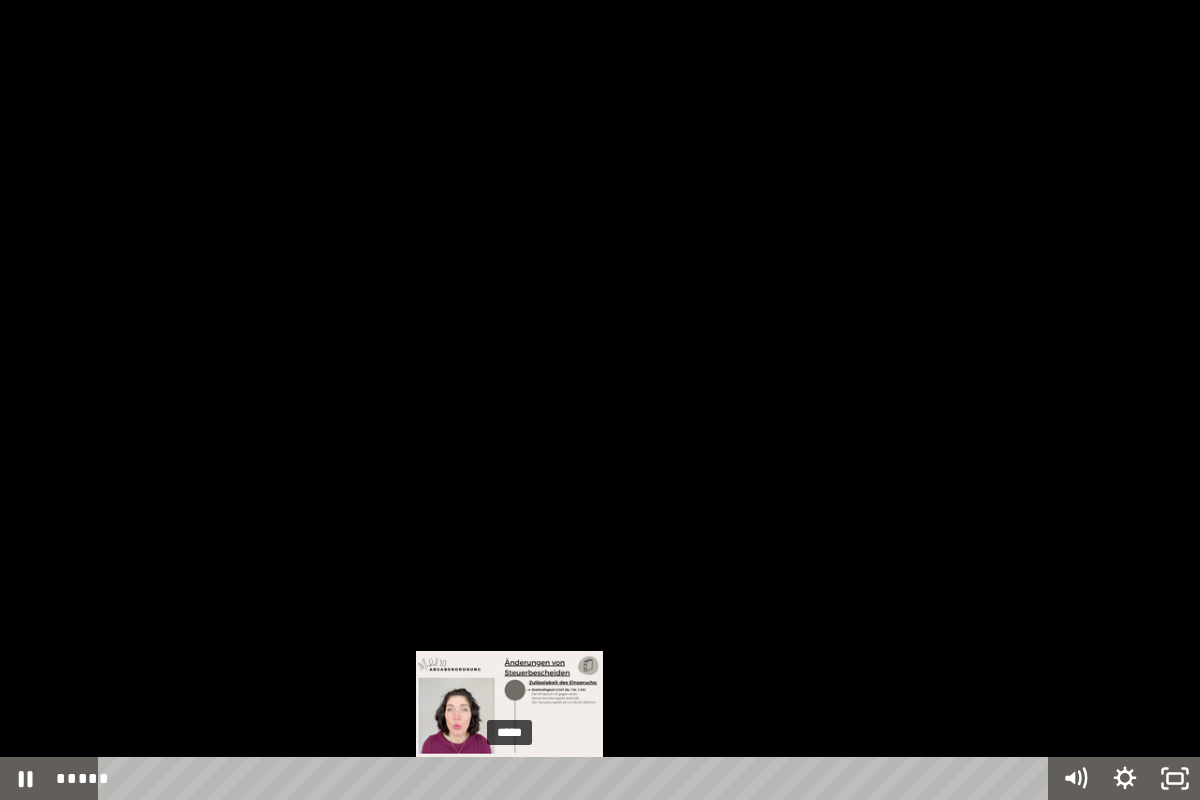 click at bounding box center (509, 779) 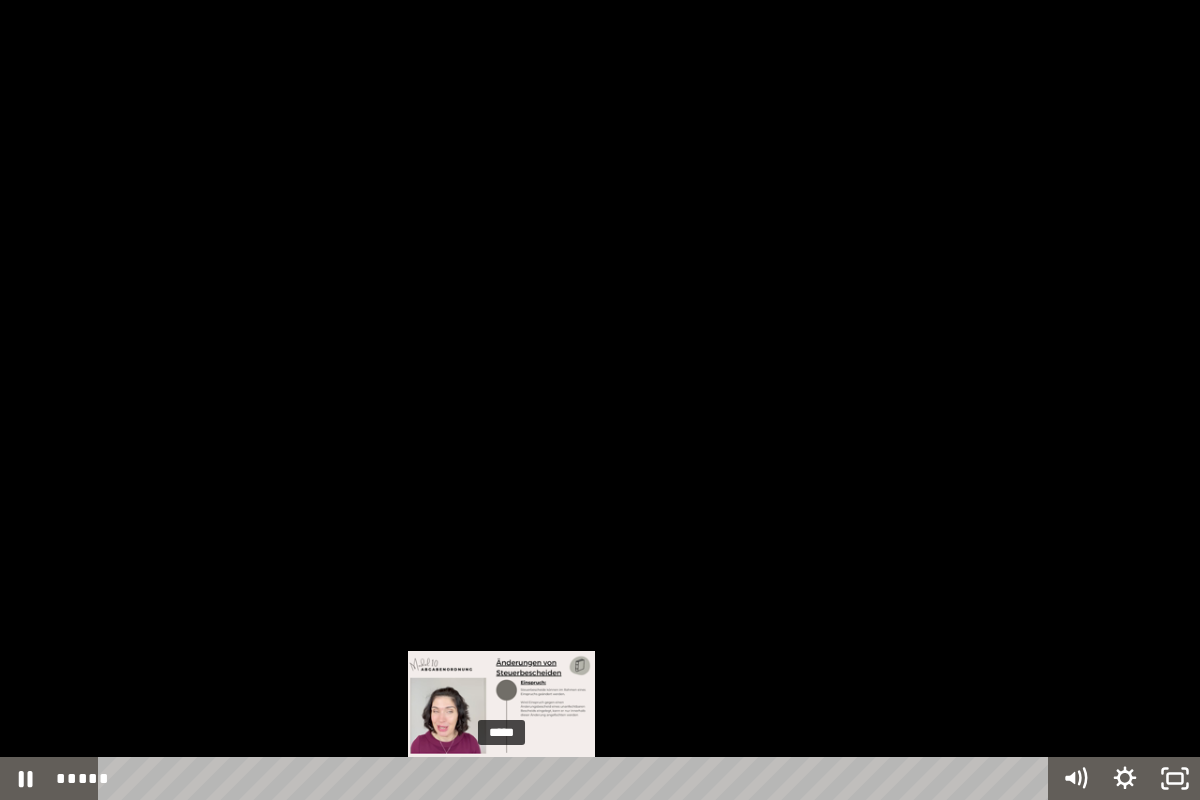 click on "*****" at bounding box center [577, 778] 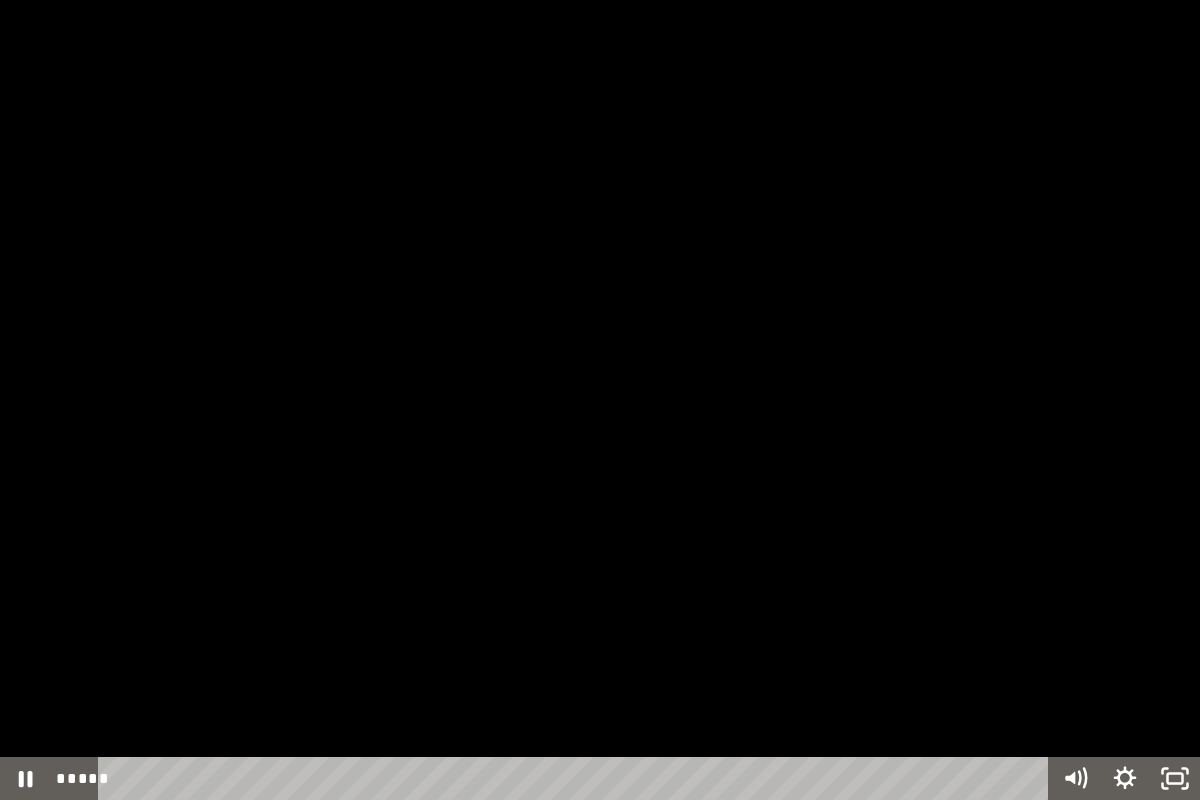 click at bounding box center [600, 400] 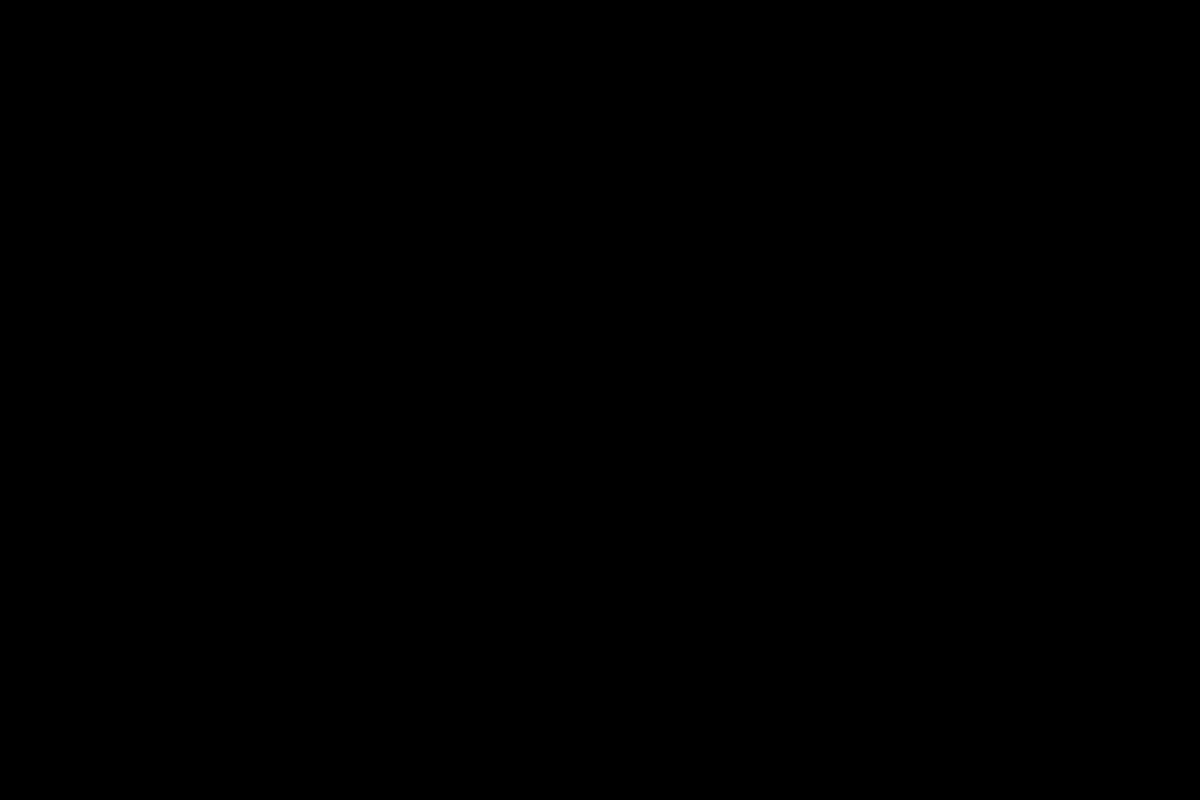 click at bounding box center [600, 400] 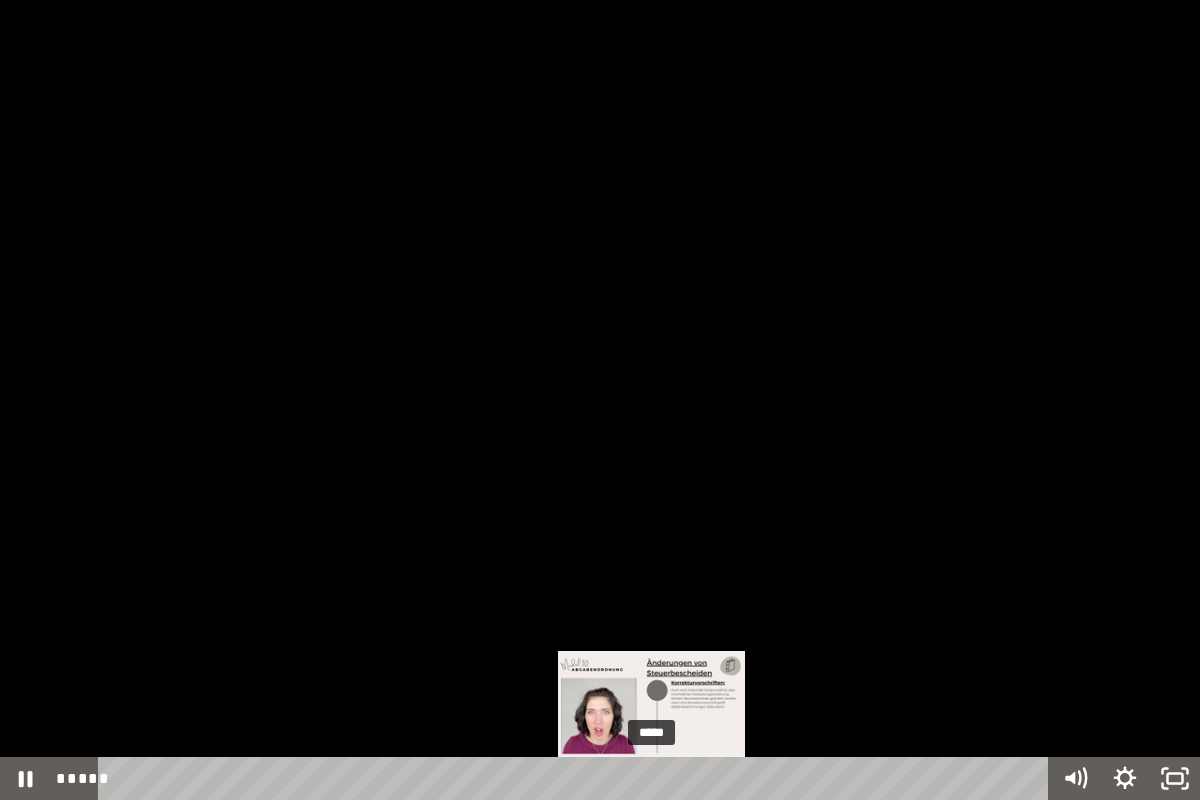click on "*****" at bounding box center [577, 778] 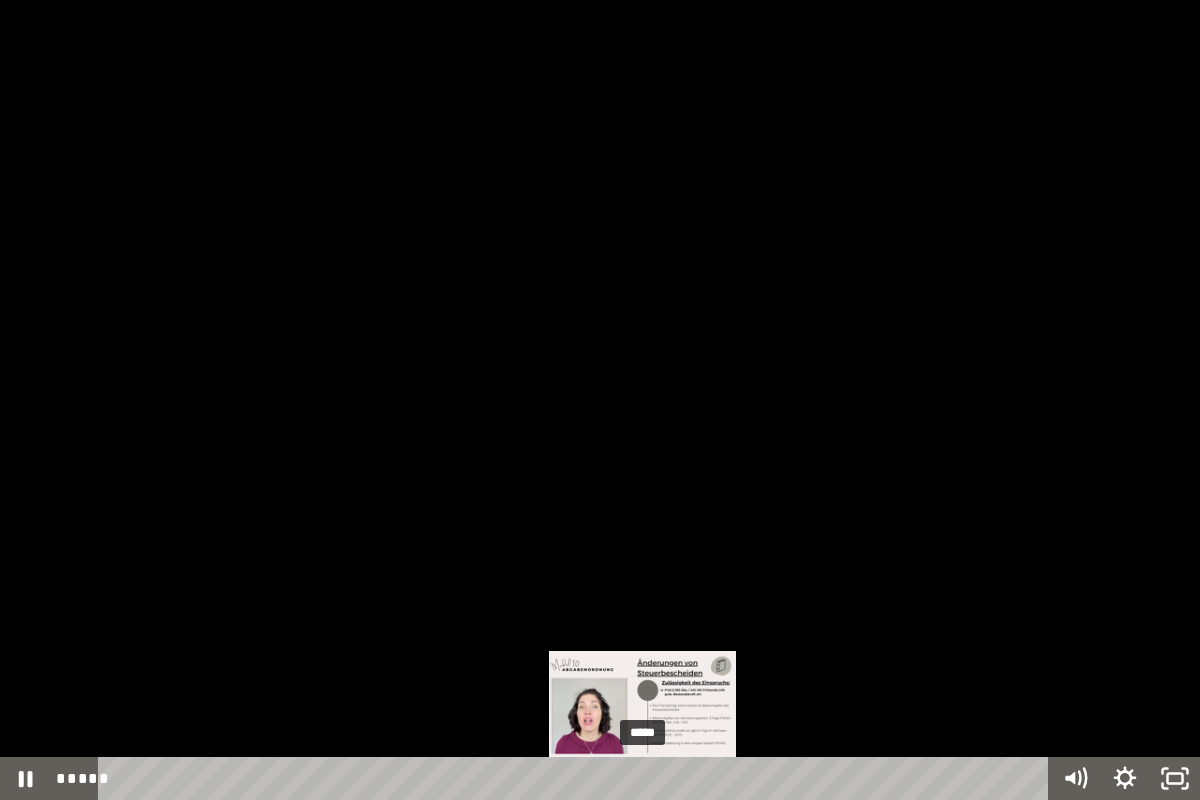 click on "*****" at bounding box center [577, 778] 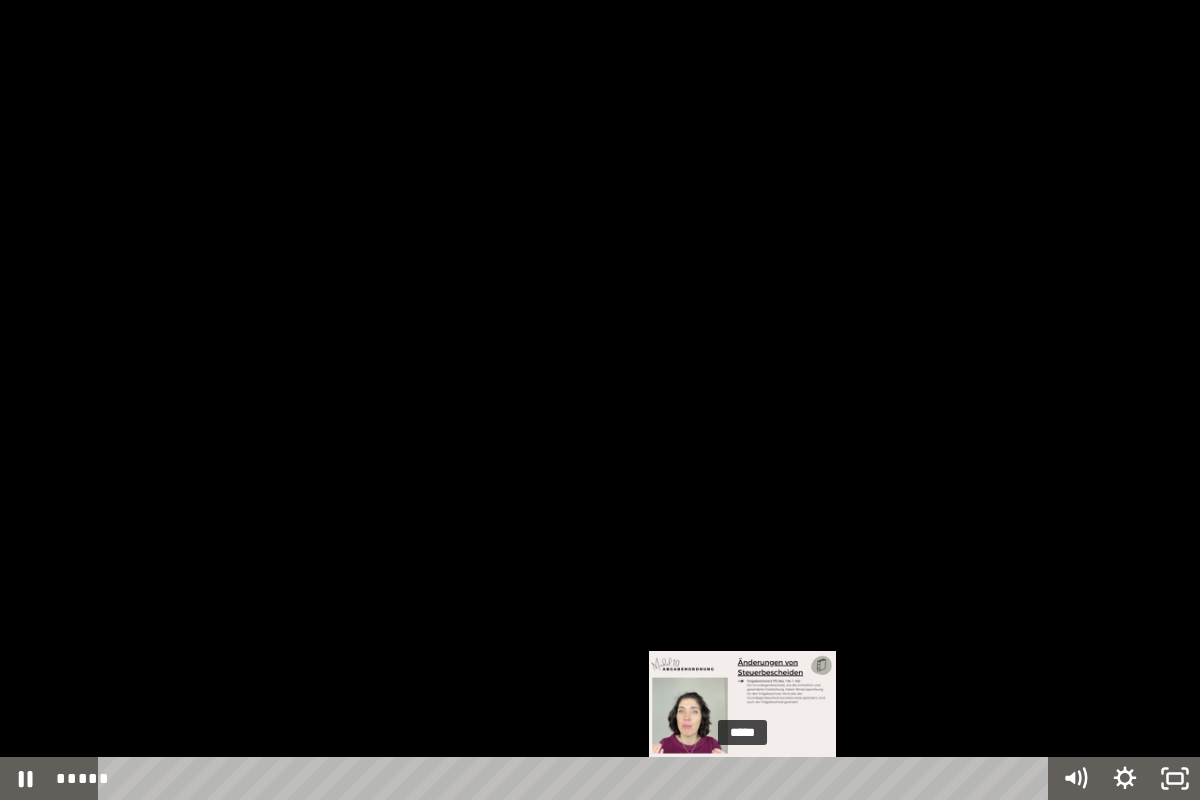 click on "*****" at bounding box center (577, 778) 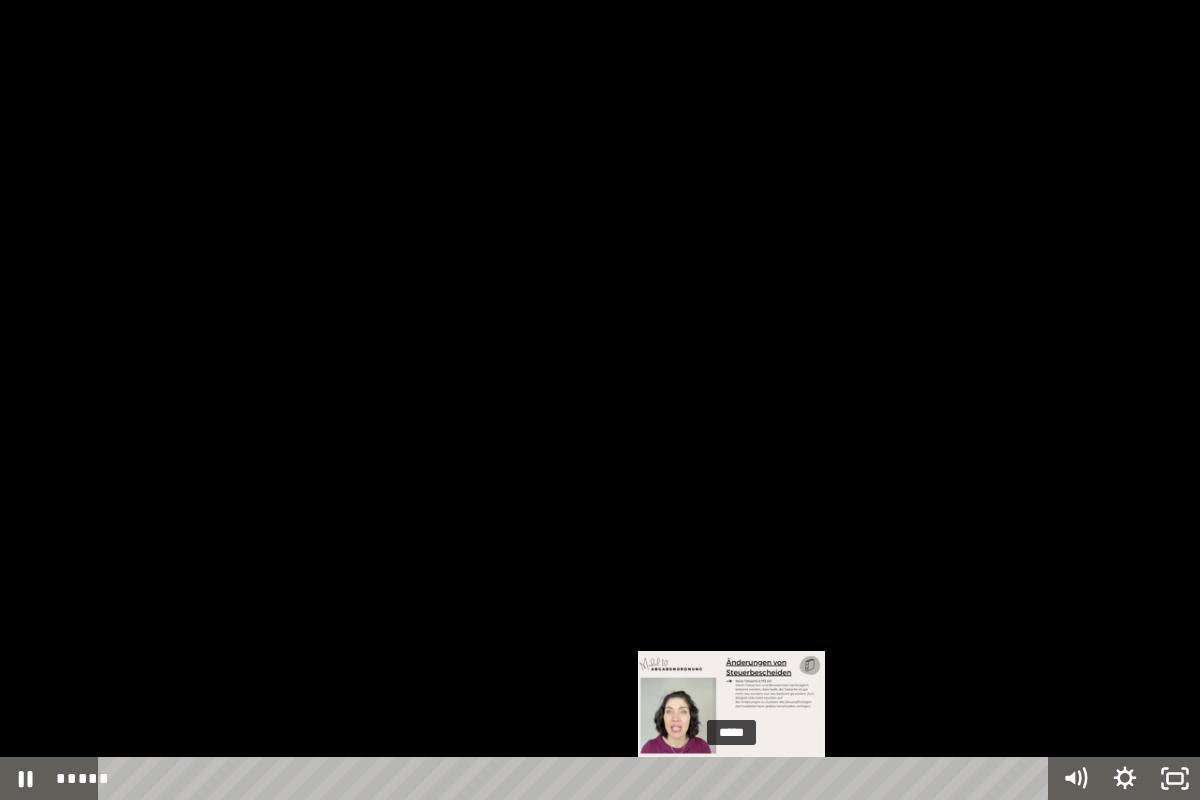 click on "*****" at bounding box center [577, 778] 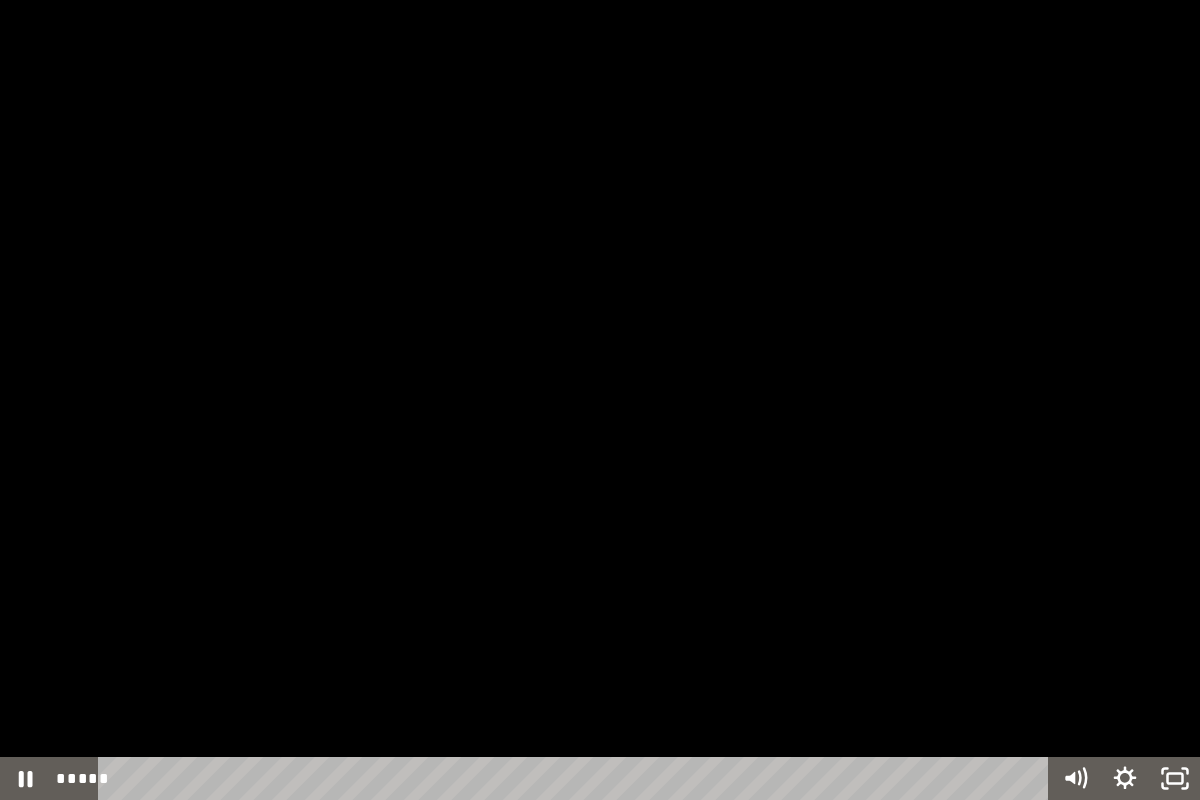click at bounding box center (600, 400) 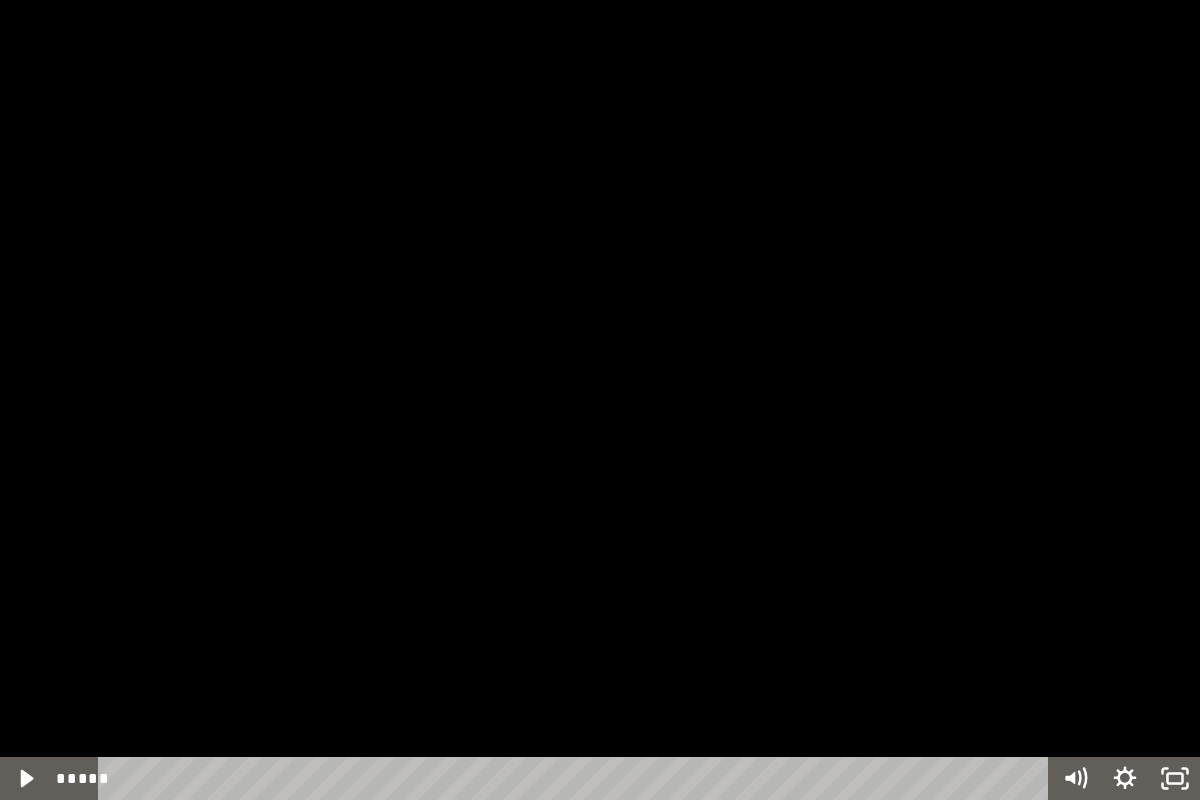 click at bounding box center (600, 400) 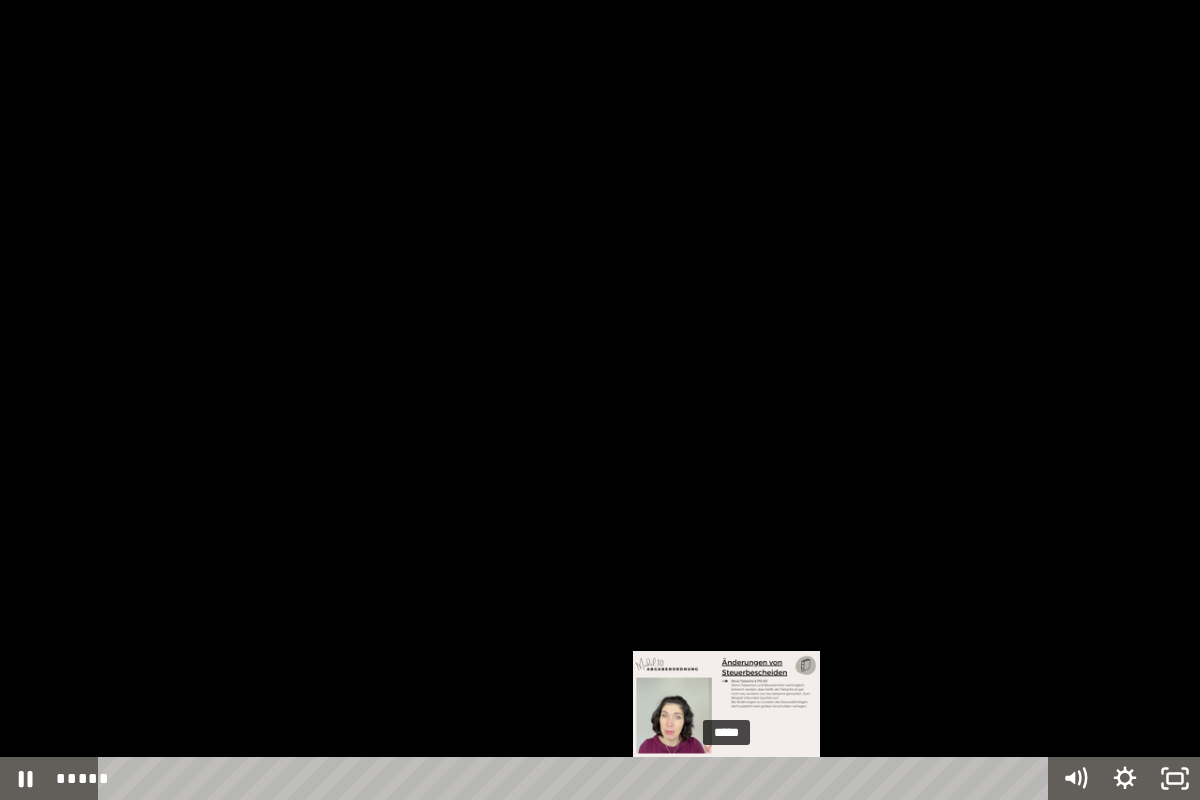 click on "*****" at bounding box center [577, 778] 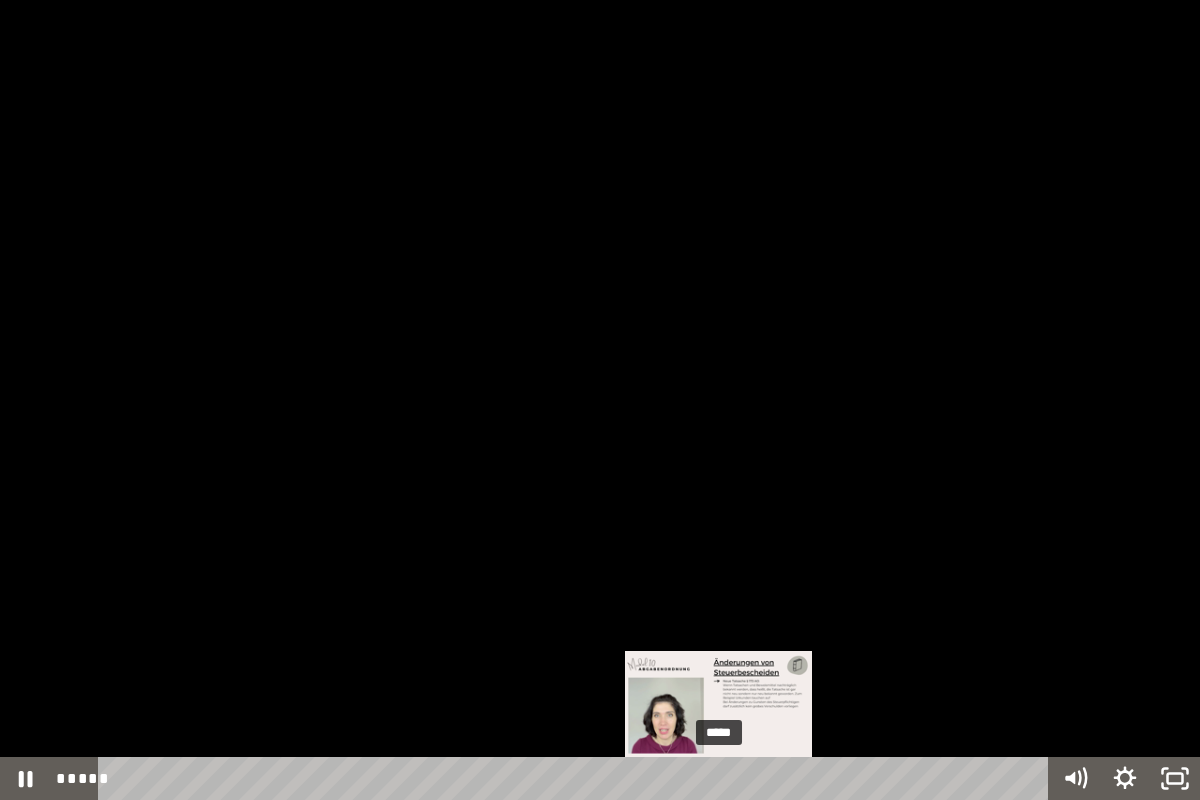 click on "*****" at bounding box center [577, 778] 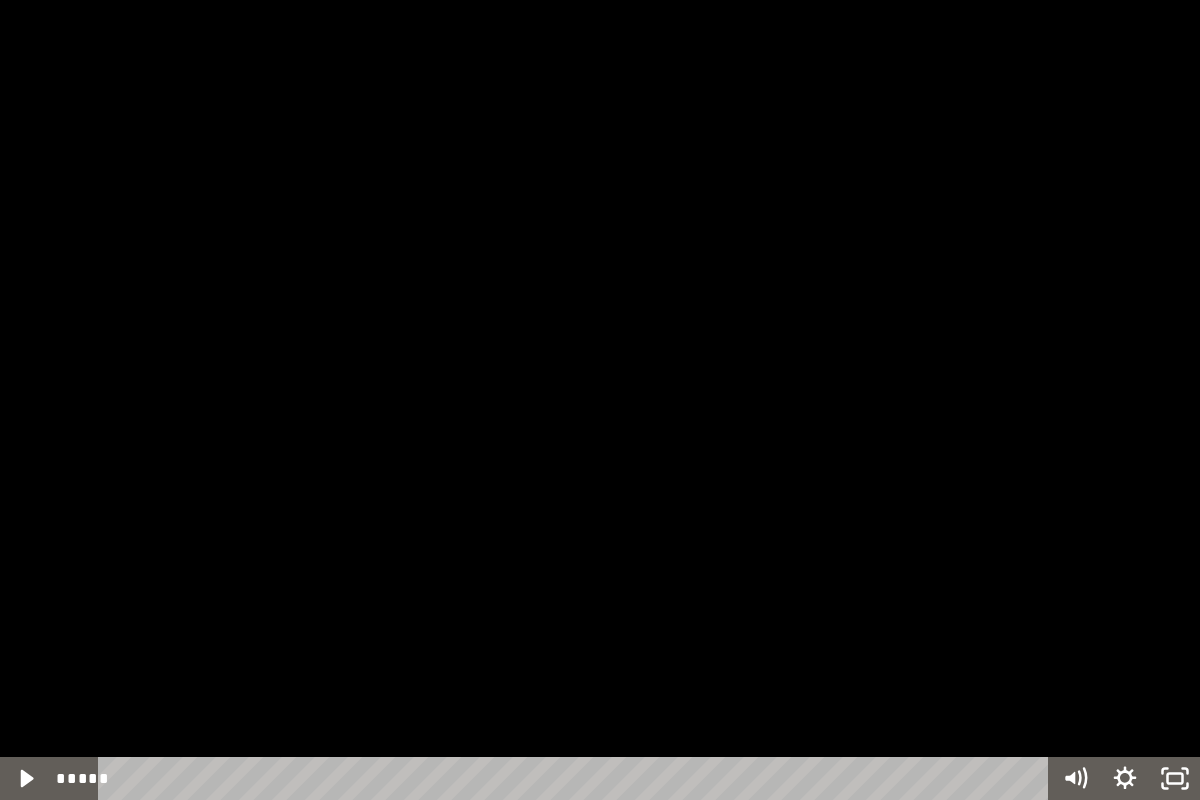 click at bounding box center [600, 400] 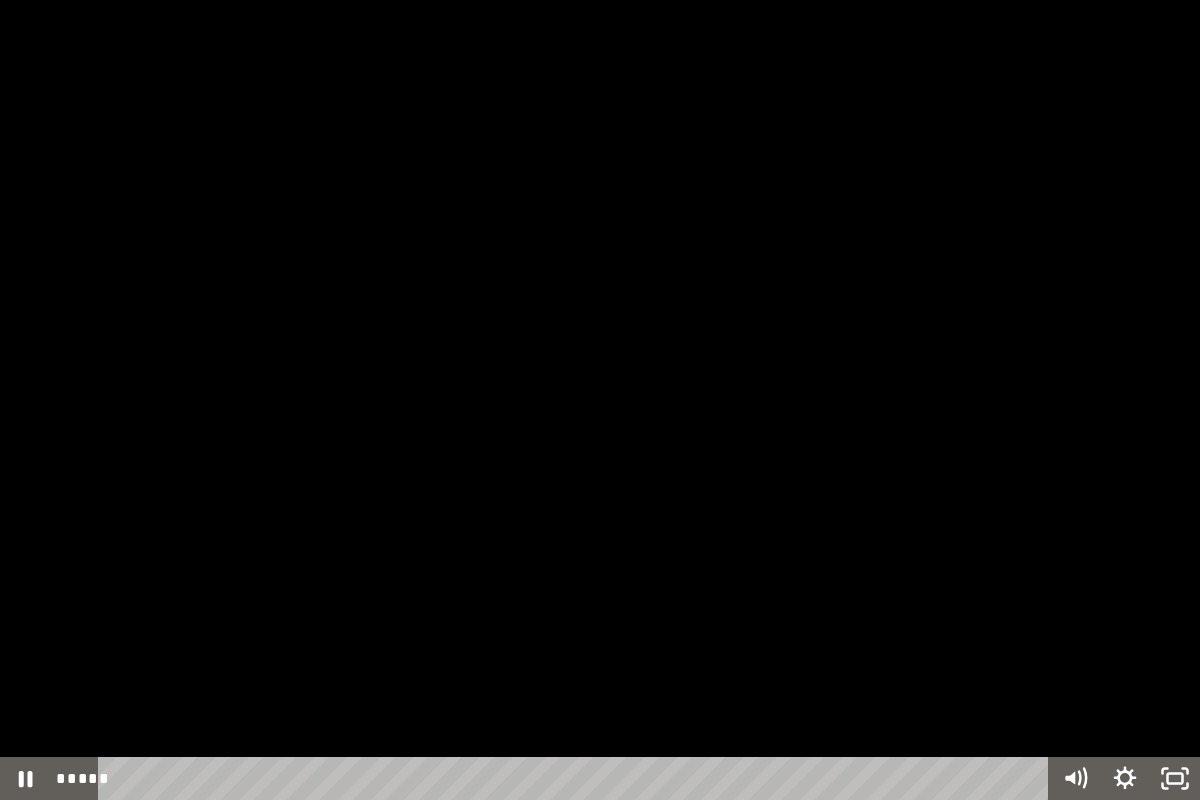 click at bounding box center (600, 400) 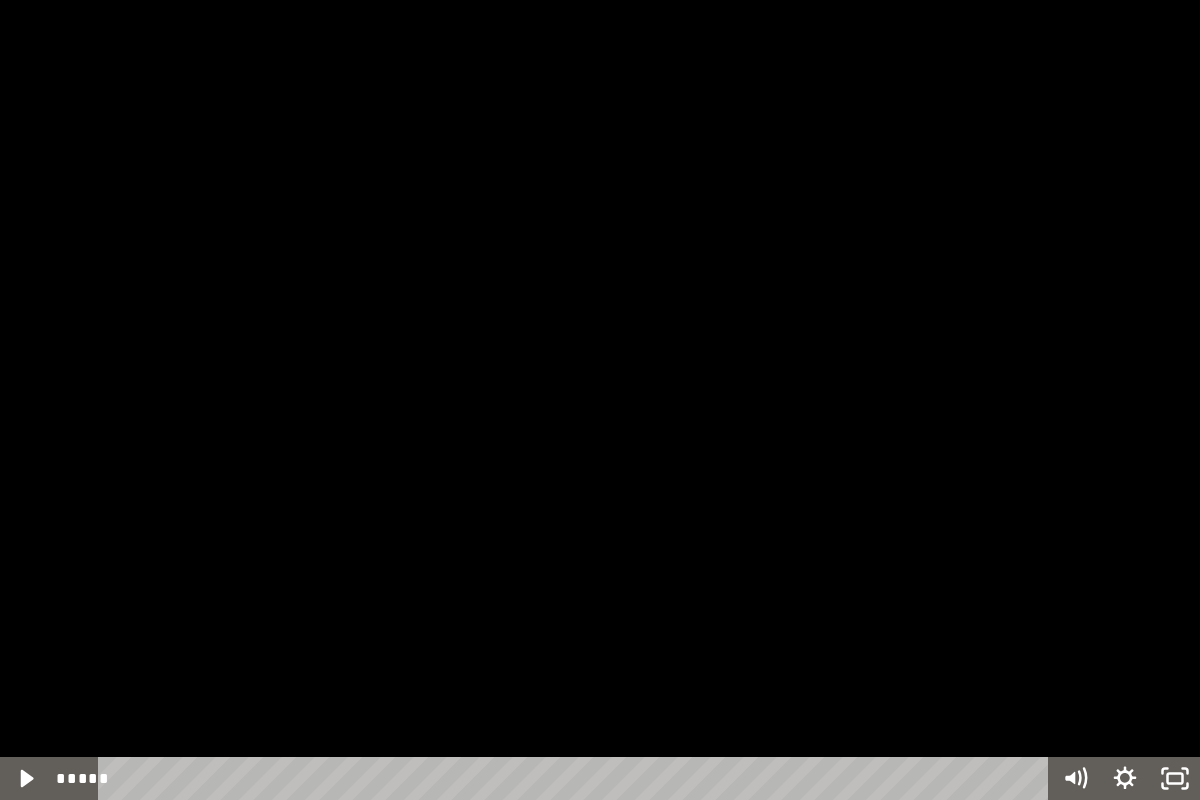click at bounding box center (600, 400) 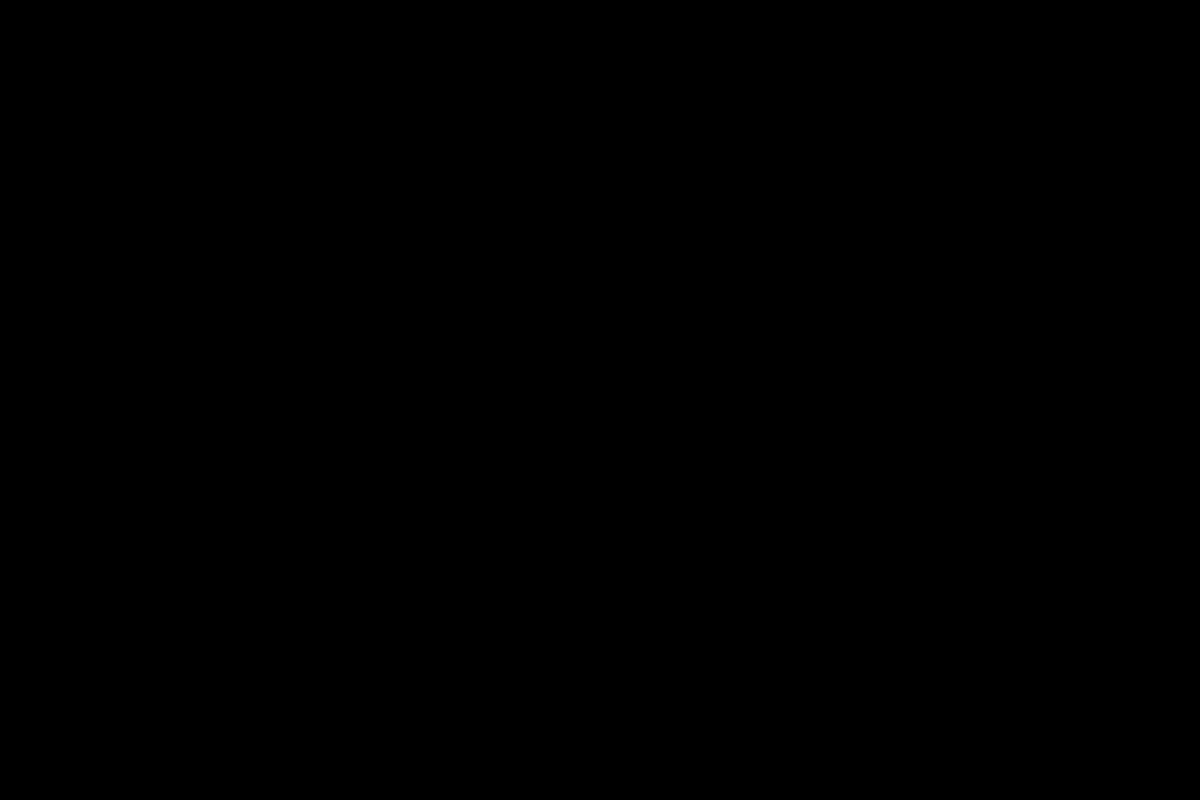 click at bounding box center [600, 400] 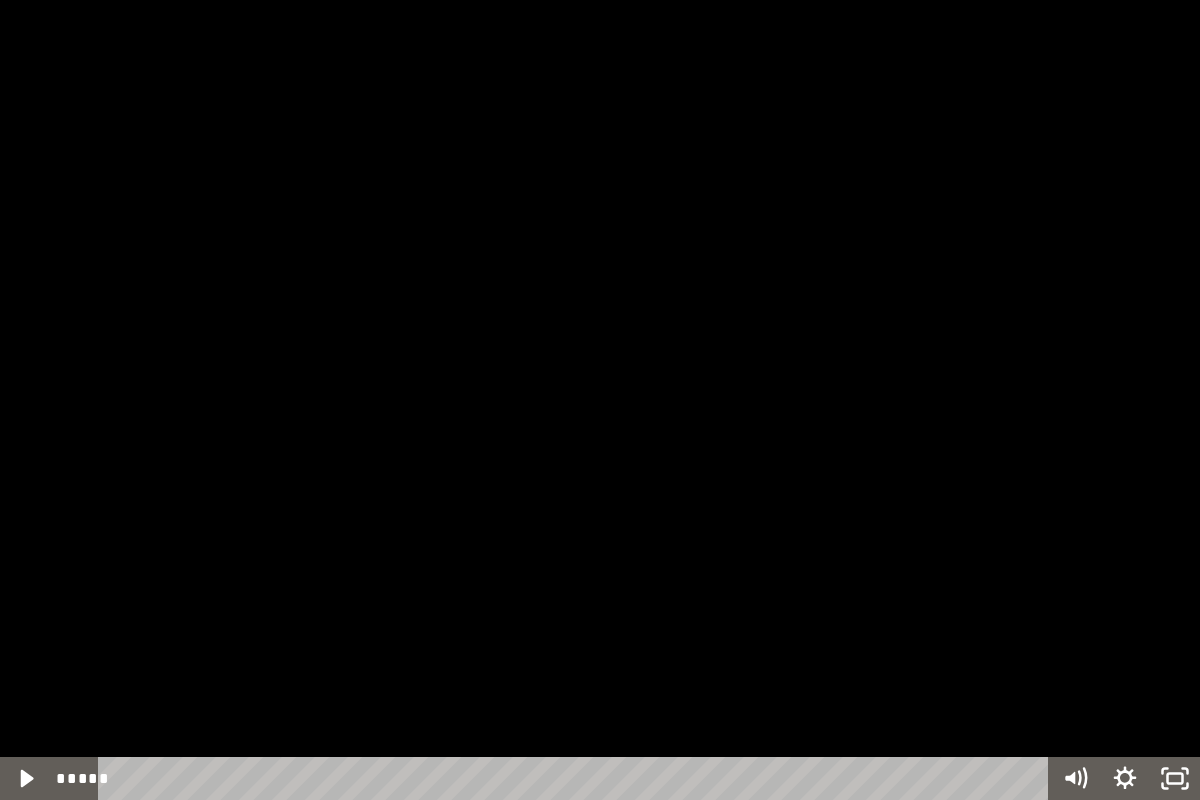 click at bounding box center [600, 400] 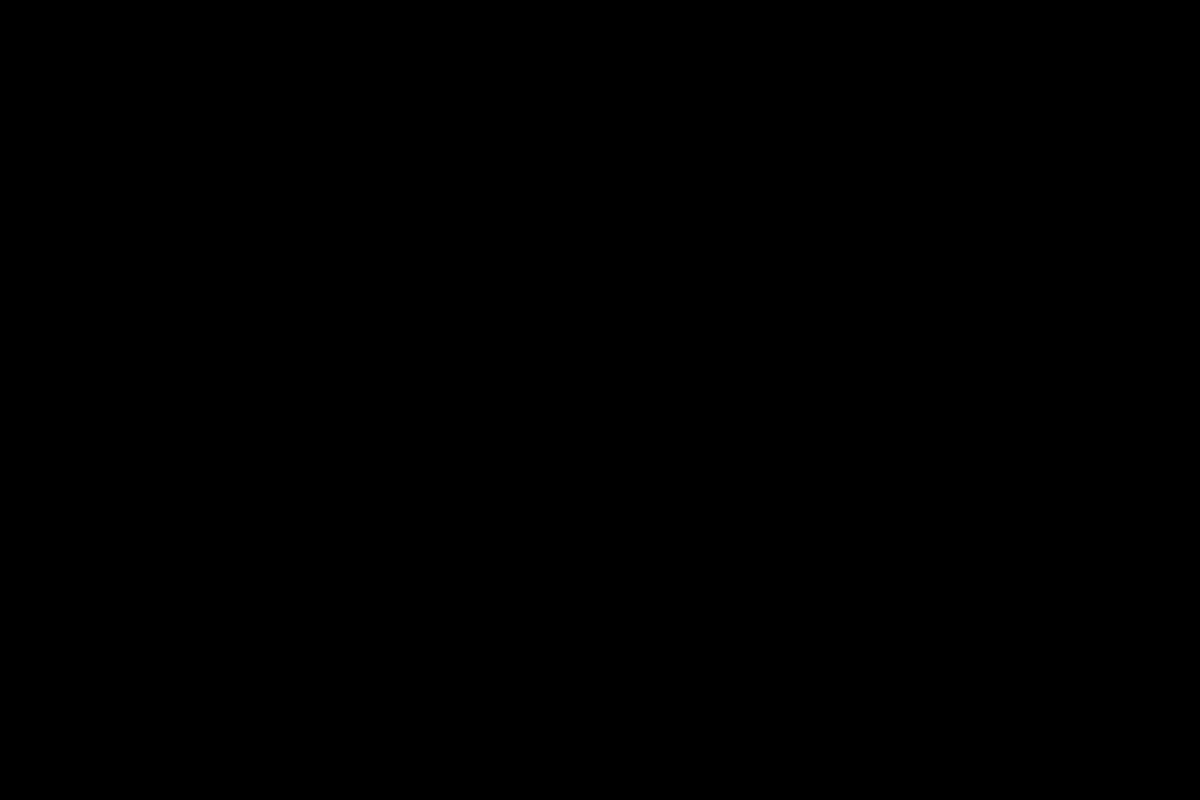 click at bounding box center (600, 400) 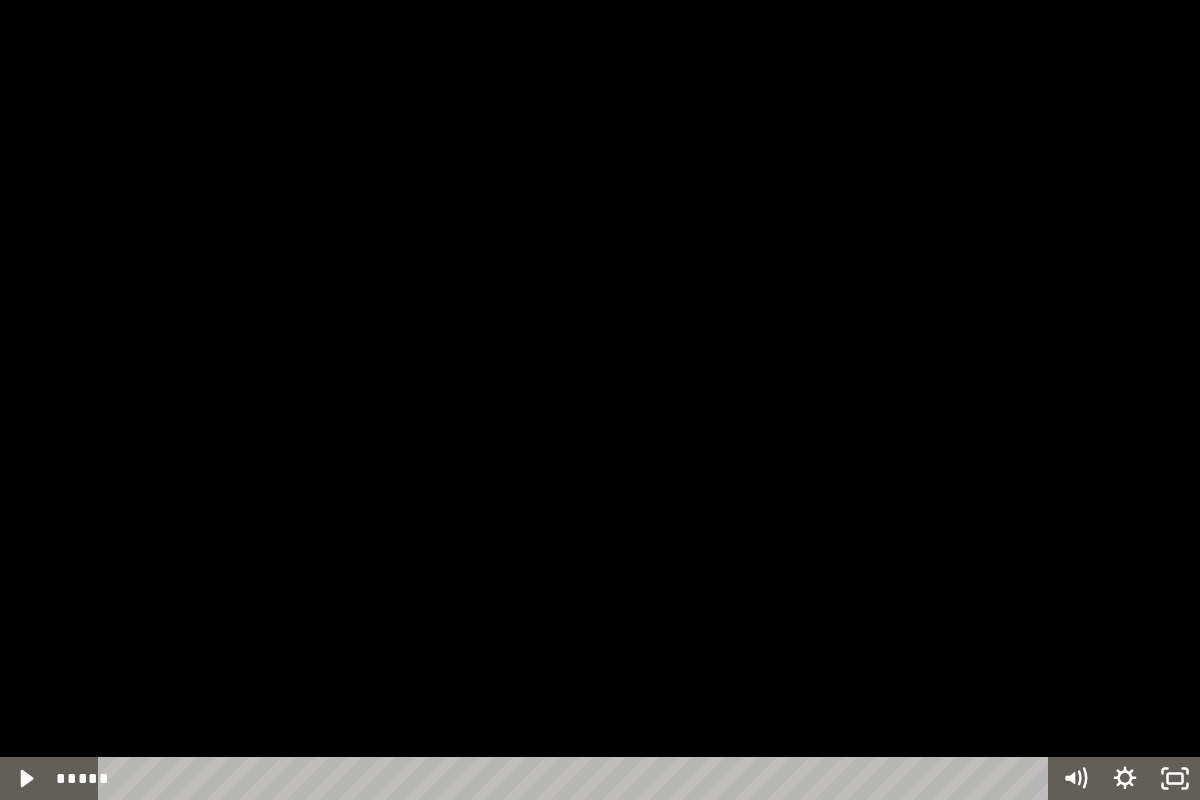 click at bounding box center (600, 400) 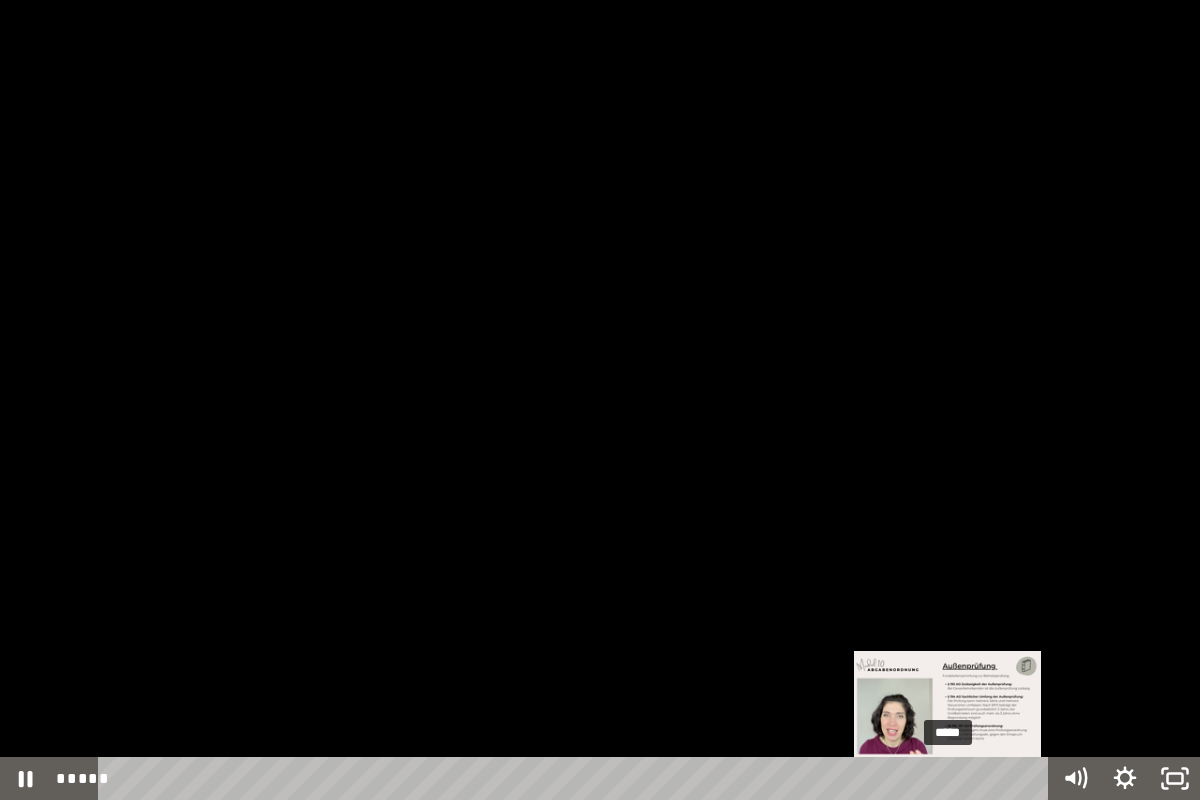 click on "*****" at bounding box center [577, 778] 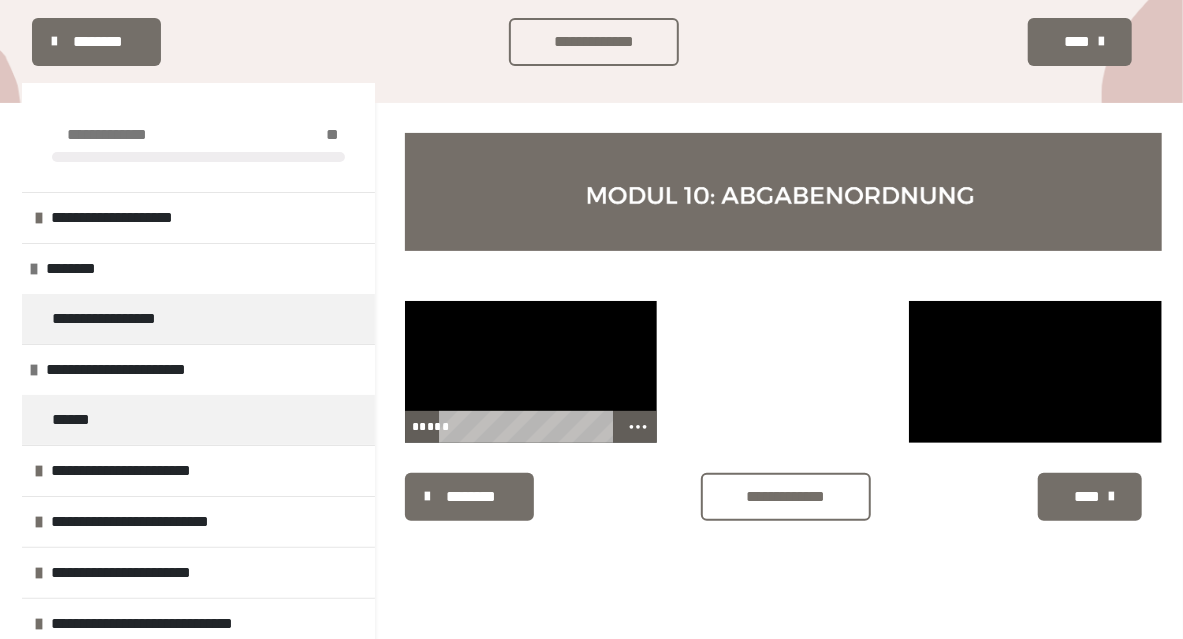 click at bounding box center [531, 372] 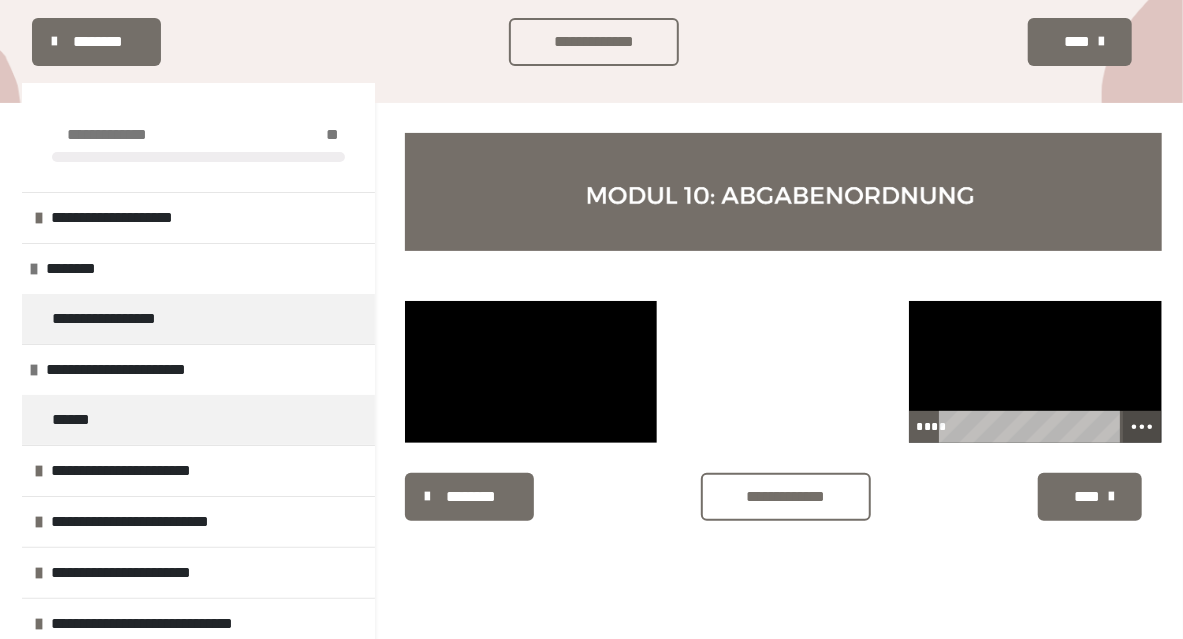 click 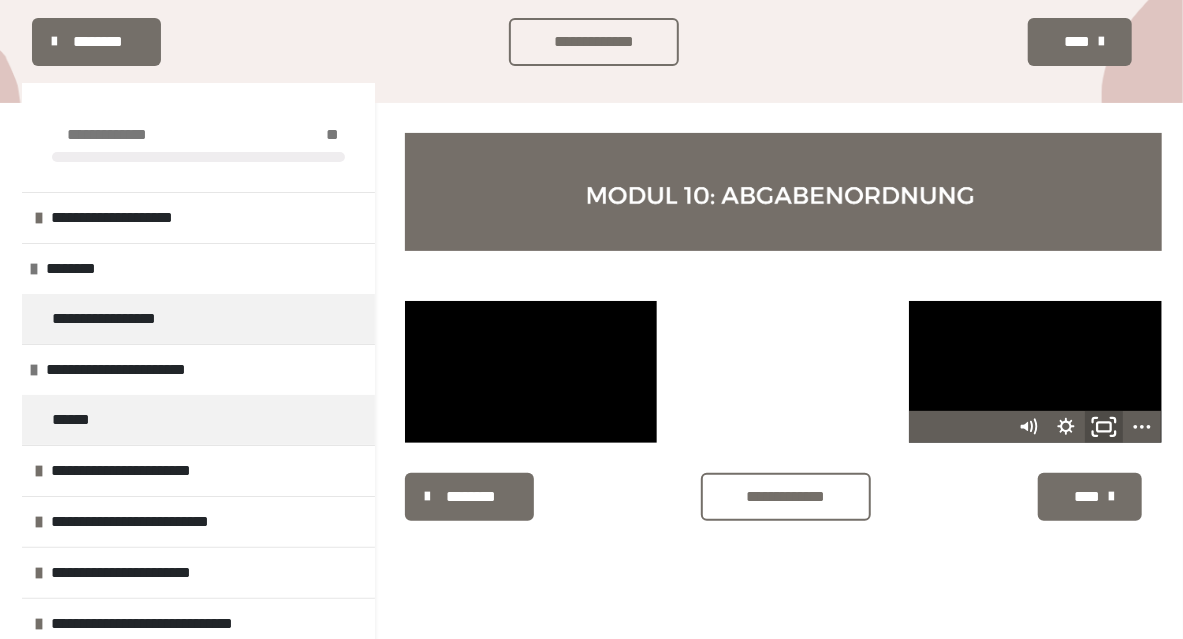 click 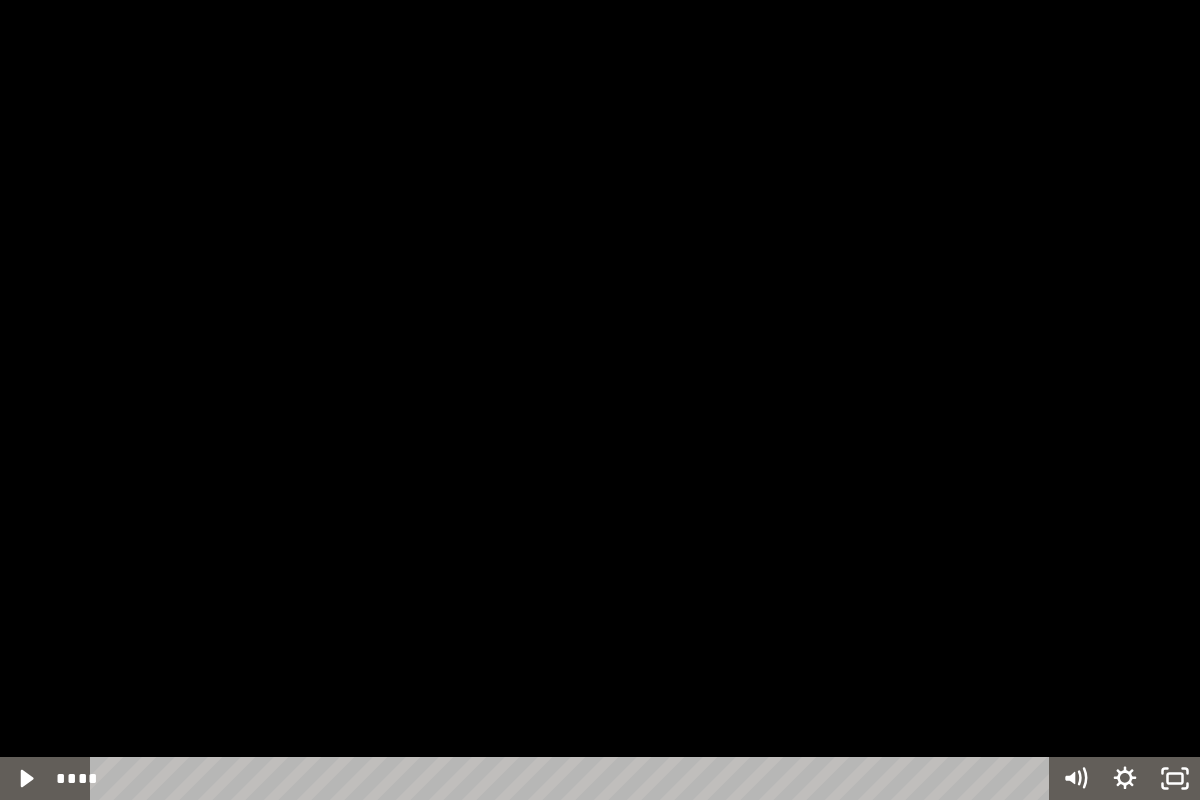 click at bounding box center [600, 400] 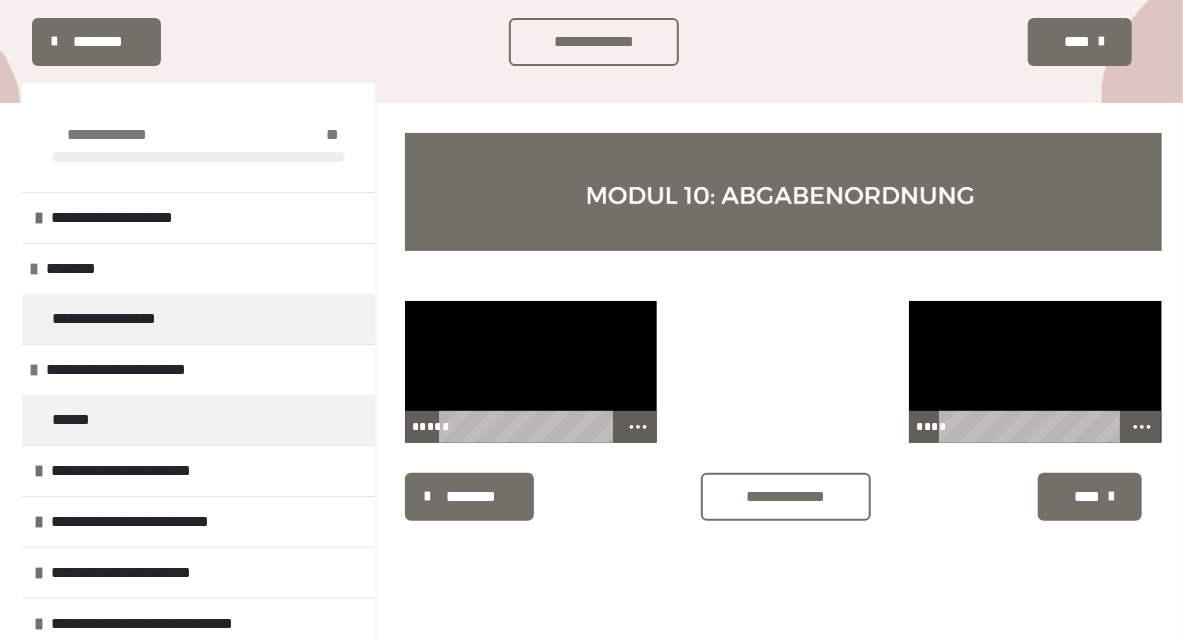 click at bounding box center [1035, 372] 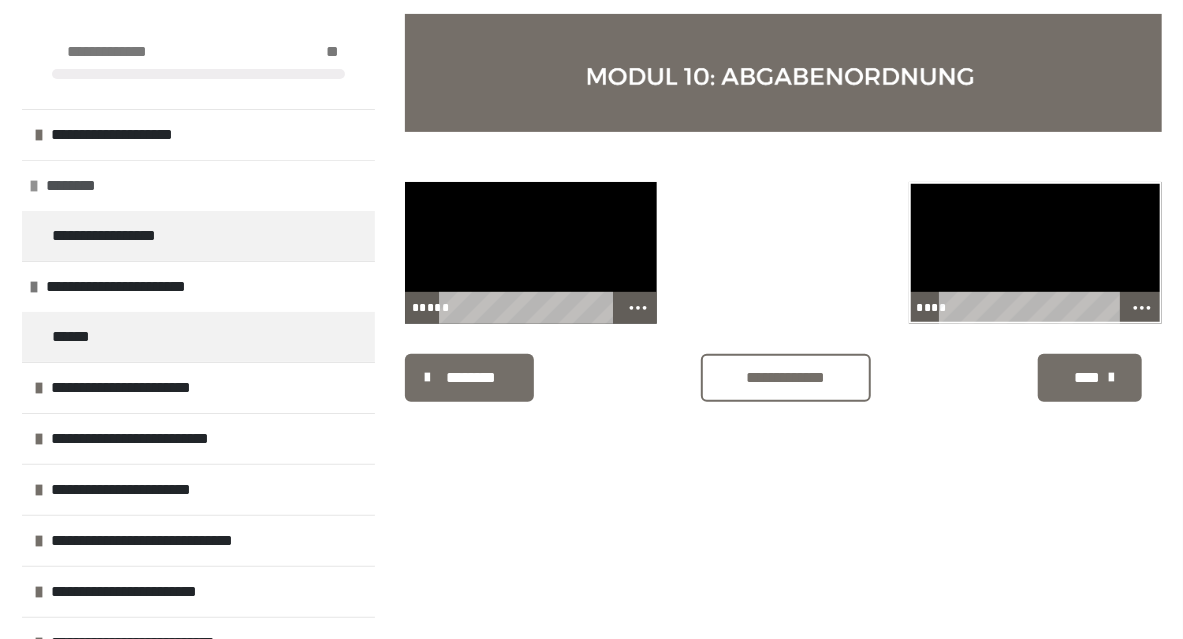scroll, scrollTop: 306, scrollLeft: 0, axis: vertical 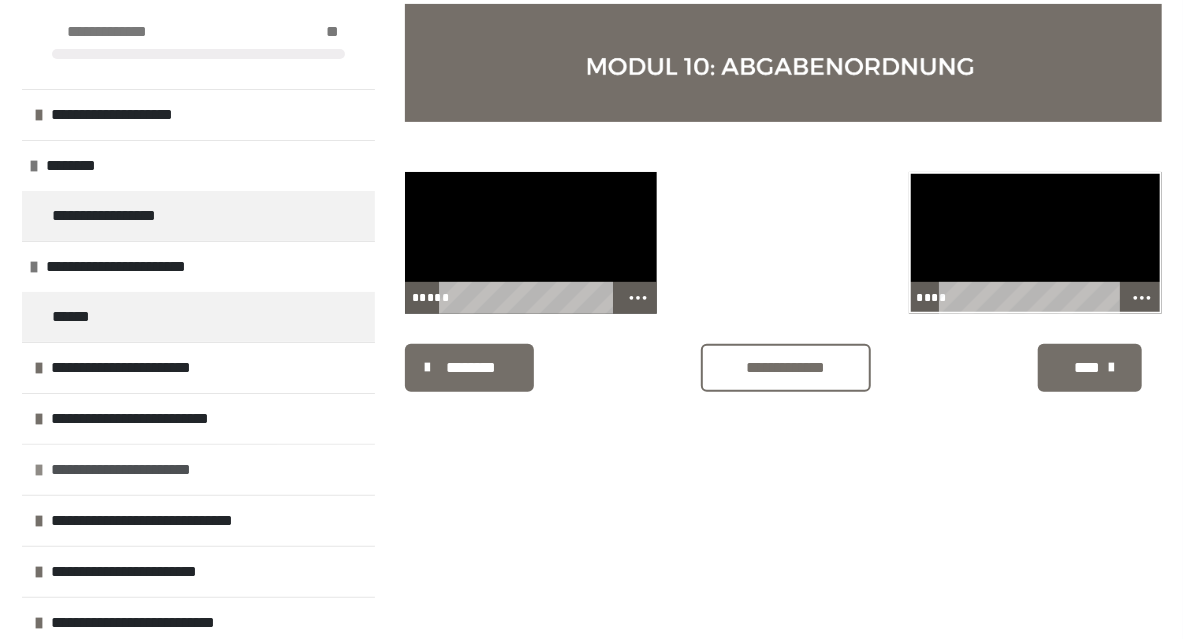 click on "**********" at bounding box center (151, 470) 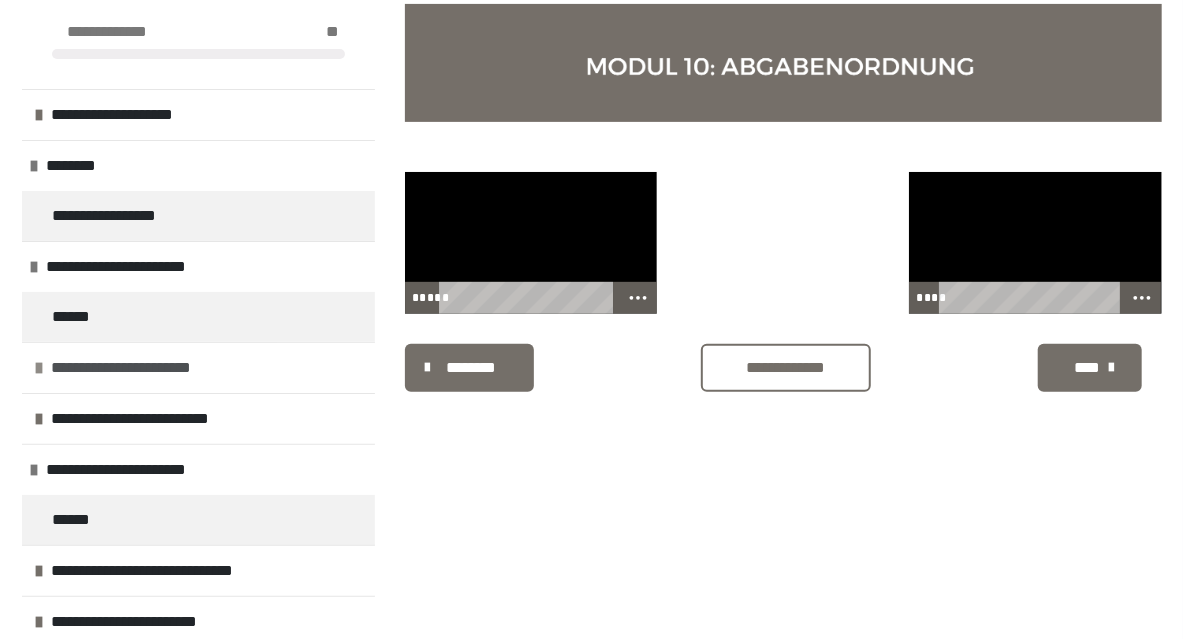 click on "**********" at bounding box center [158, 368] 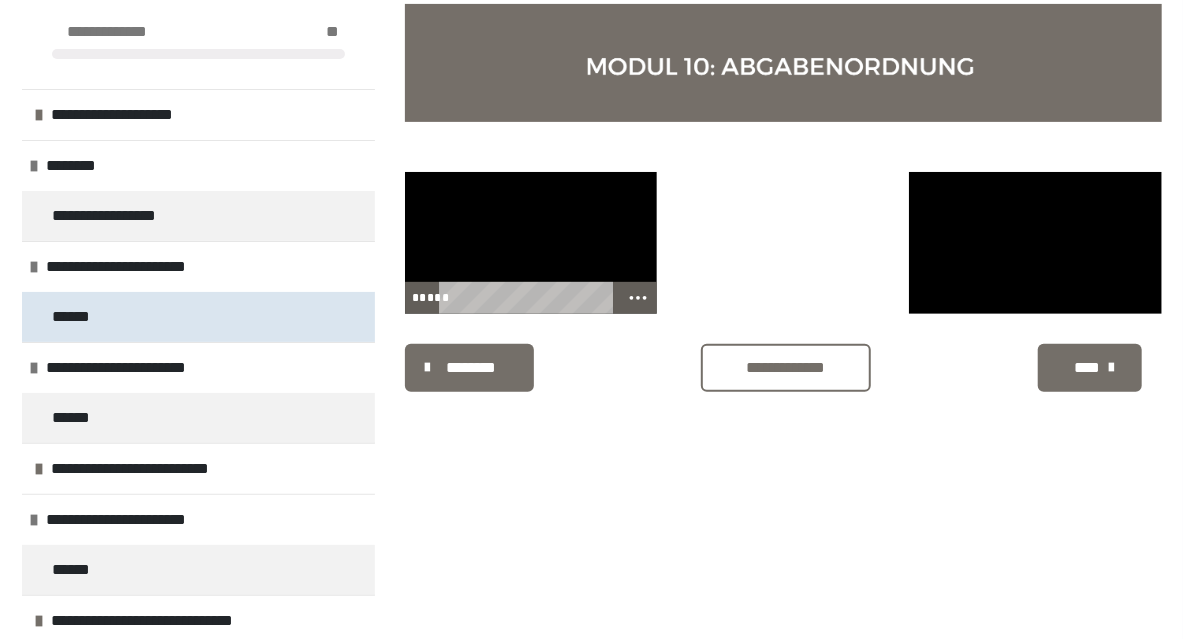 click on "******" at bounding box center [79, 317] 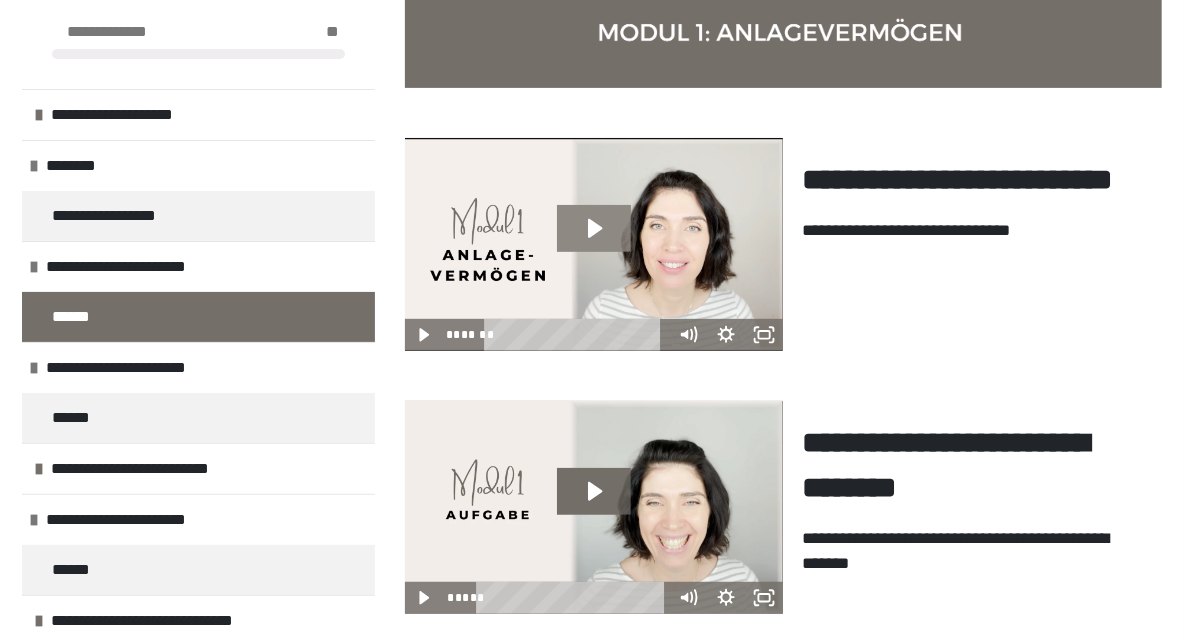 scroll, scrollTop: 348, scrollLeft: 0, axis: vertical 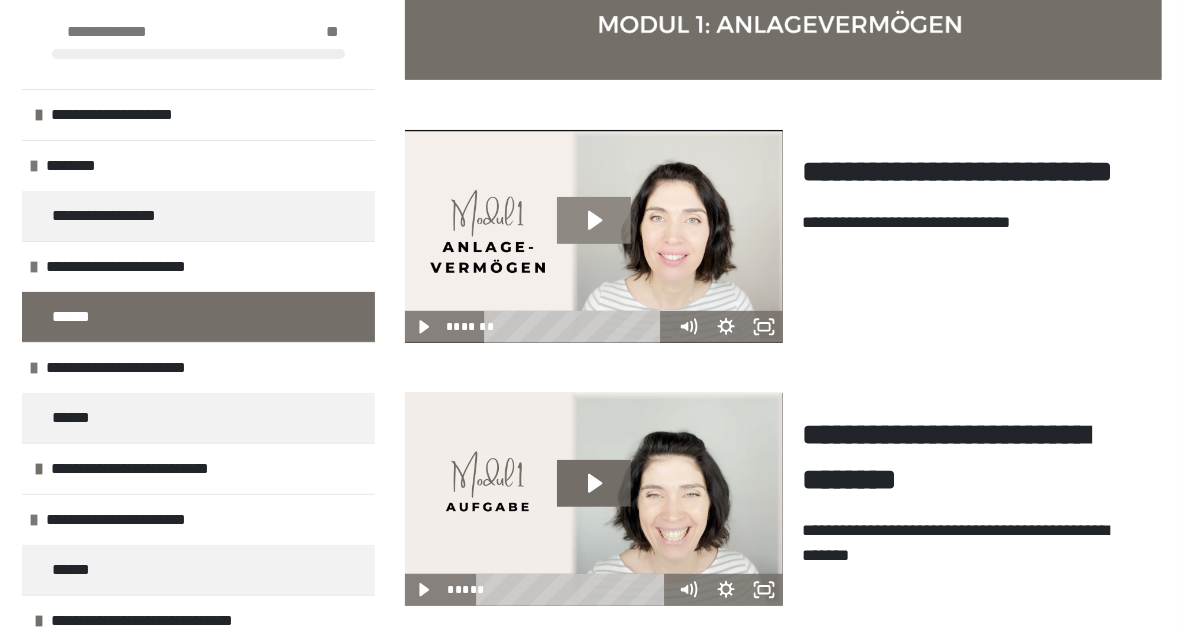 click 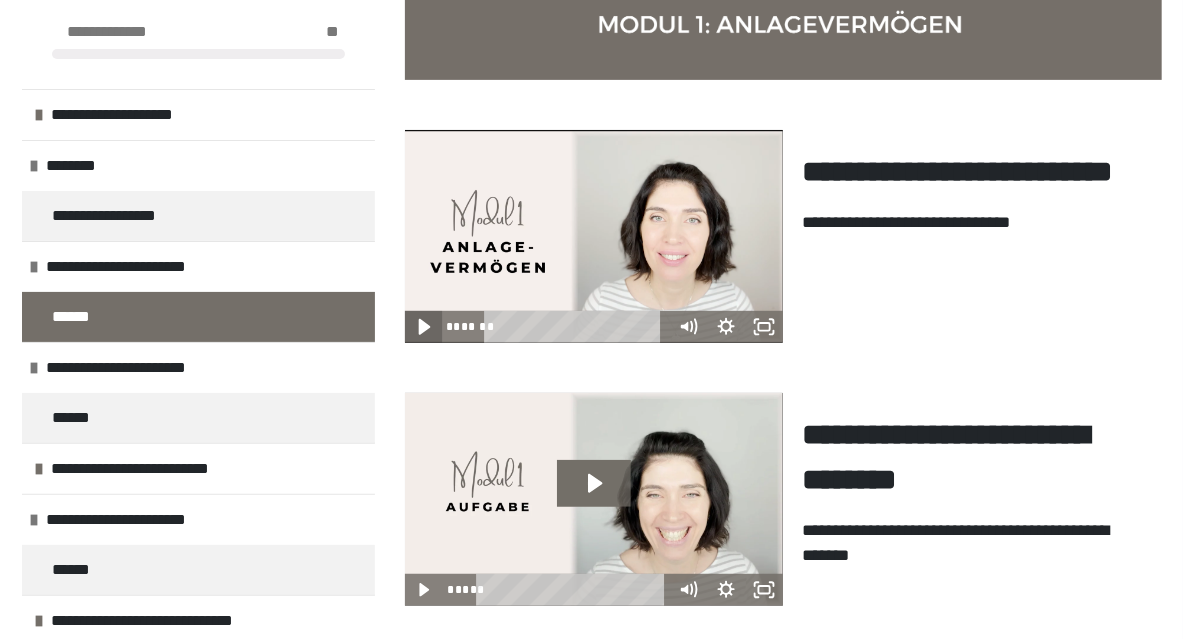click 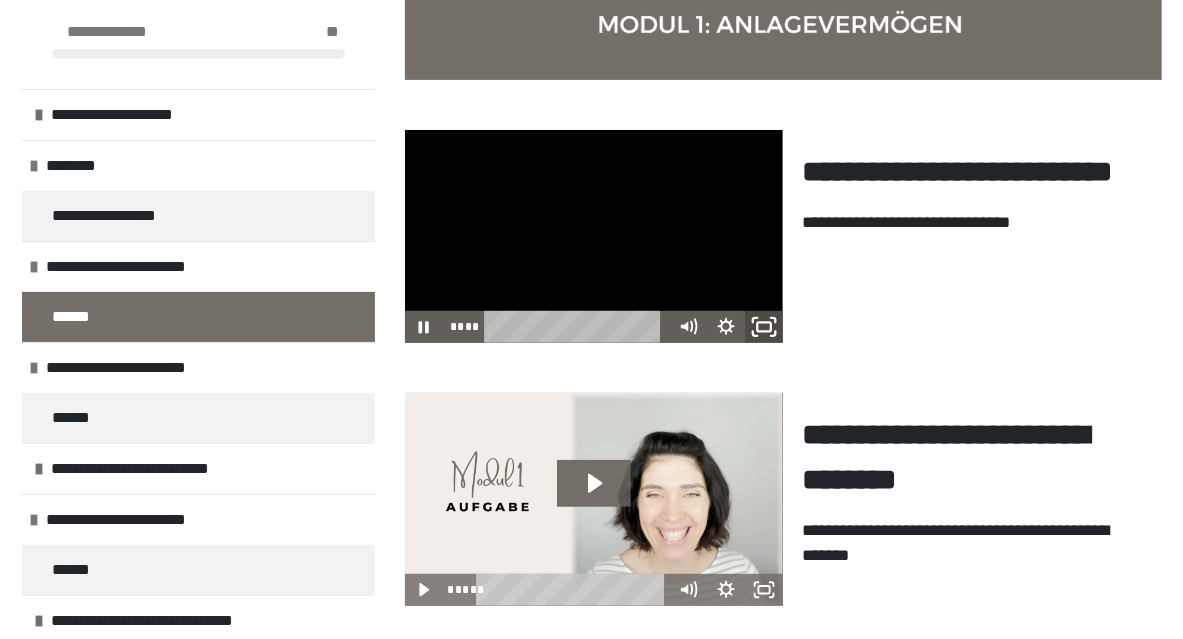 click 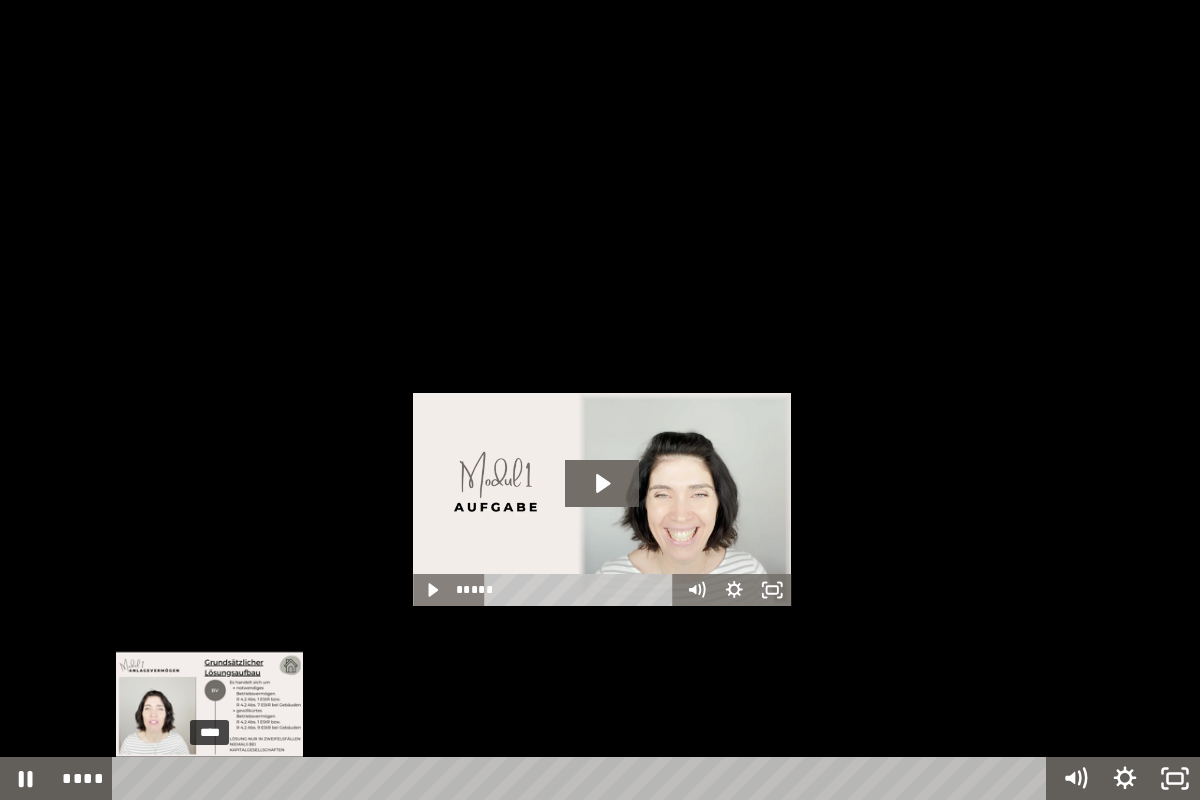 click at bounding box center [210, 779] 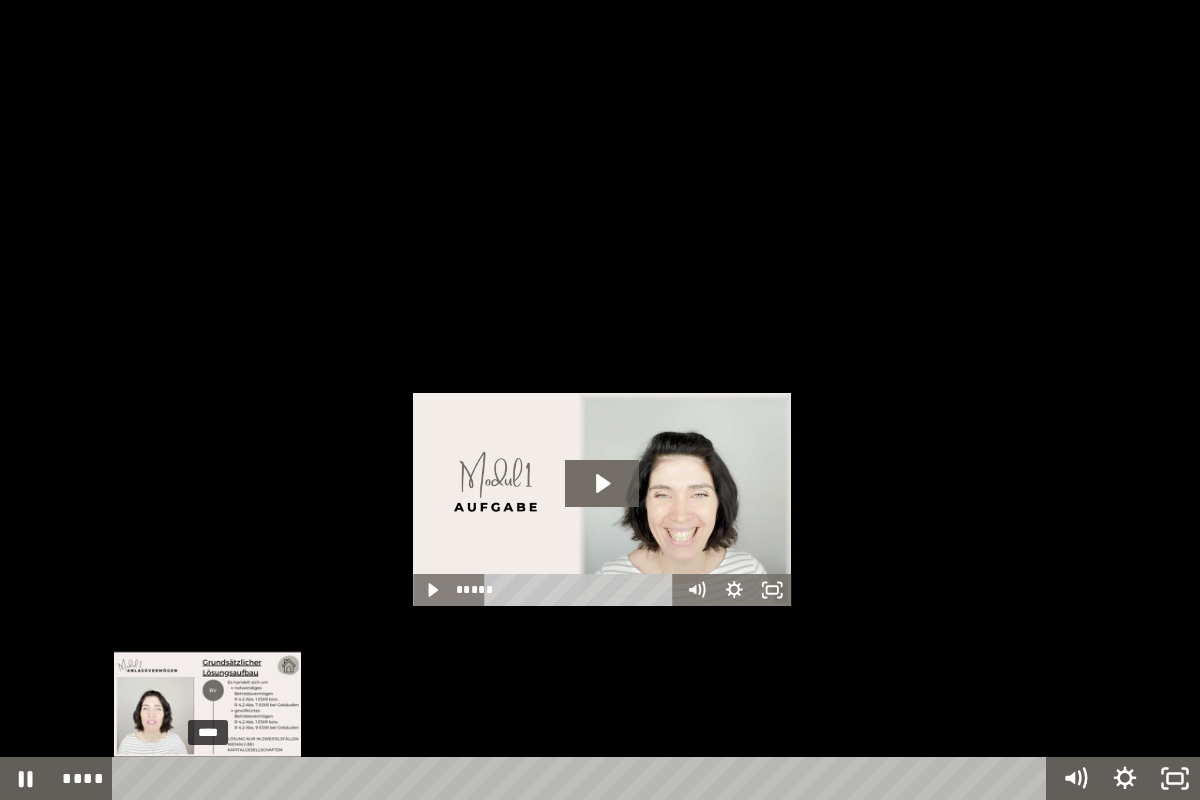 click at bounding box center [210, 779] 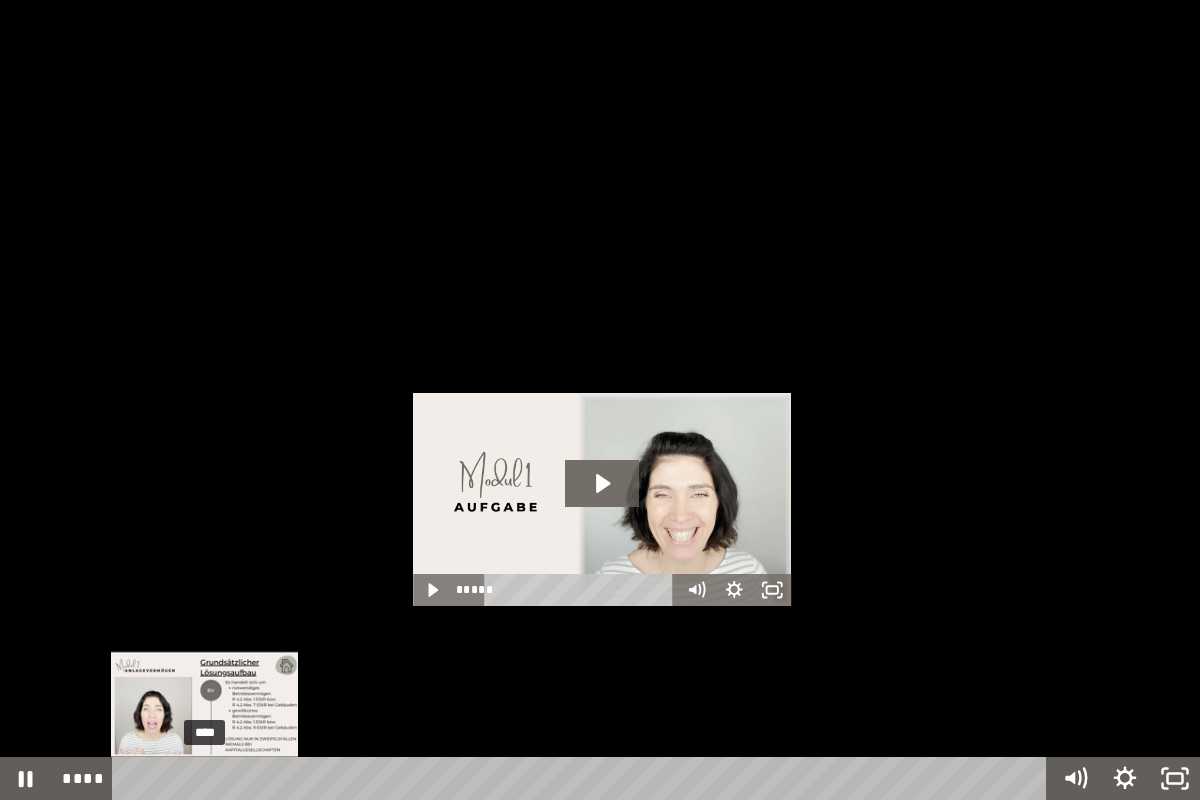 click at bounding box center (205, 779) 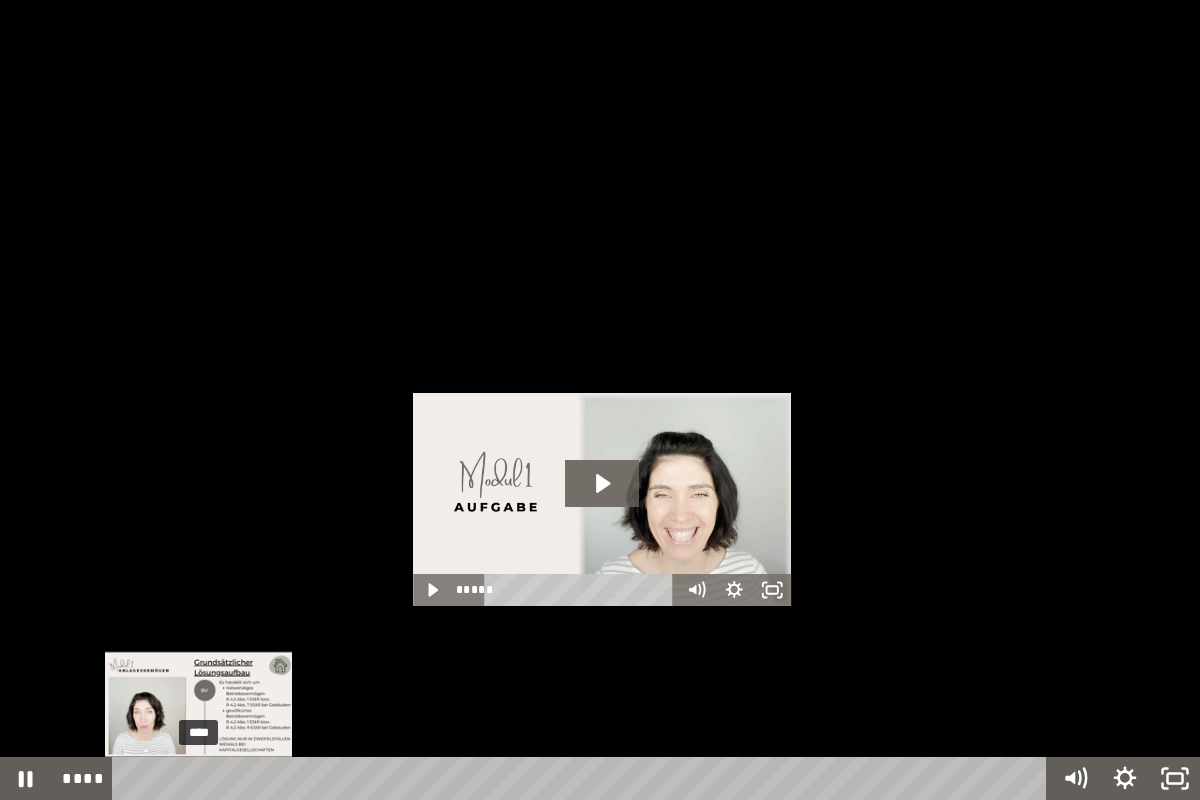 click at bounding box center (199, 779) 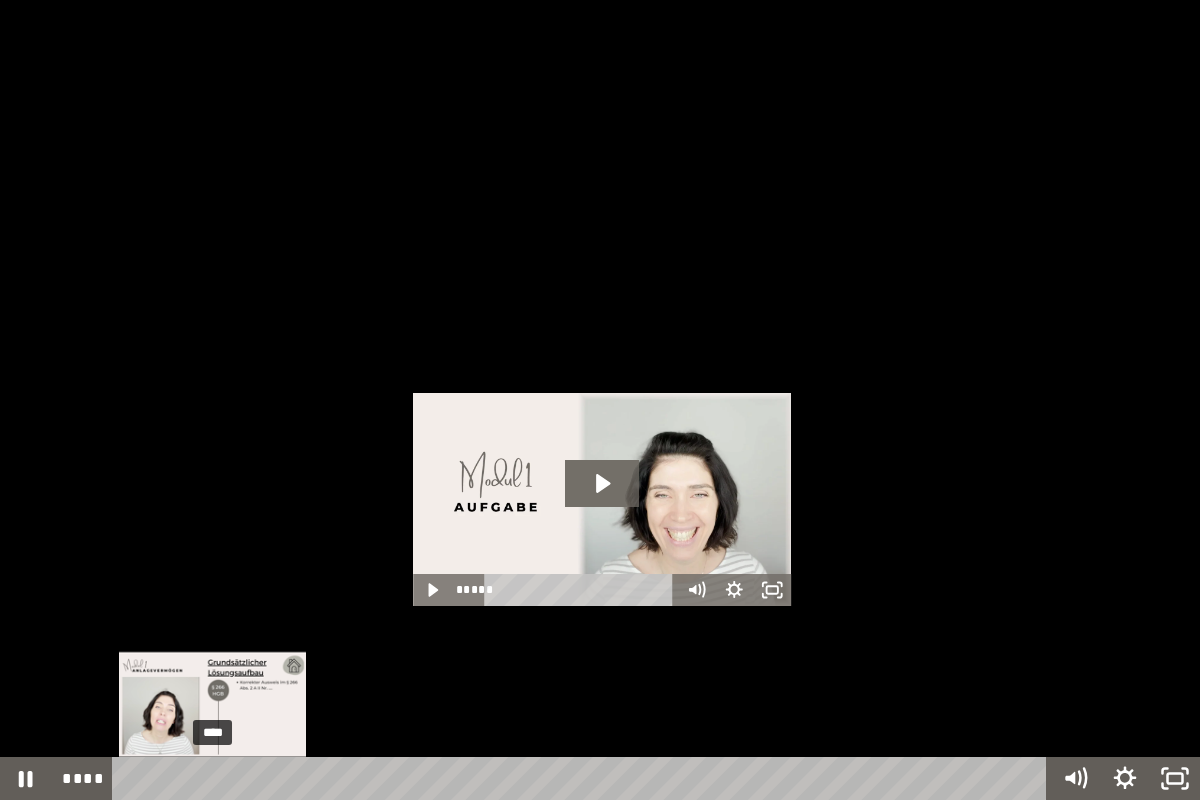 click at bounding box center (213, 779) 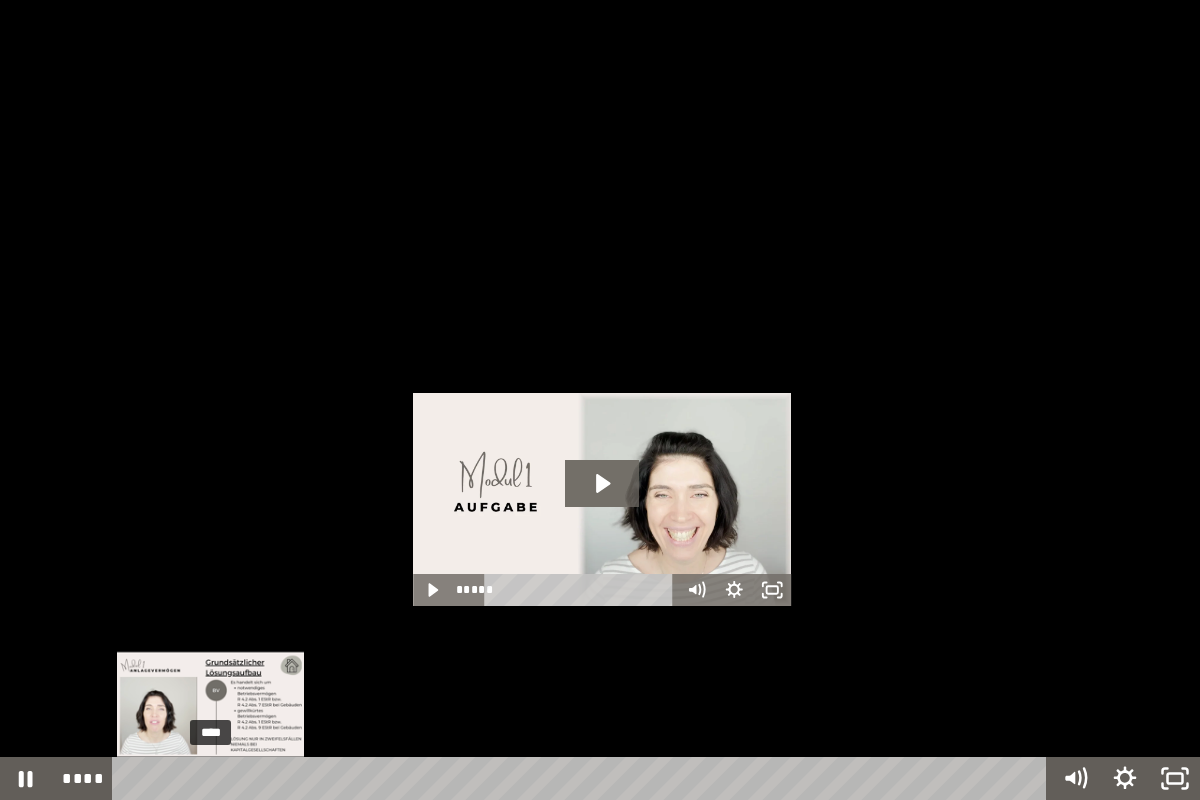 click at bounding box center (211, 779) 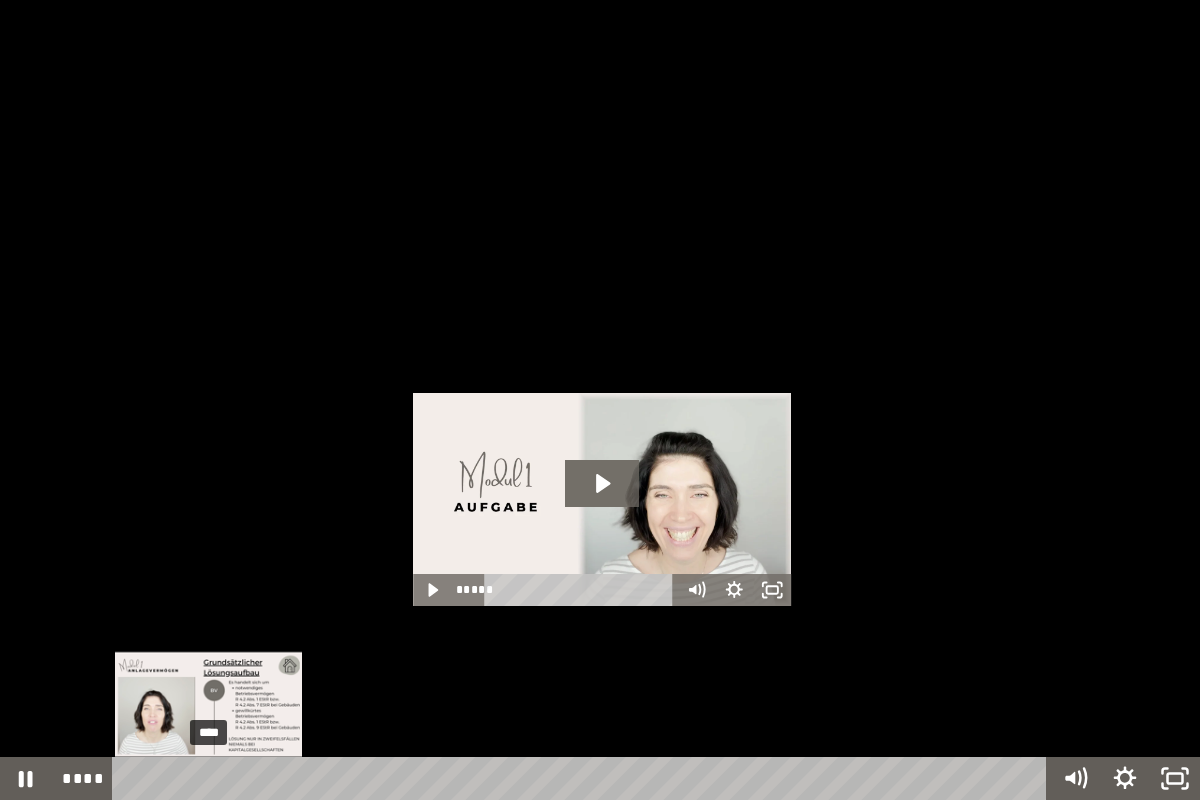 click at bounding box center [209, 779] 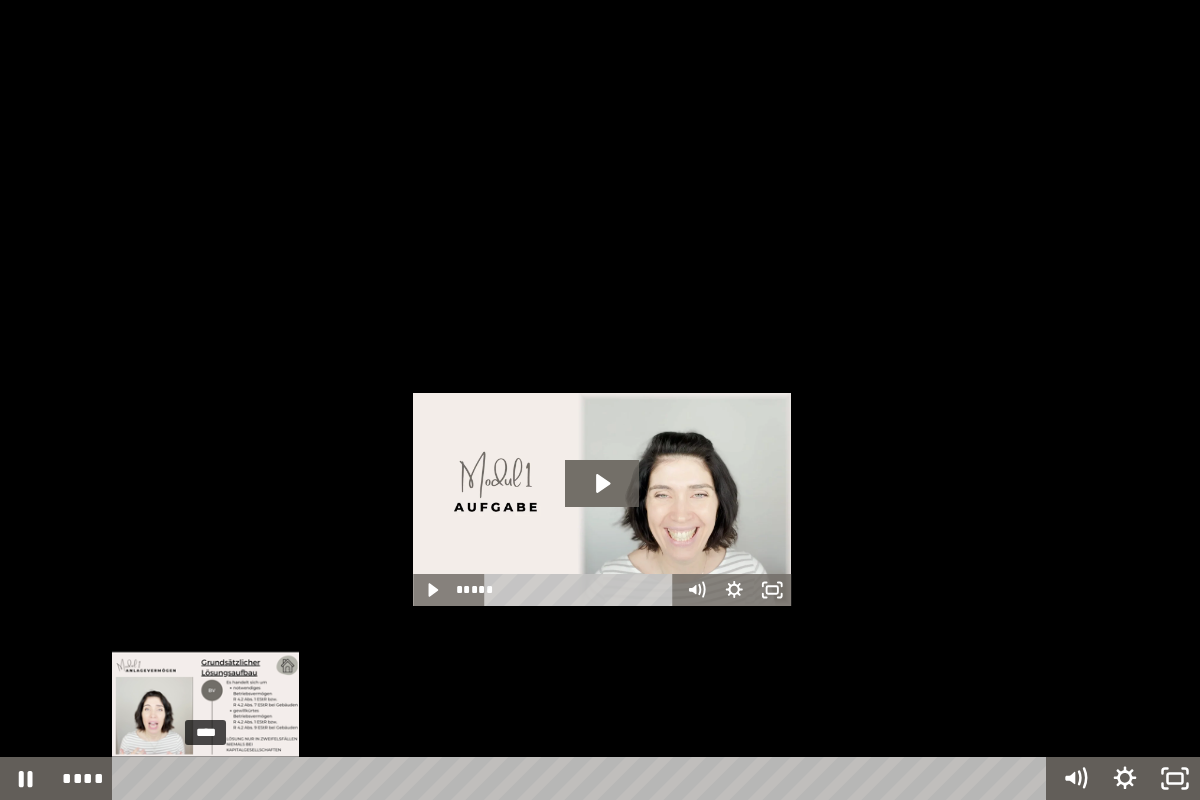 click at bounding box center [206, 779] 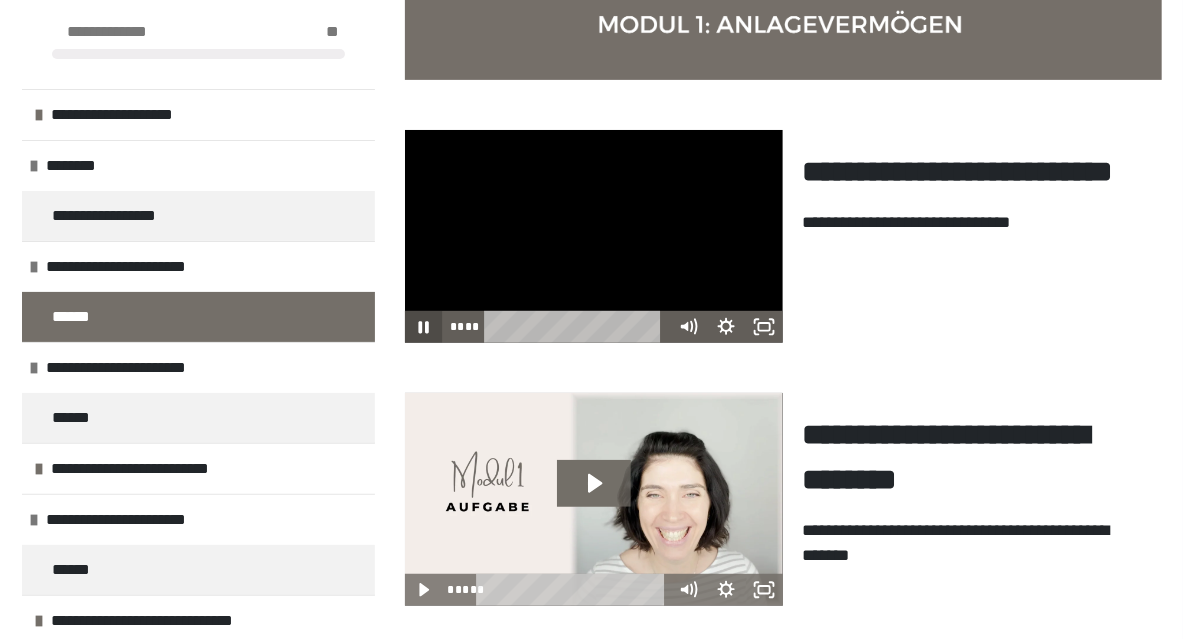 click 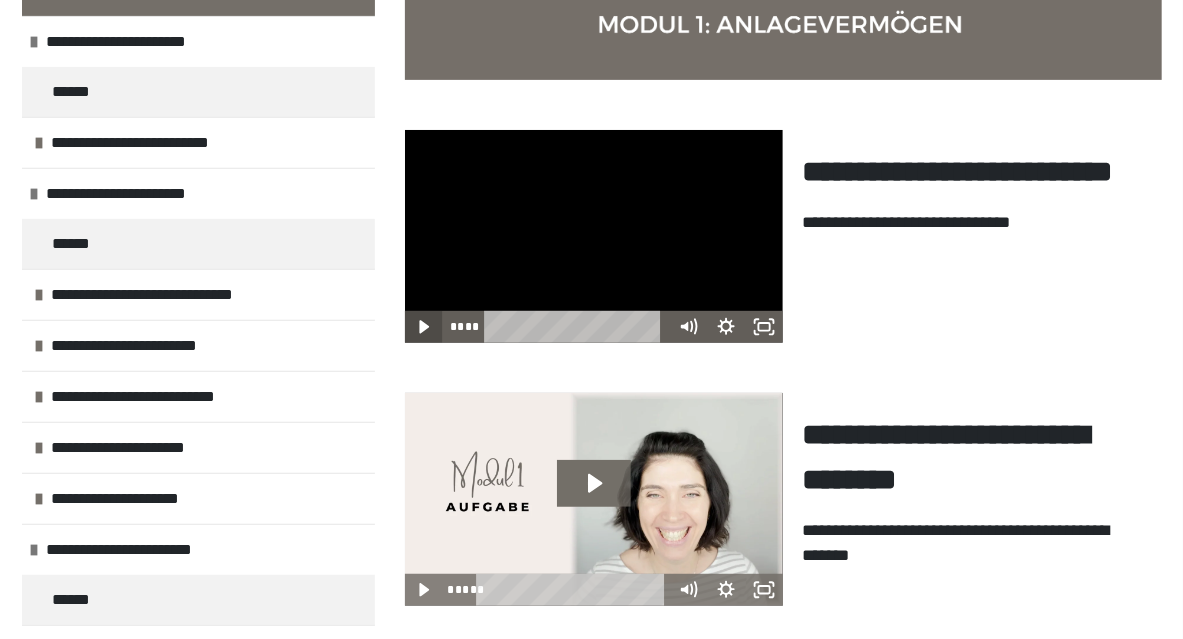 scroll, scrollTop: 371, scrollLeft: 0, axis: vertical 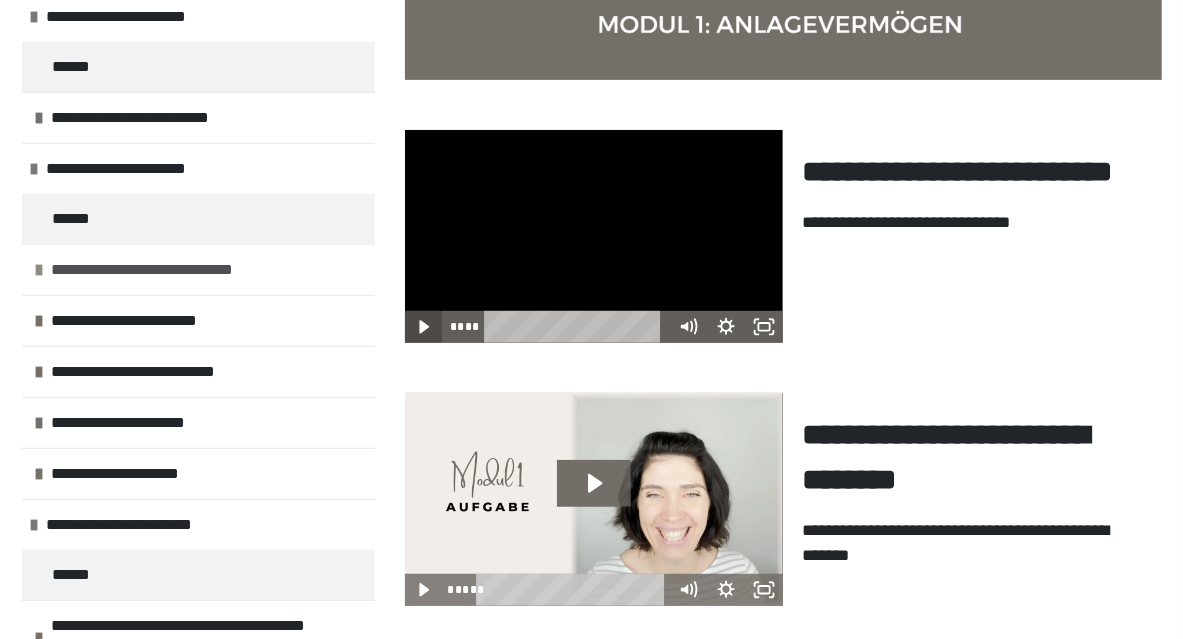 click on "**********" at bounding box center [173, 270] 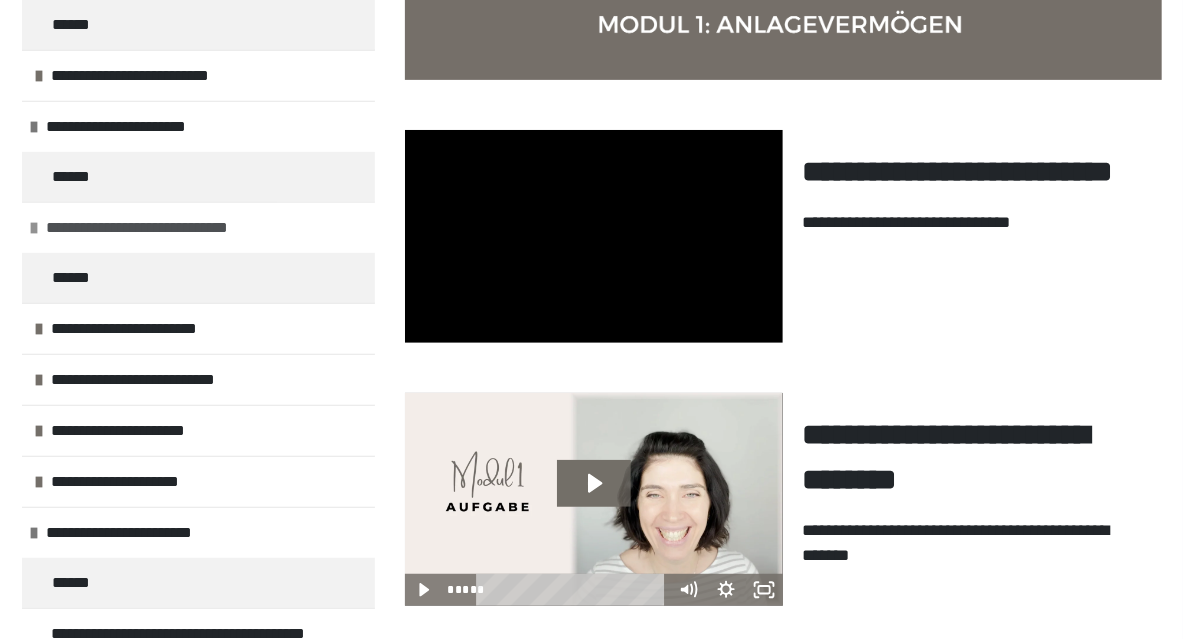 scroll, scrollTop: 414, scrollLeft: 0, axis: vertical 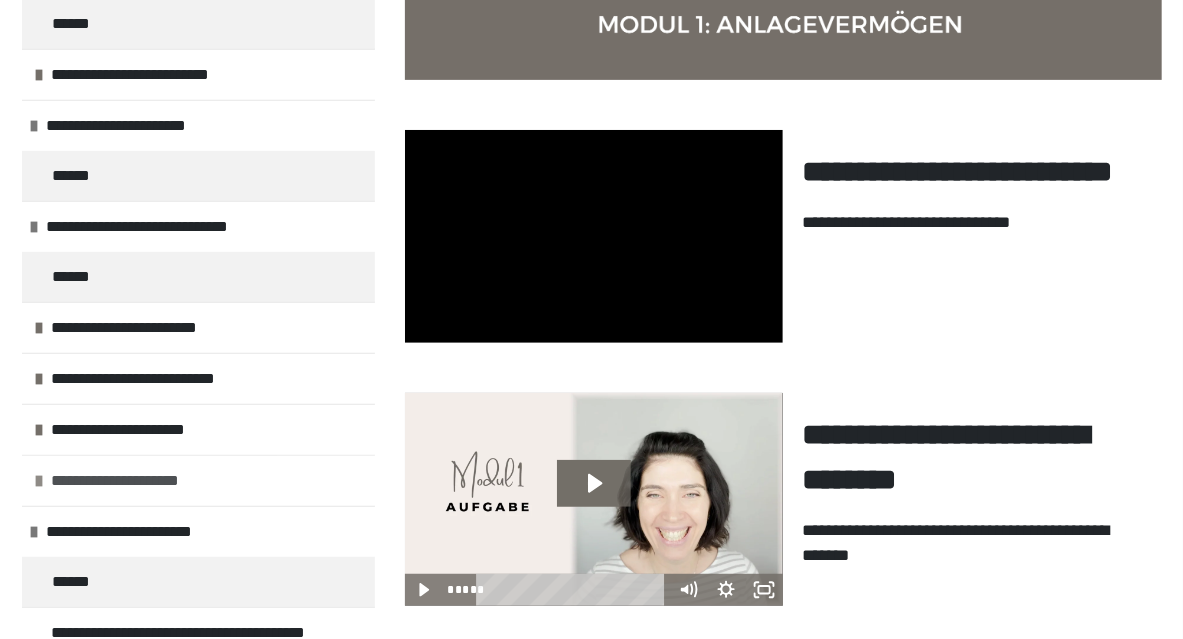 click on "**********" at bounding box center [143, 481] 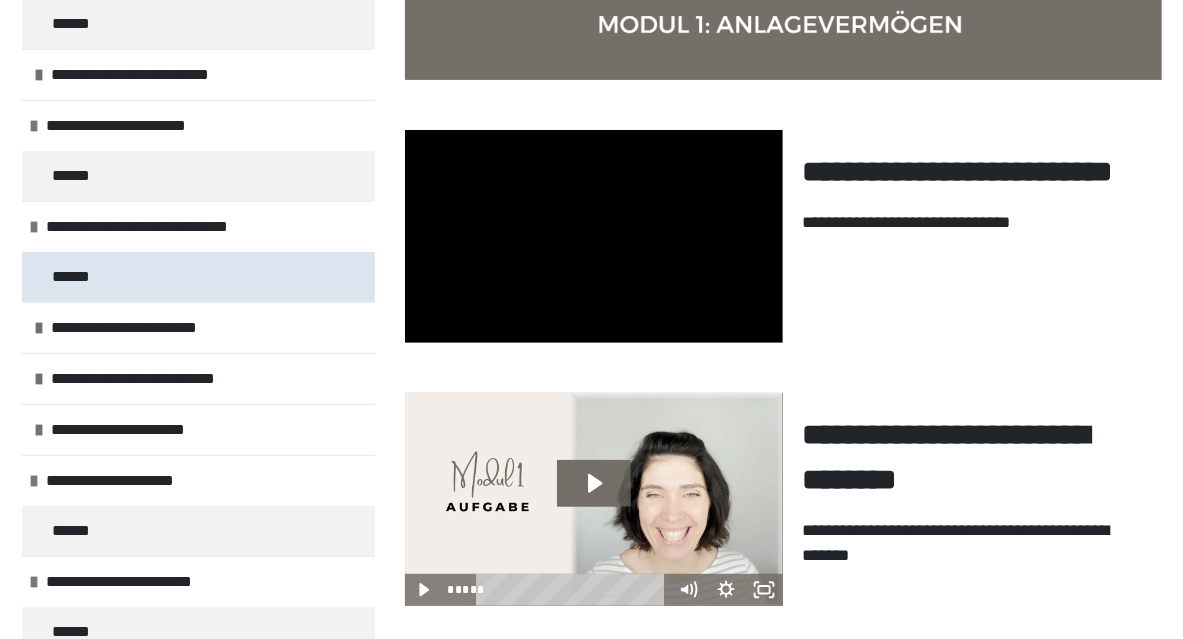 click on "******" at bounding box center [79, 277] 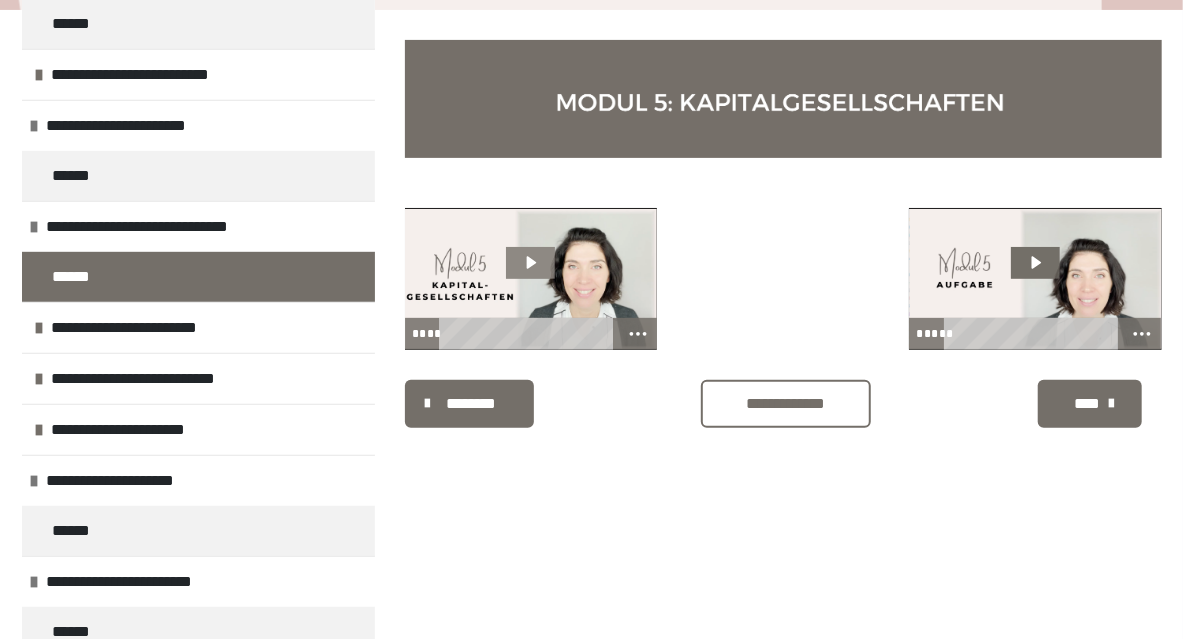 click 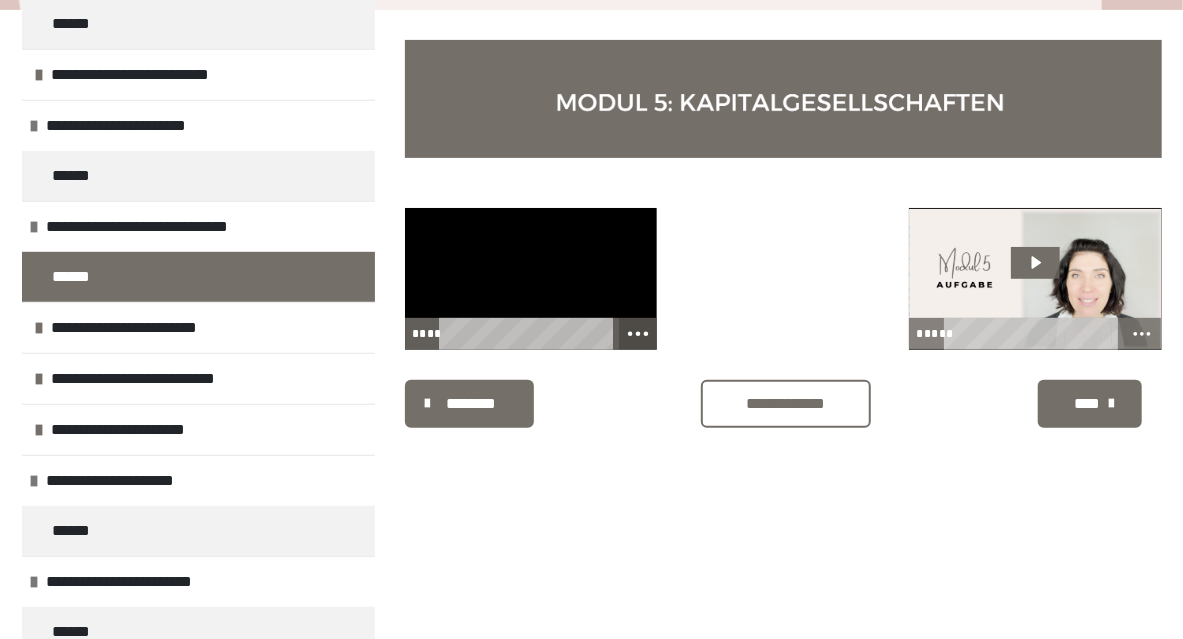 click 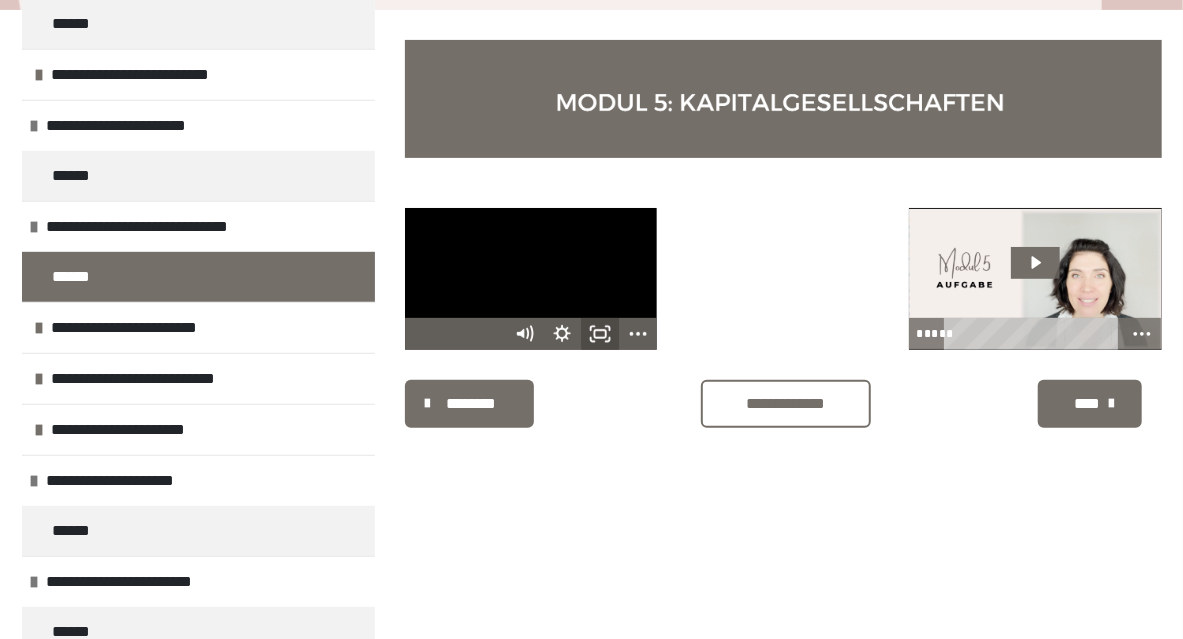 click 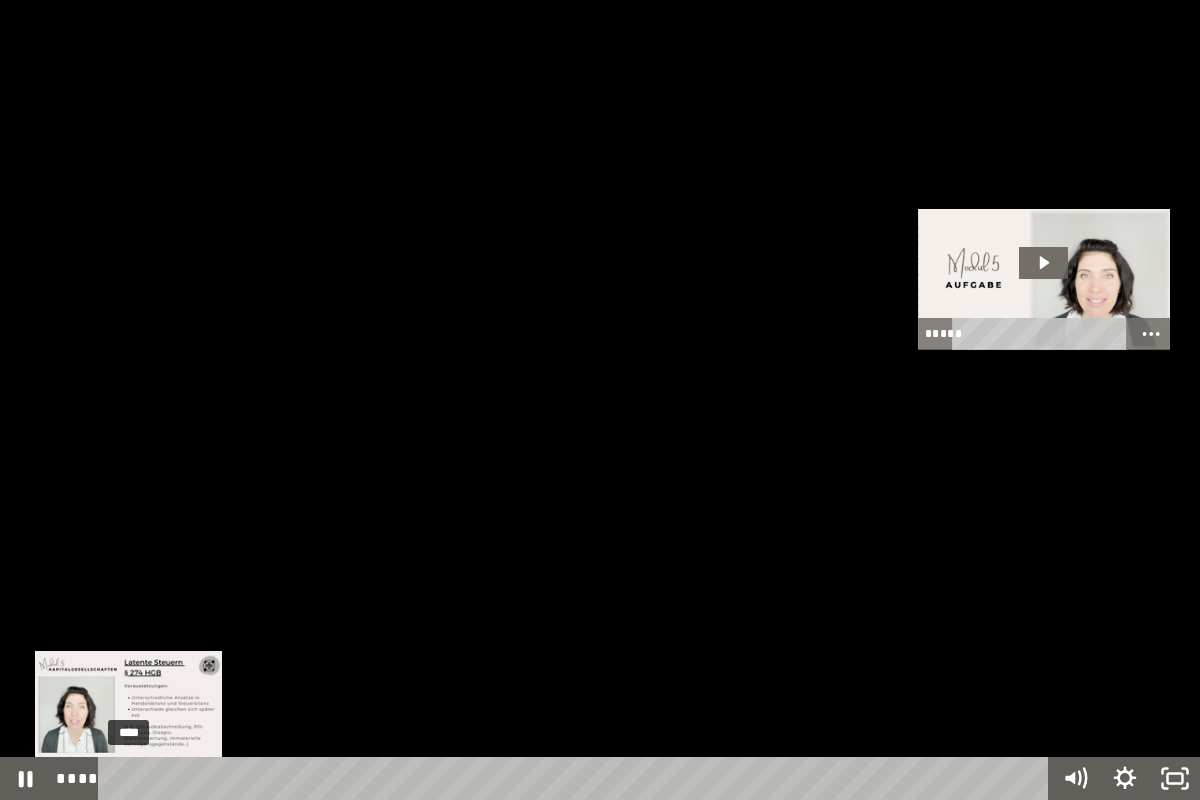 click on "****" at bounding box center [577, 778] 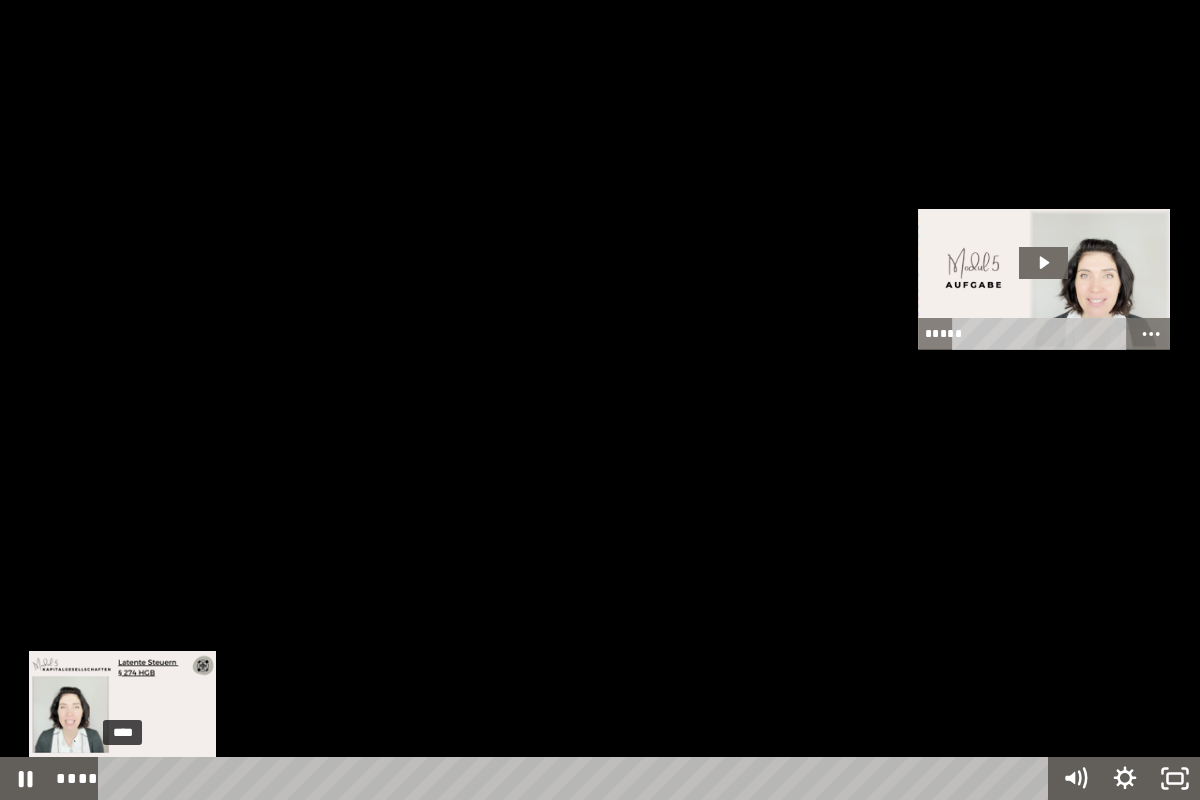 click at bounding box center [123, 779] 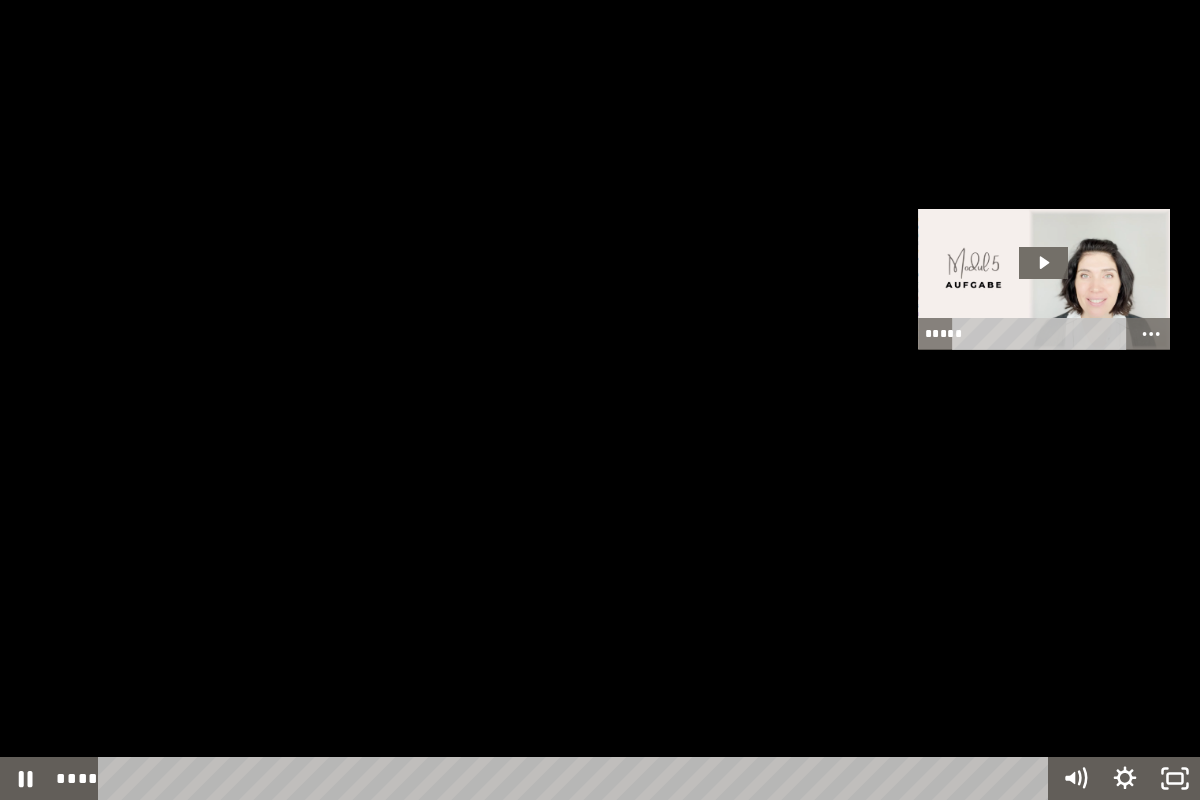 click at bounding box center [600, 400] 